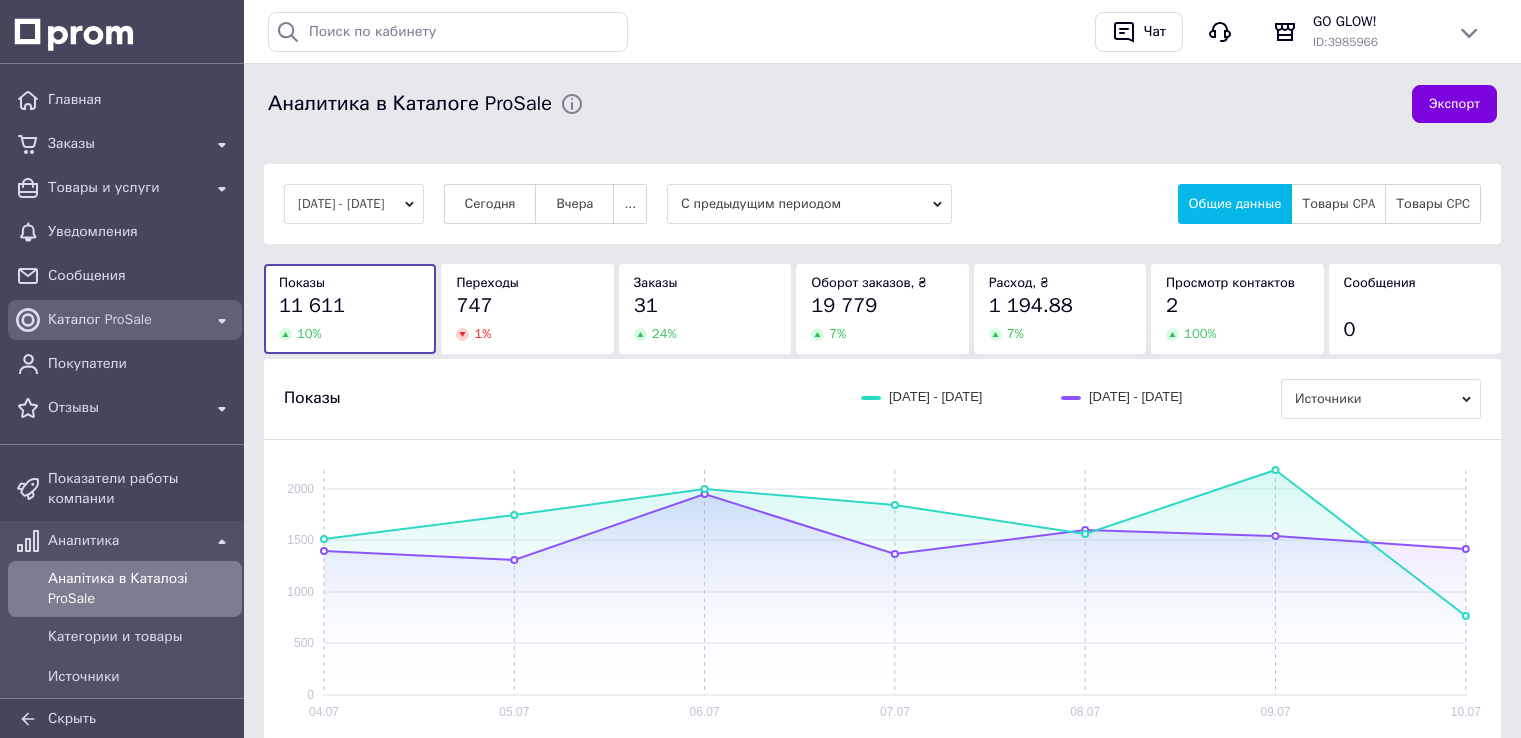 scroll, scrollTop: 0, scrollLeft: 0, axis: both 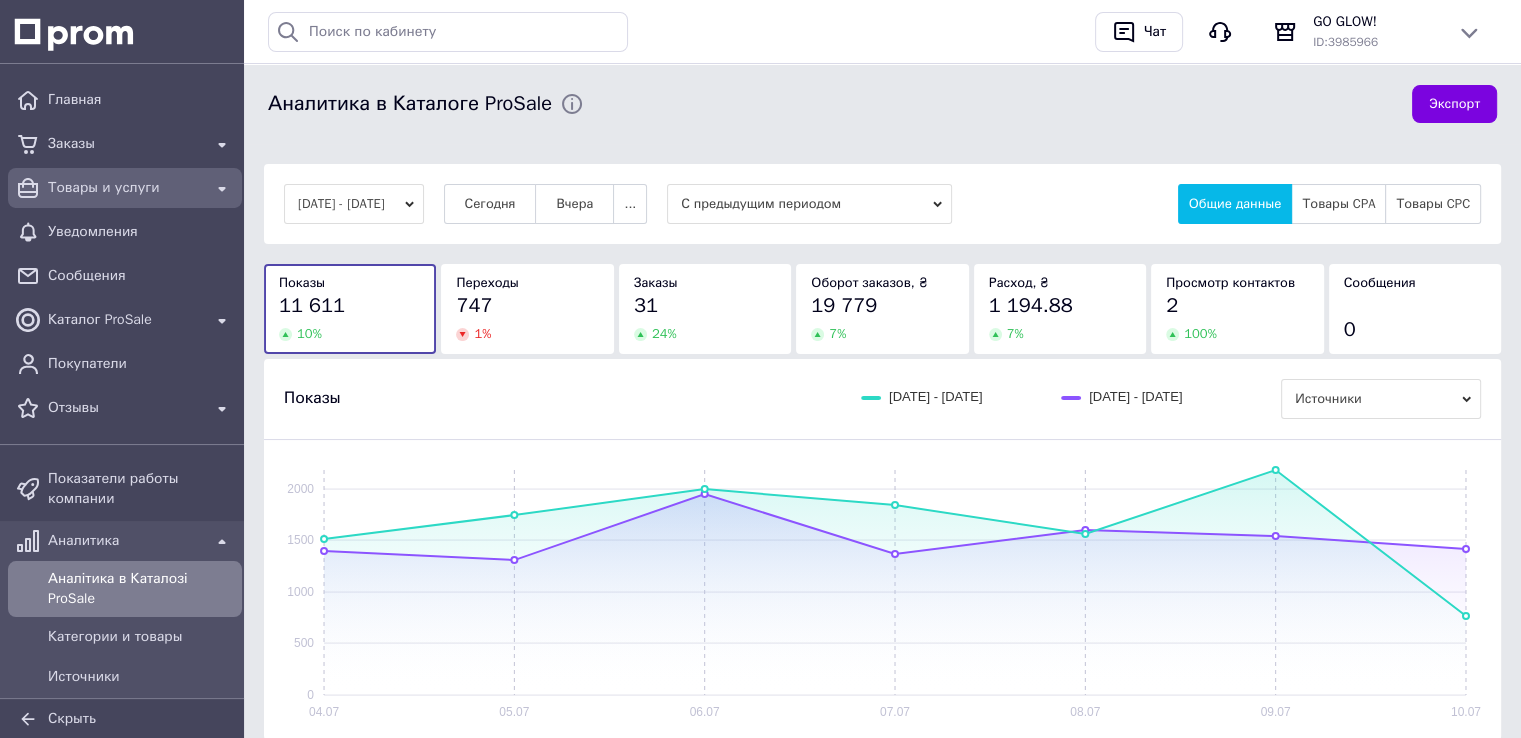 click on "Товары и услуги" at bounding box center (125, 188) 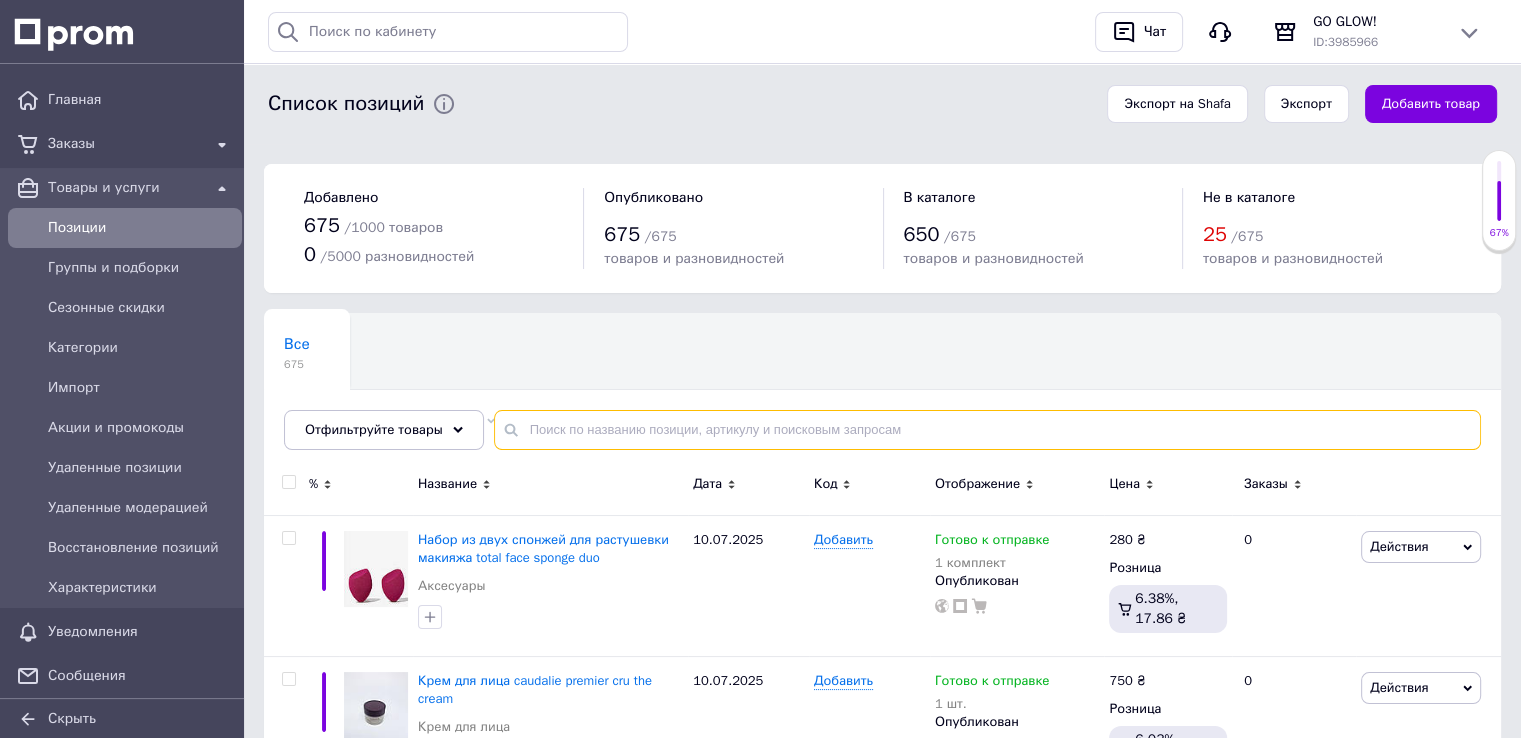 click at bounding box center (987, 430) 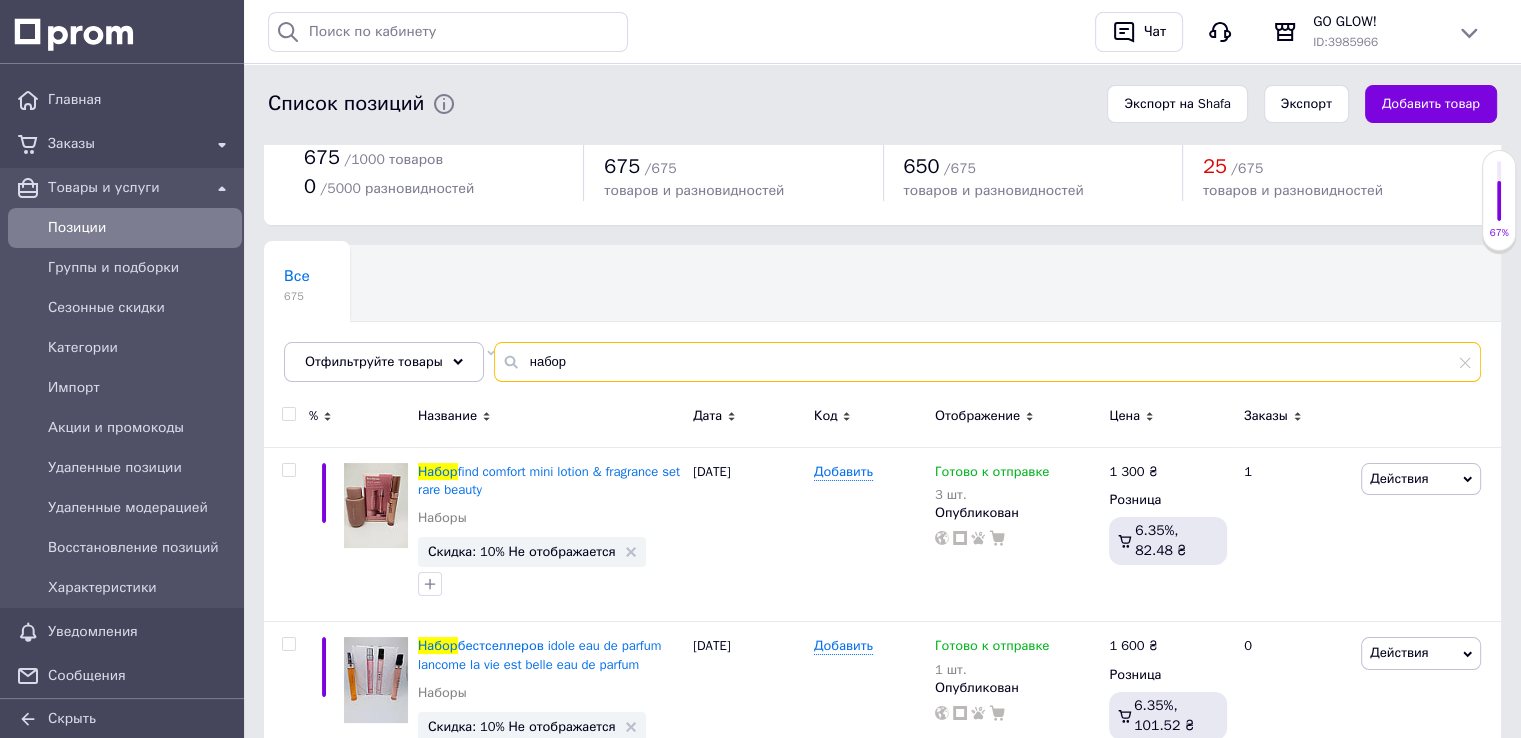 scroll, scrollTop: 200, scrollLeft: 0, axis: vertical 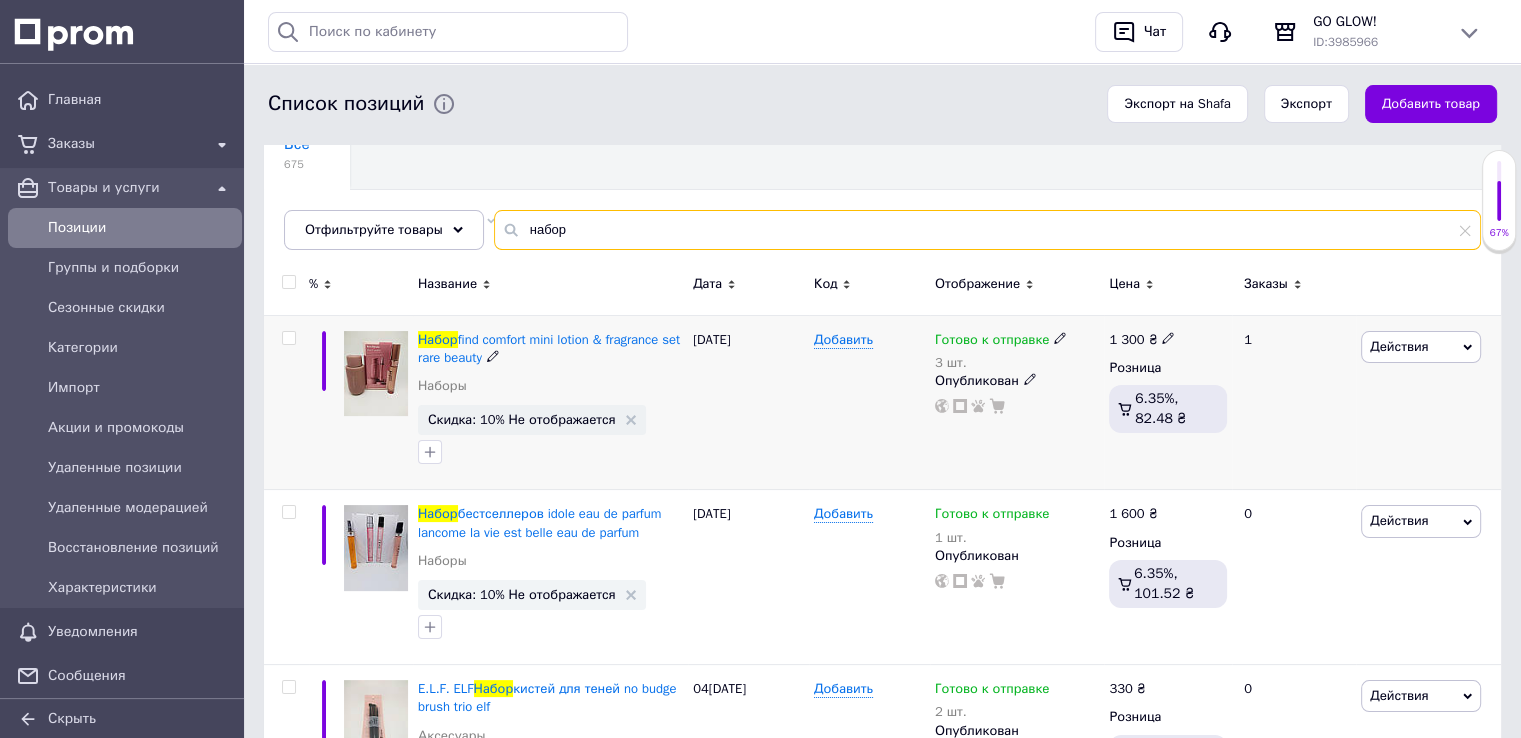 type on "набор" 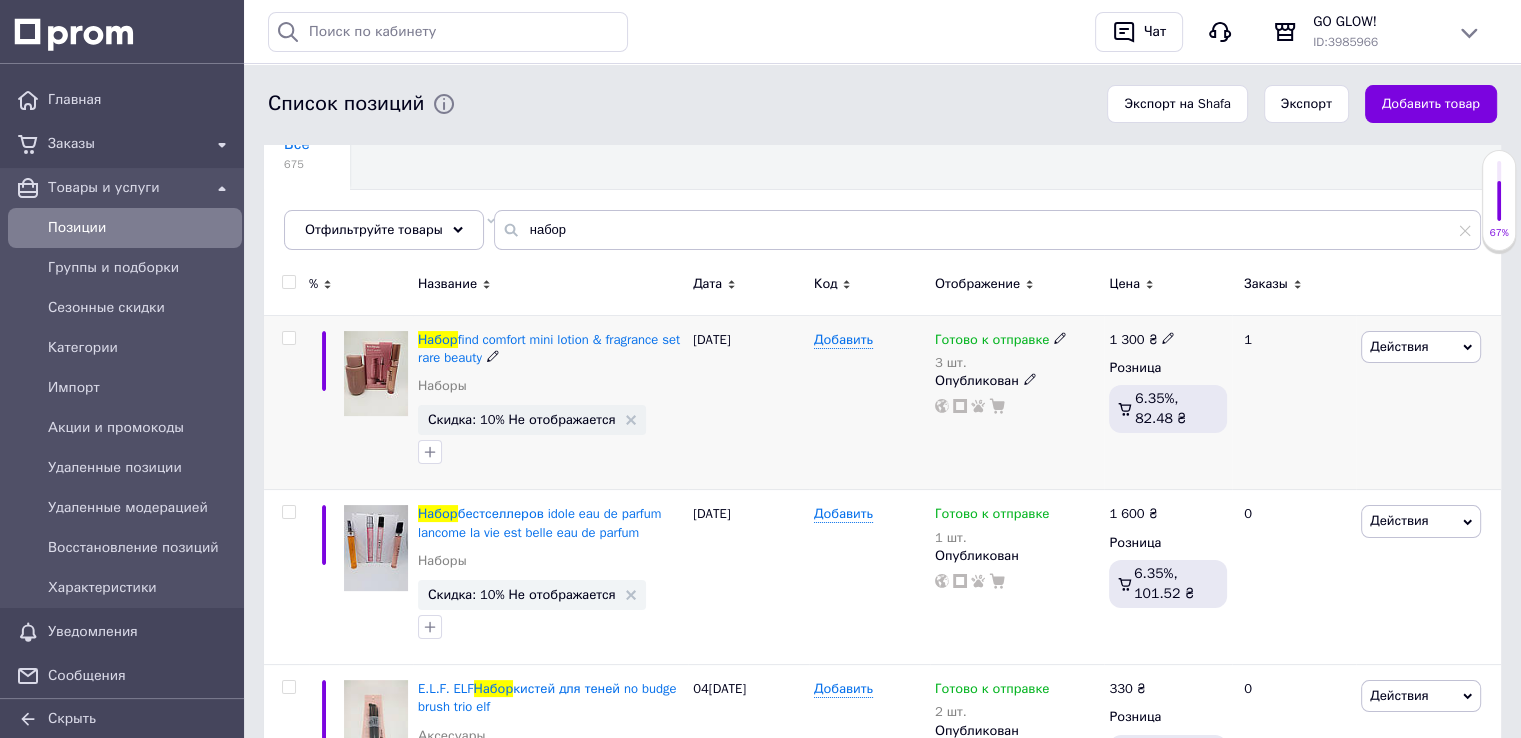 click on "Действия" at bounding box center (1399, 346) 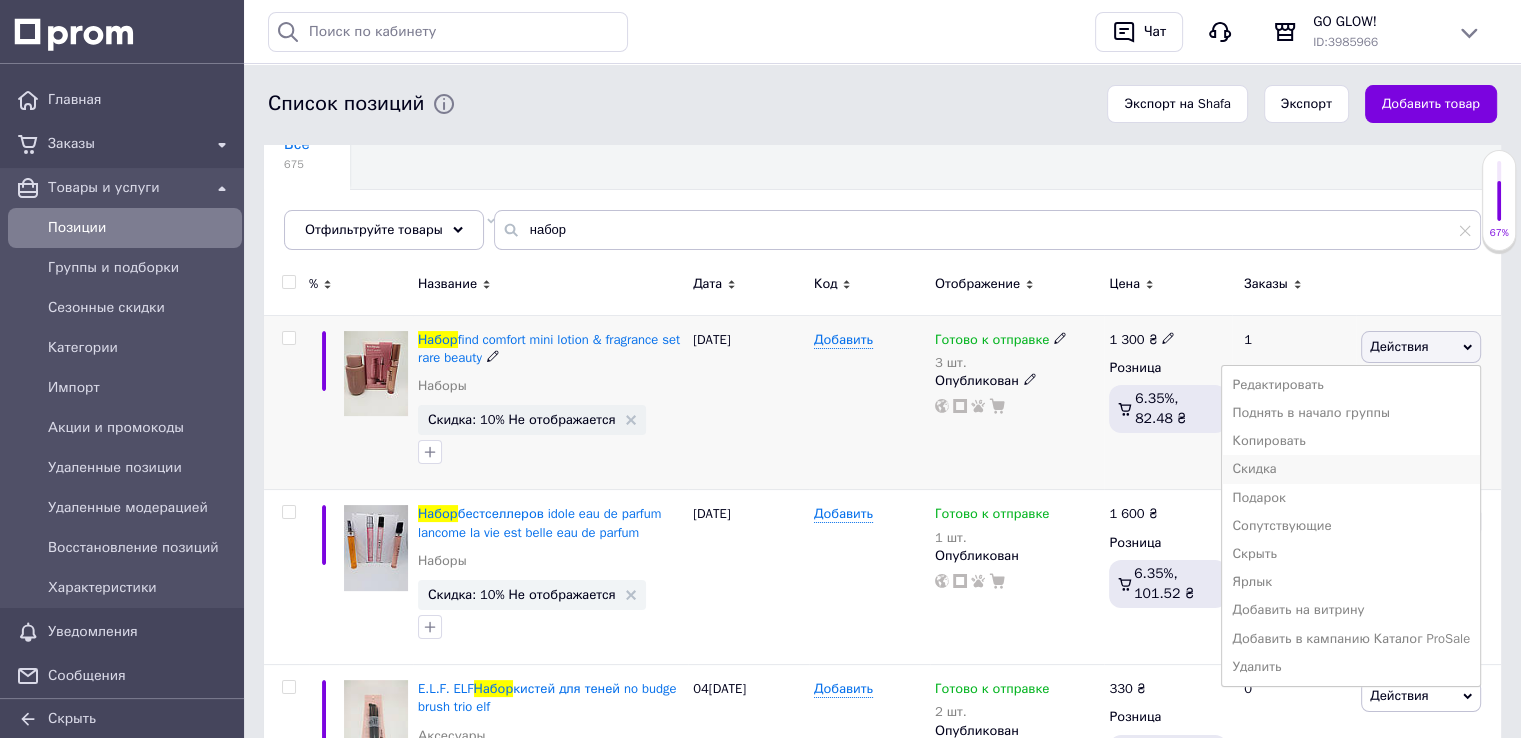 click on "Скидка" at bounding box center (1351, 469) 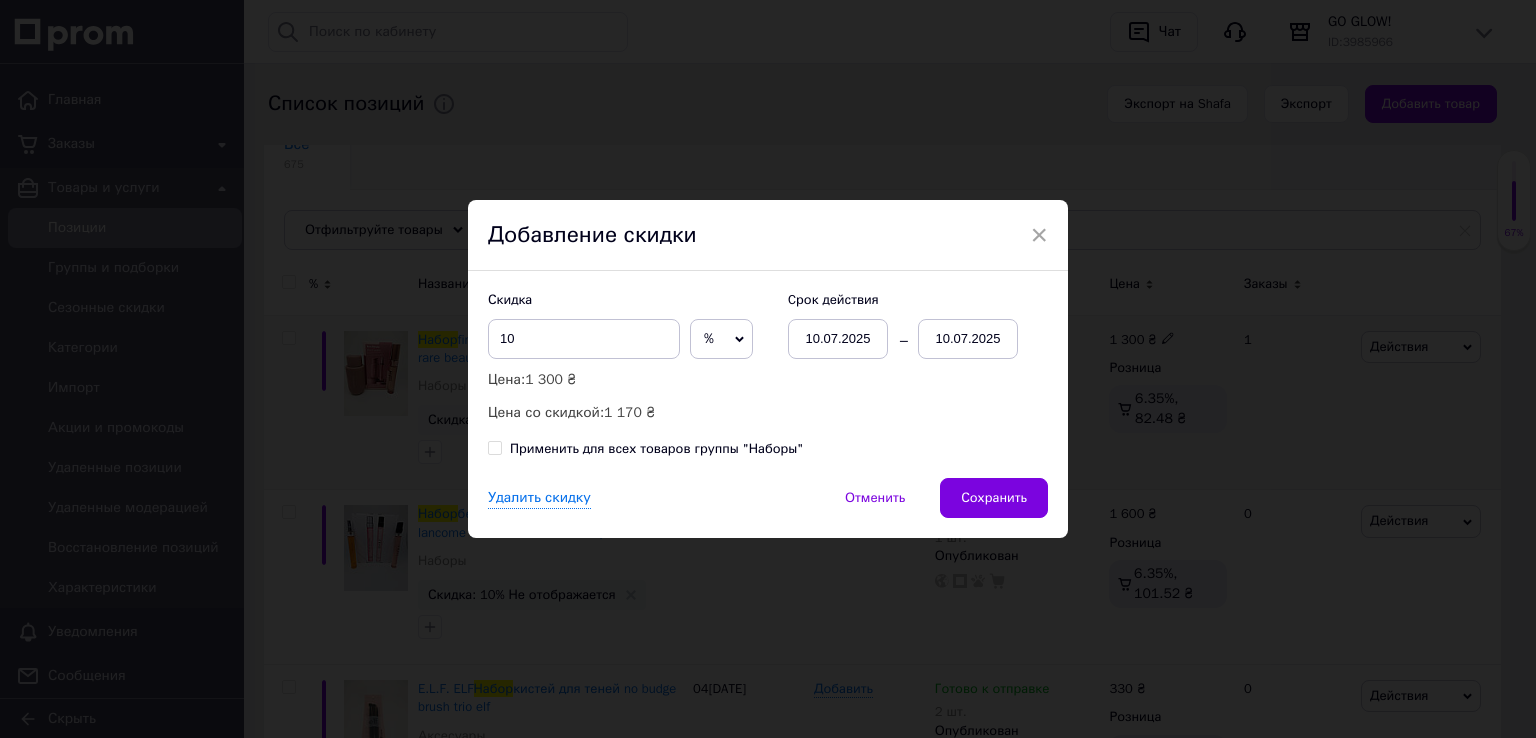 click on "10.07.2025" at bounding box center (968, 339) 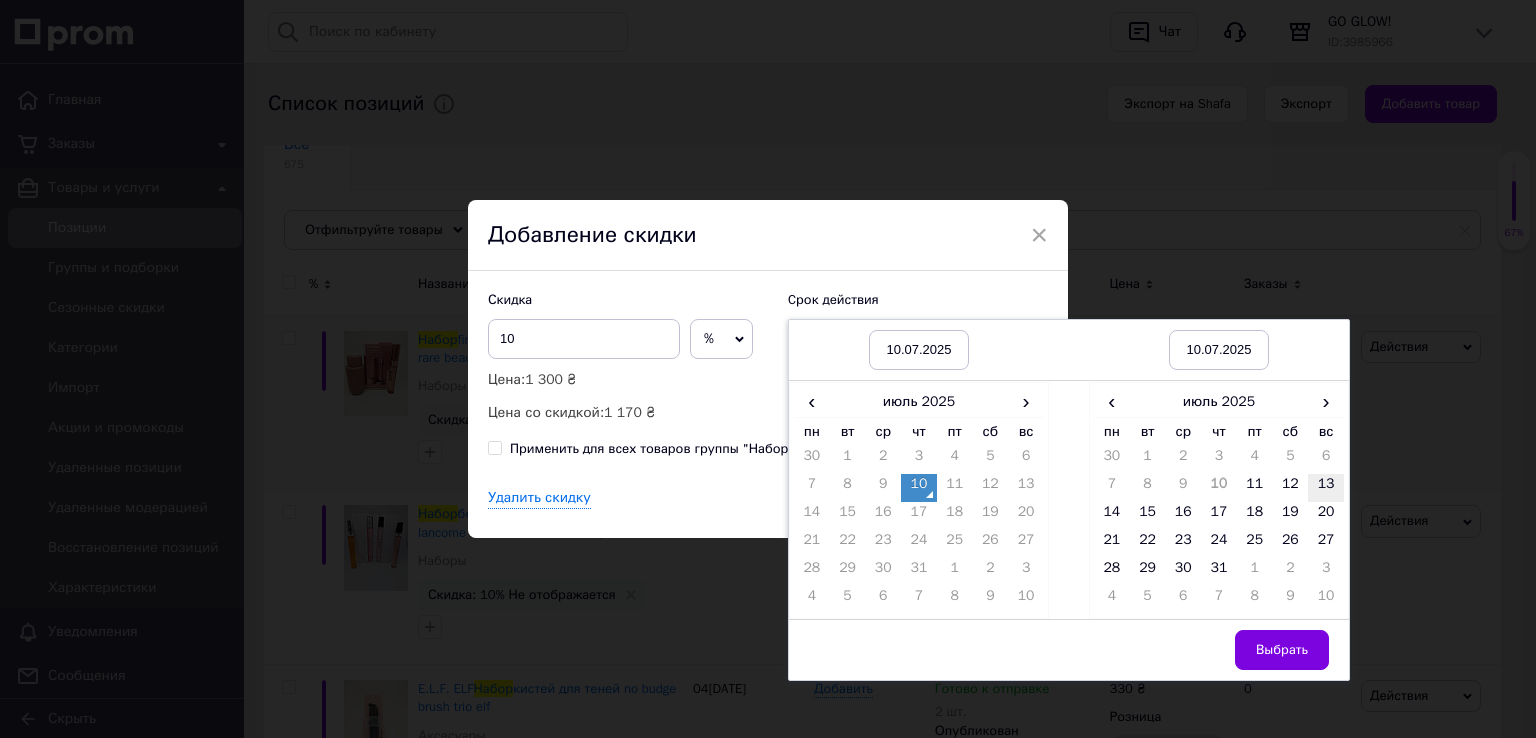click on "13" at bounding box center [1326, 488] 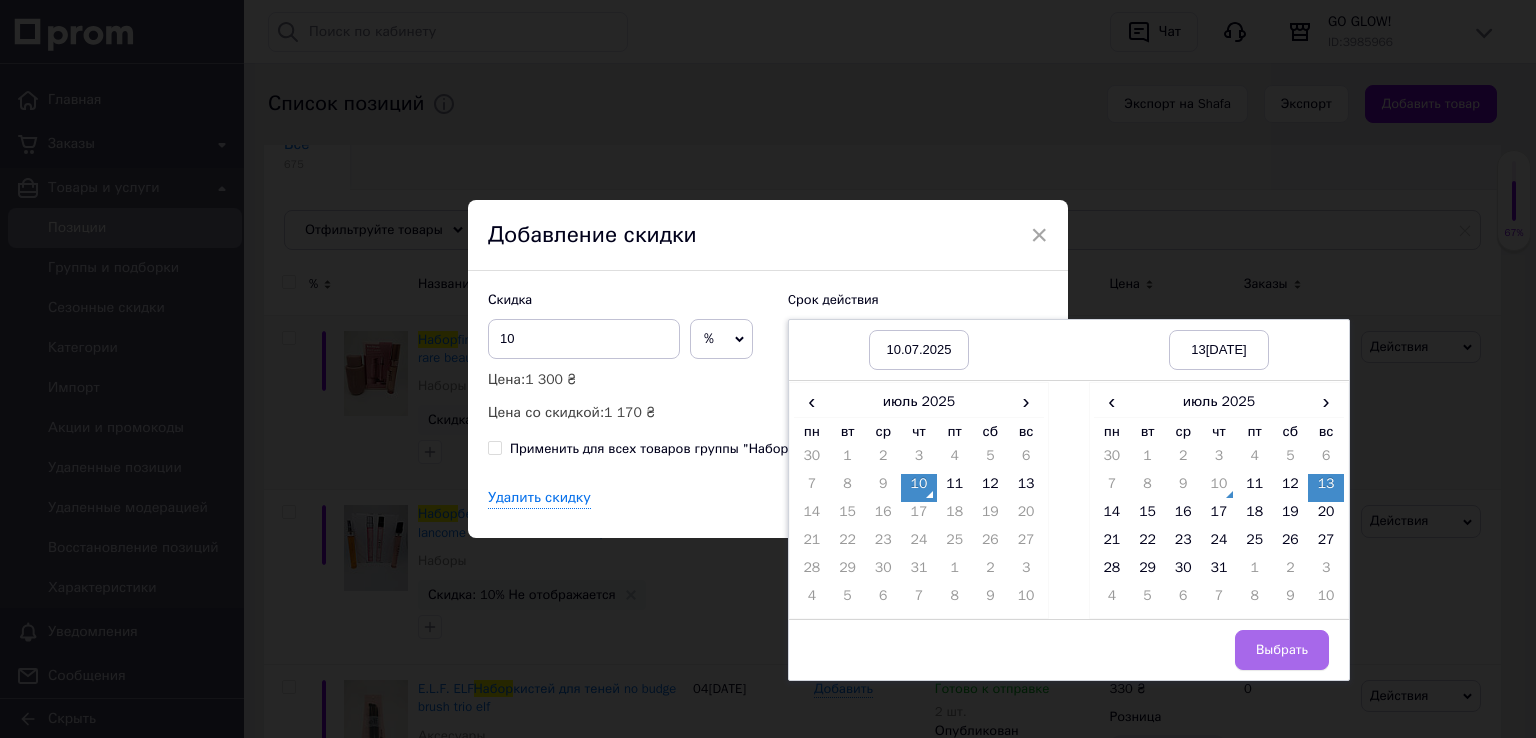 click on "Выбрать" at bounding box center [1282, 650] 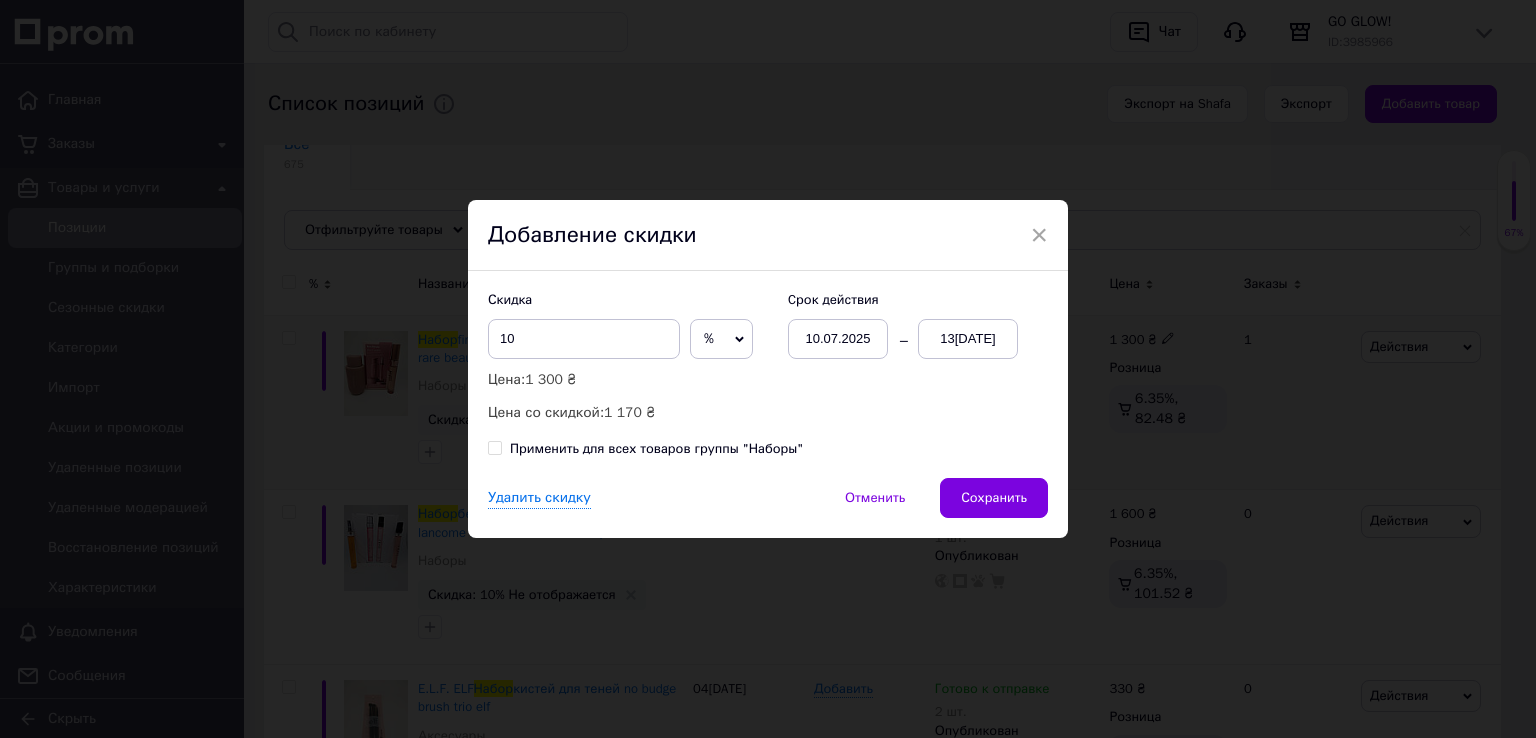 click on "Скидка 10 % ₴ Цена:  1 300   ₴ Цена со скидкой:  1 170   ₴ Cрок действия 10[DATE]3[DATE]�именить для всех товаров группы "Наборы"" at bounding box center [768, 374] 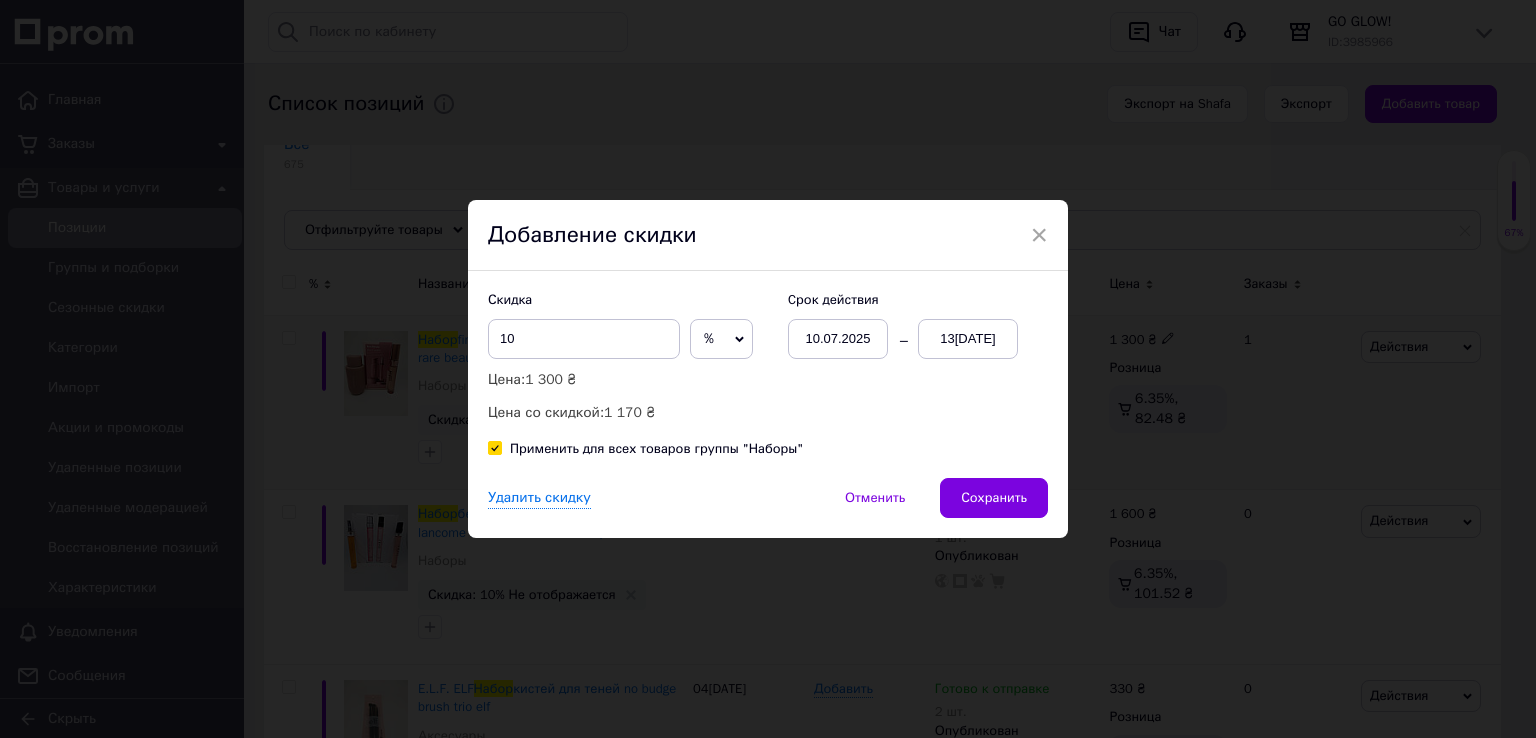 checkbox on "true" 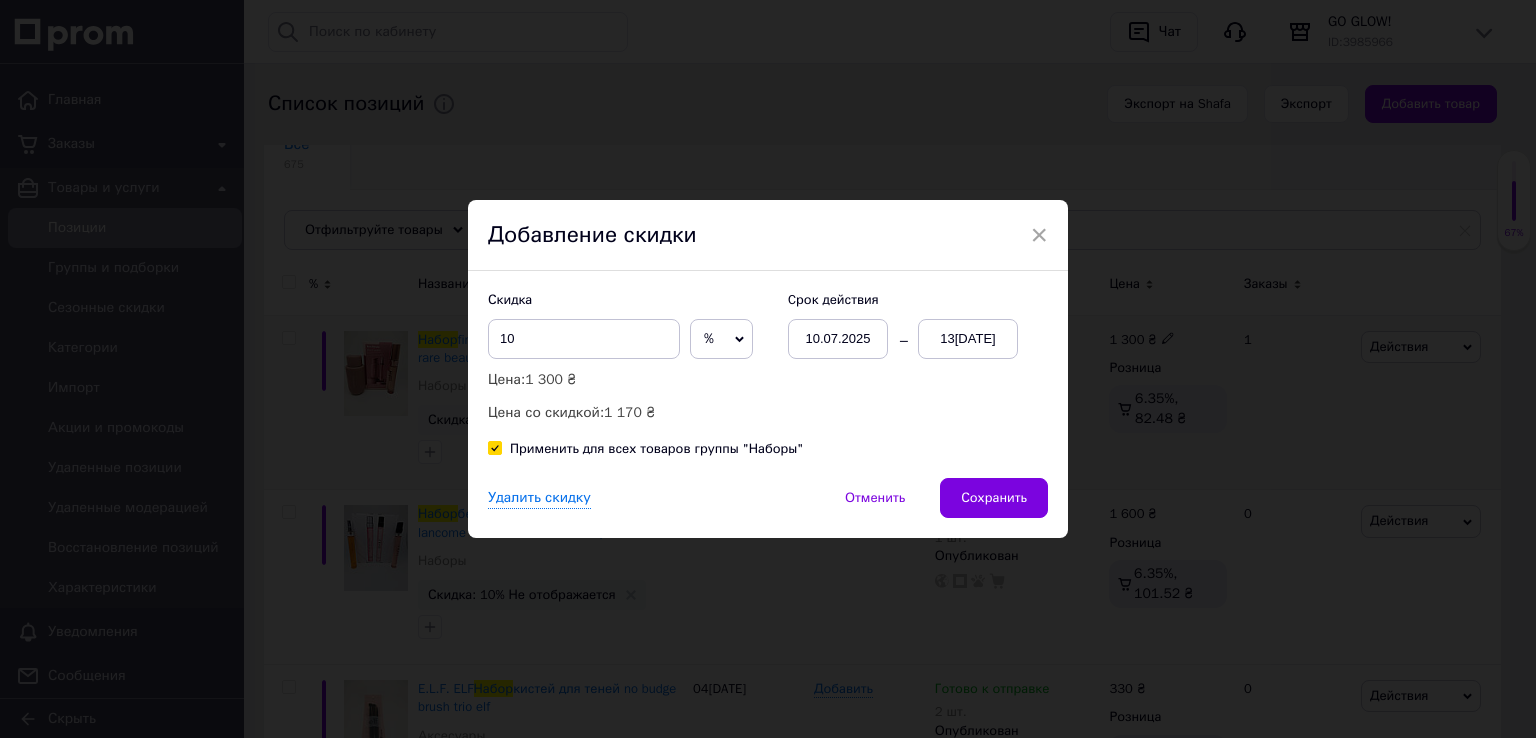 click on "Сохранить" at bounding box center [994, 498] 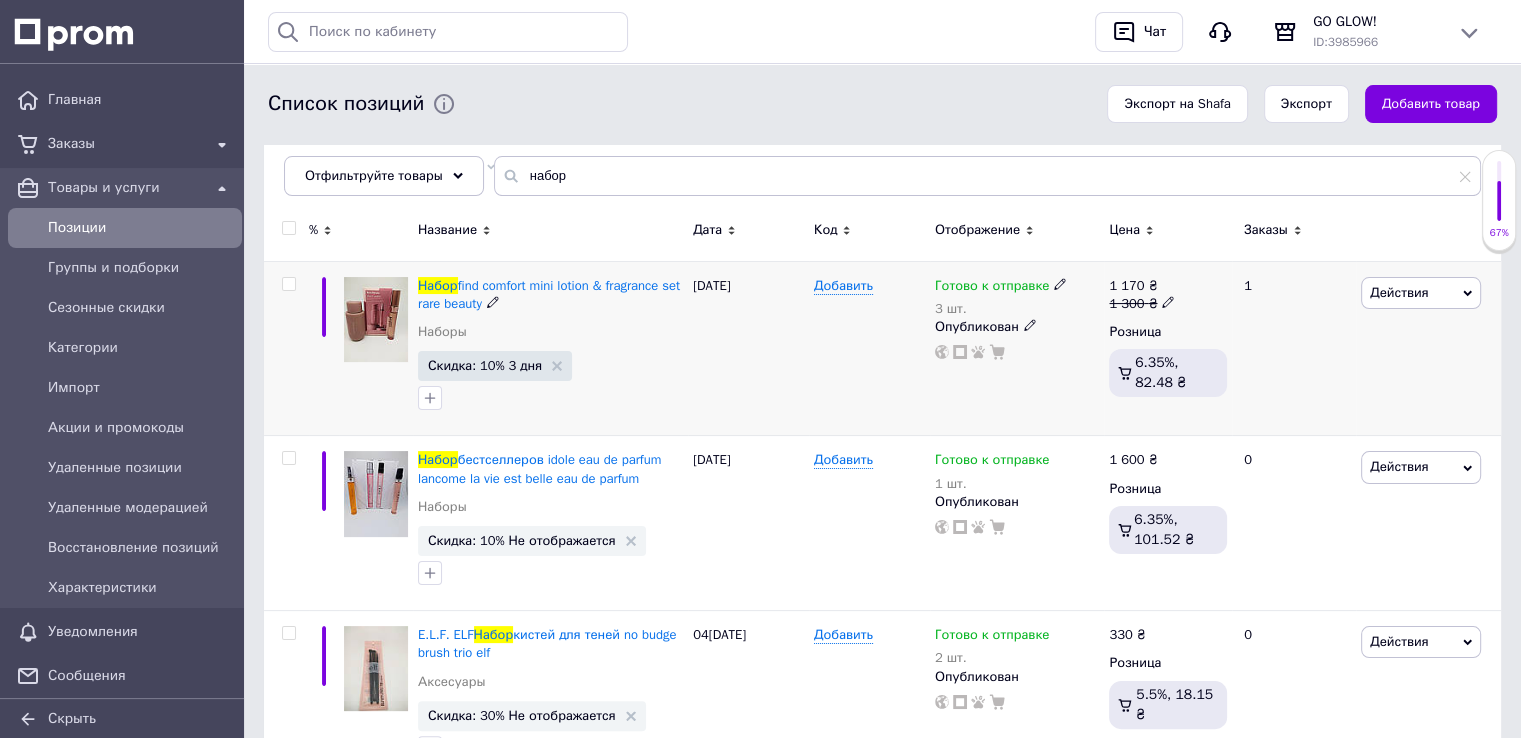 scroll, scrollTop: 300, scrollLeft: 0, axis: vertical 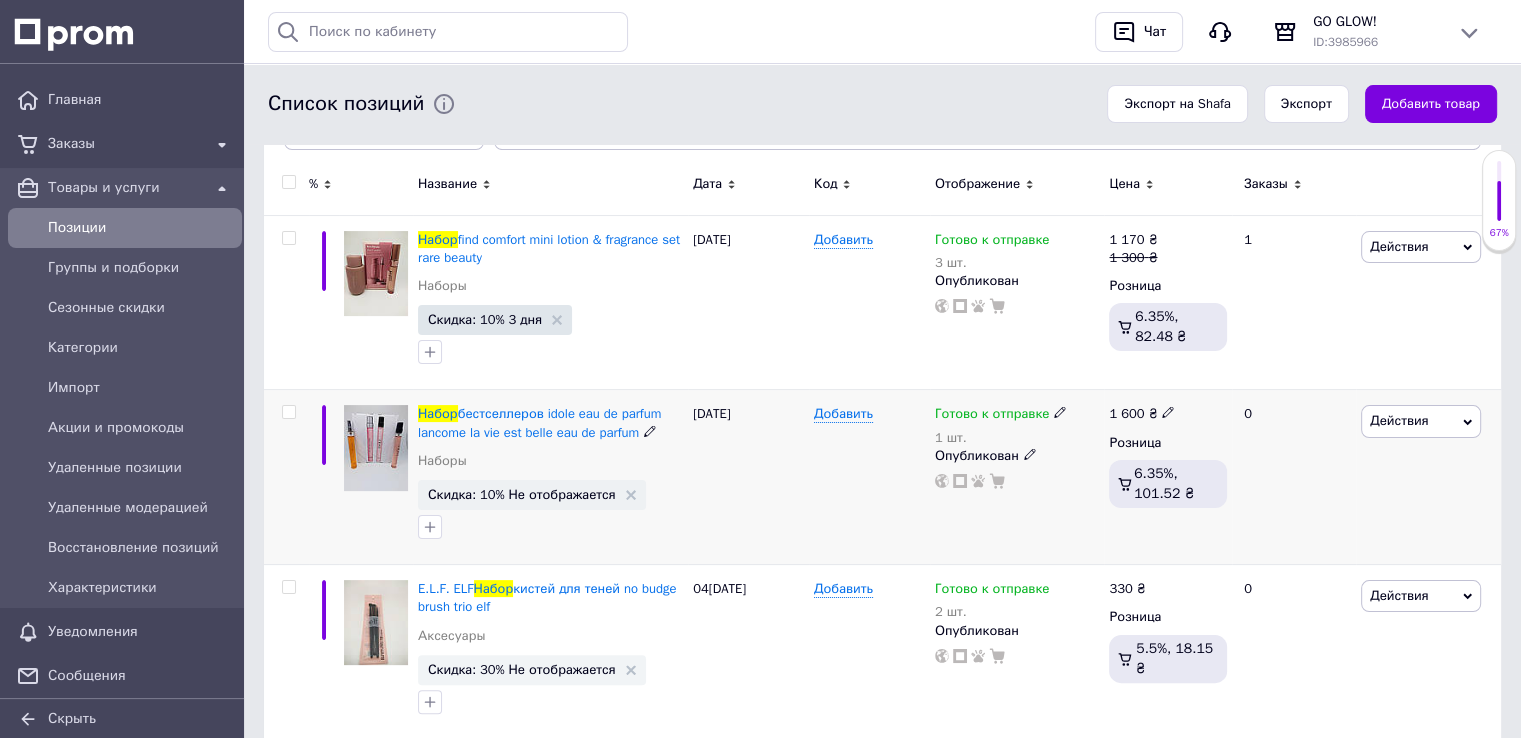 click on "Действия" at bounding box center (1399, 420) 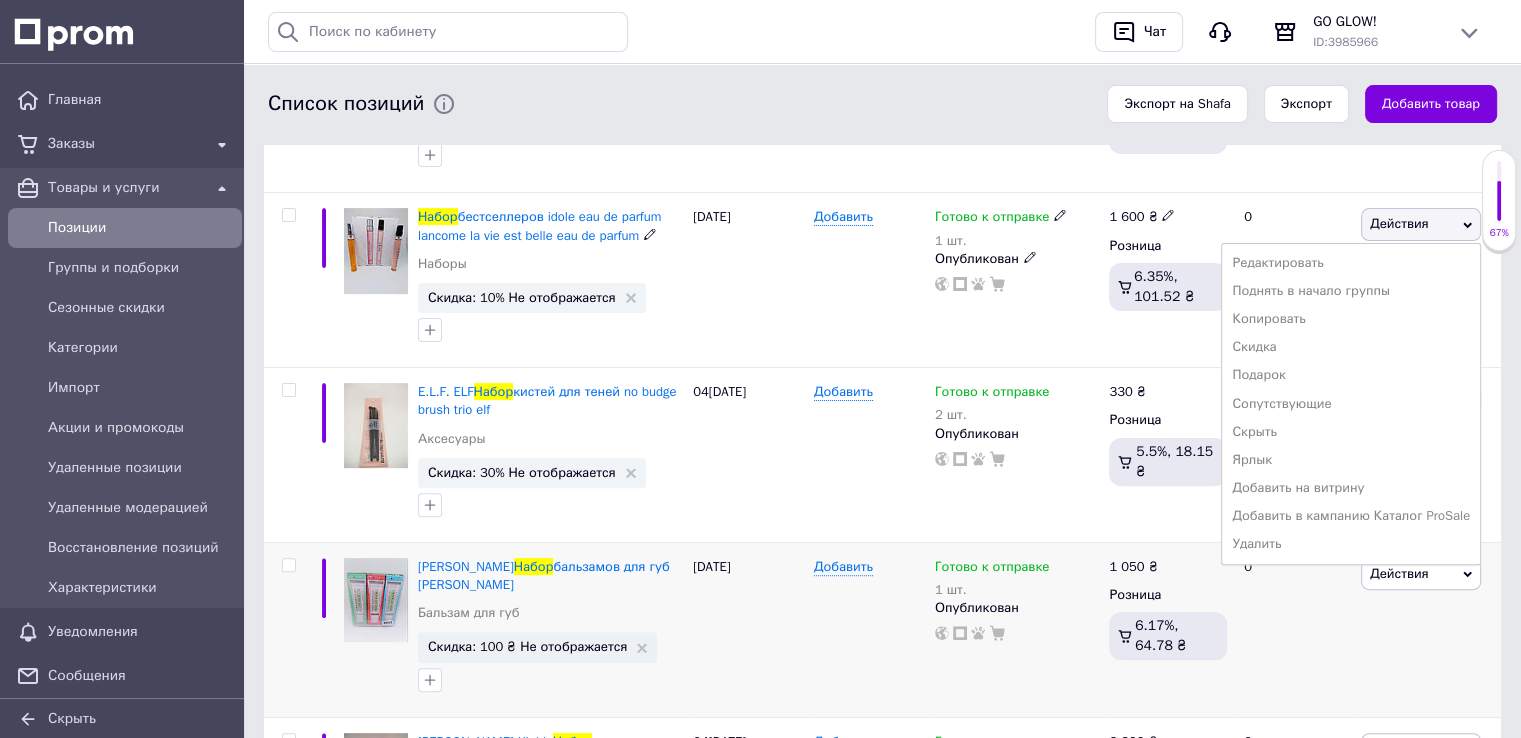scroll, scrollTop: 500, scrollLeft: 0, axis: vertical 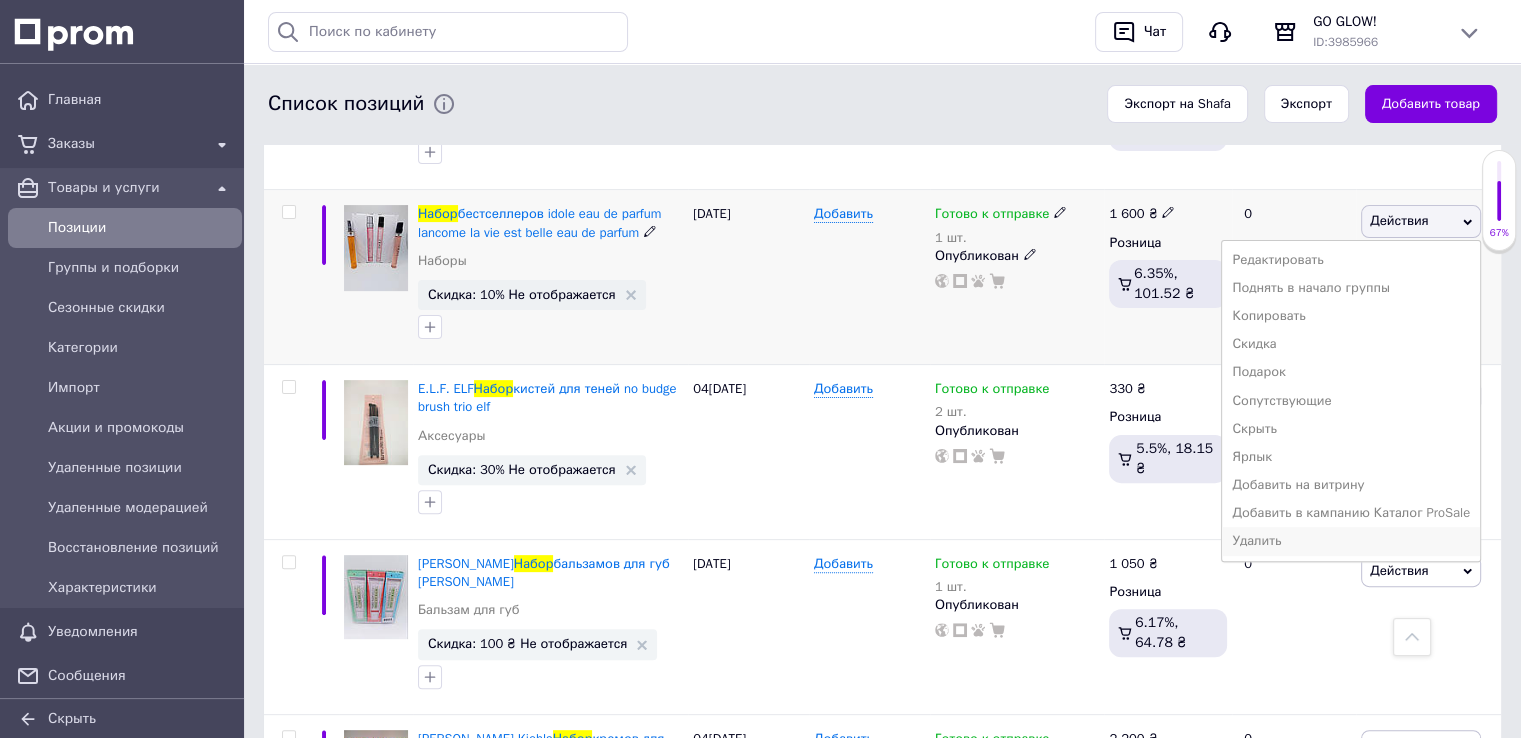 click on "Удалить" at bounding box center (1351, 541) 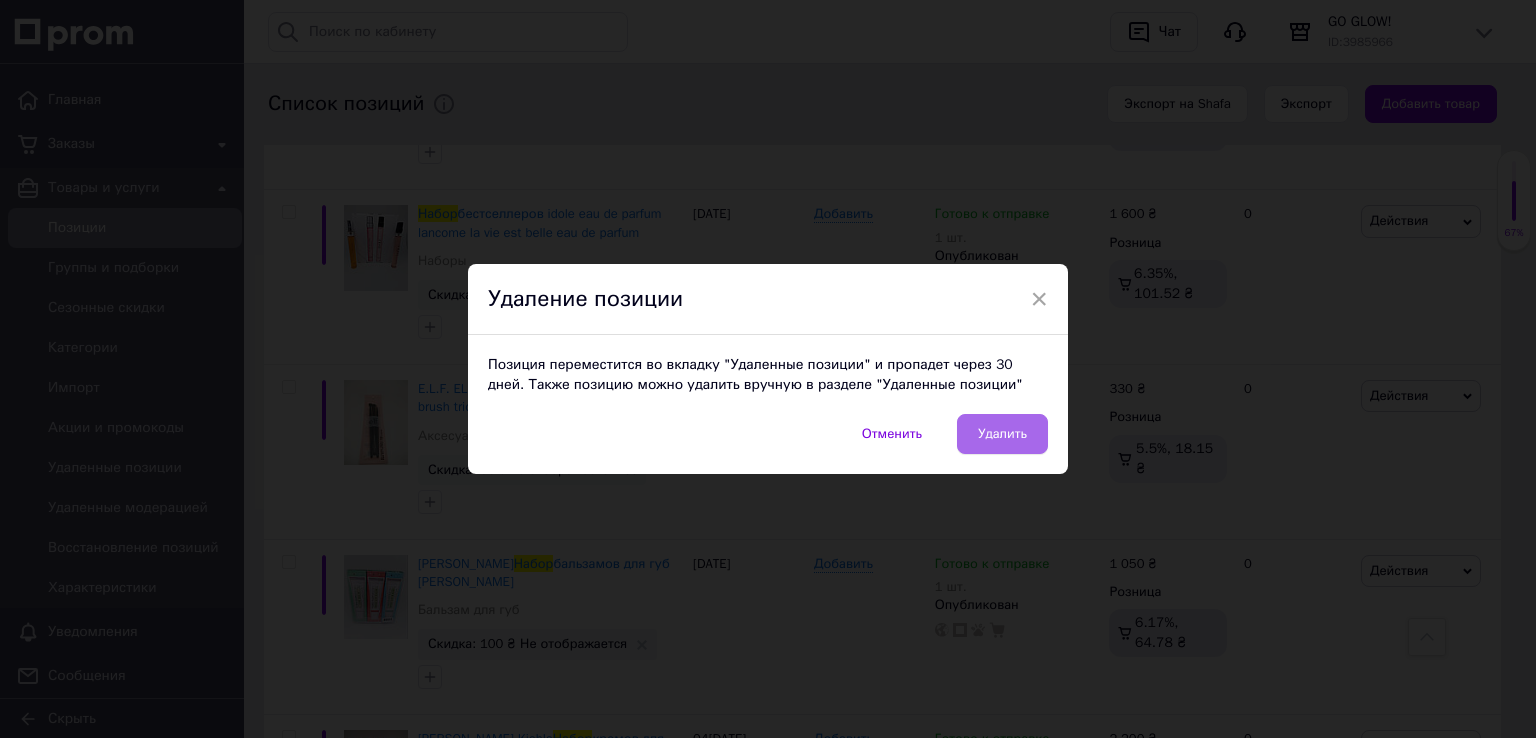click on "Удалить" at bounding box center (1002, 434) 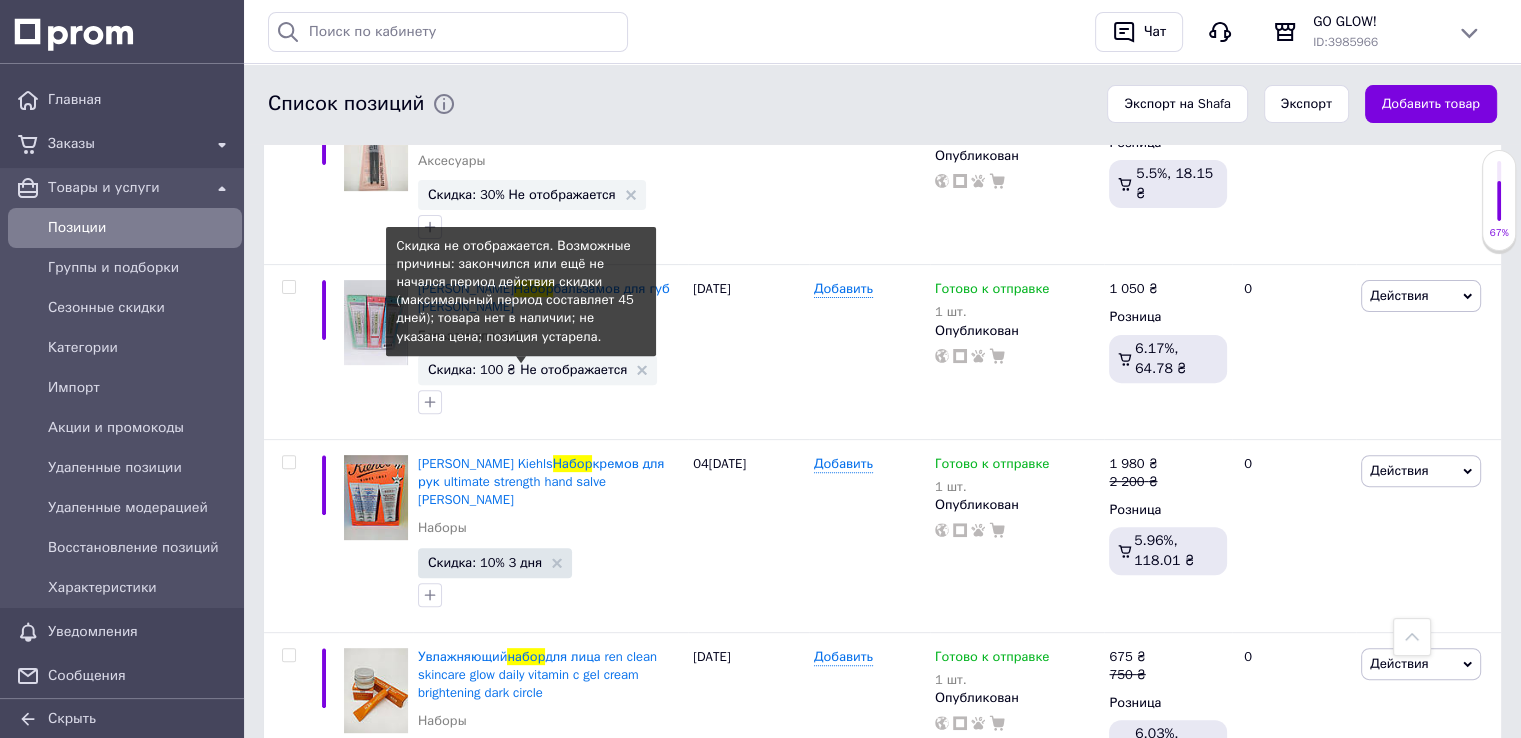 scroll, scrollTop: 0, scrollLeft: 0, axis: both 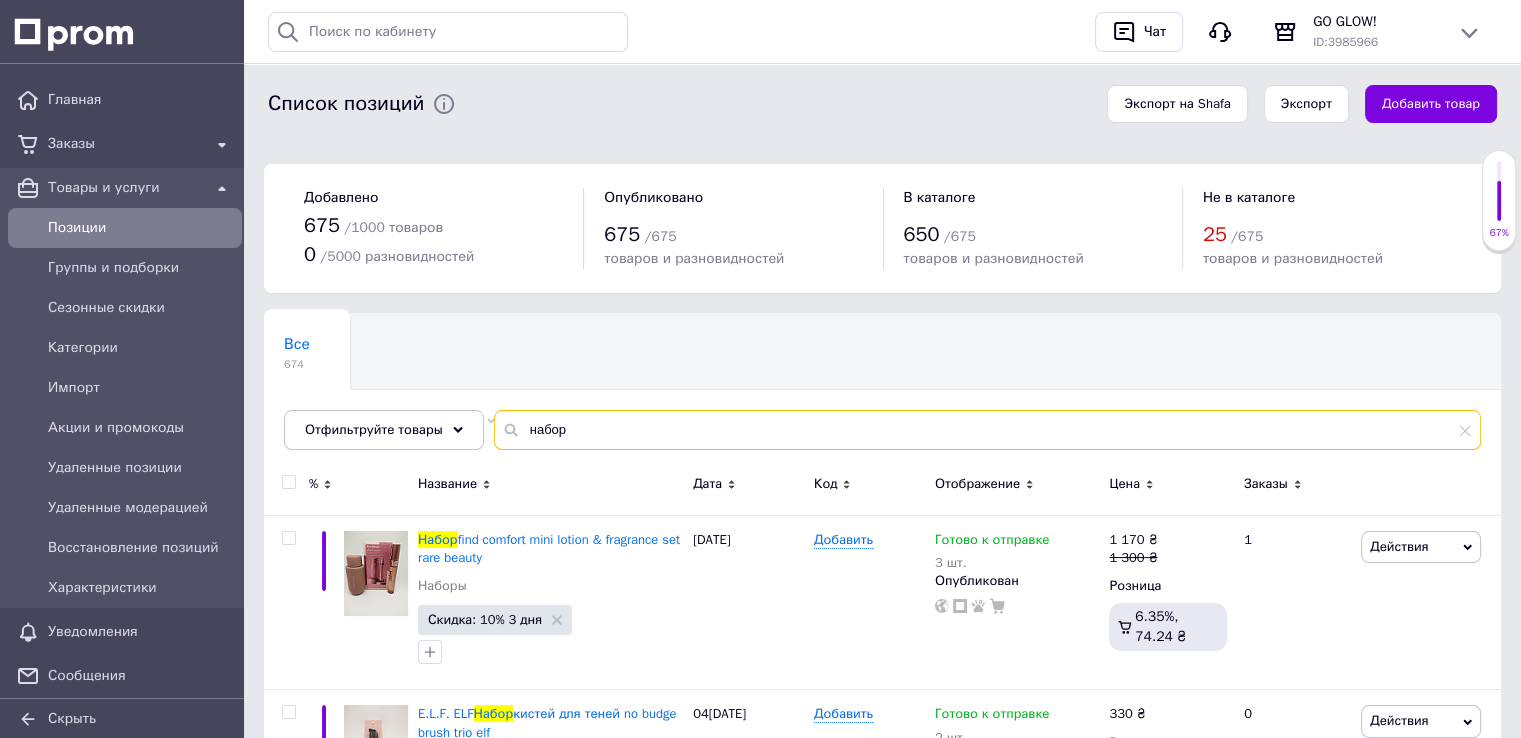drag, startPoint x: 591, startPoint y: 428, endPoint x: 484, endPoint y: 427, distance: 107.00467 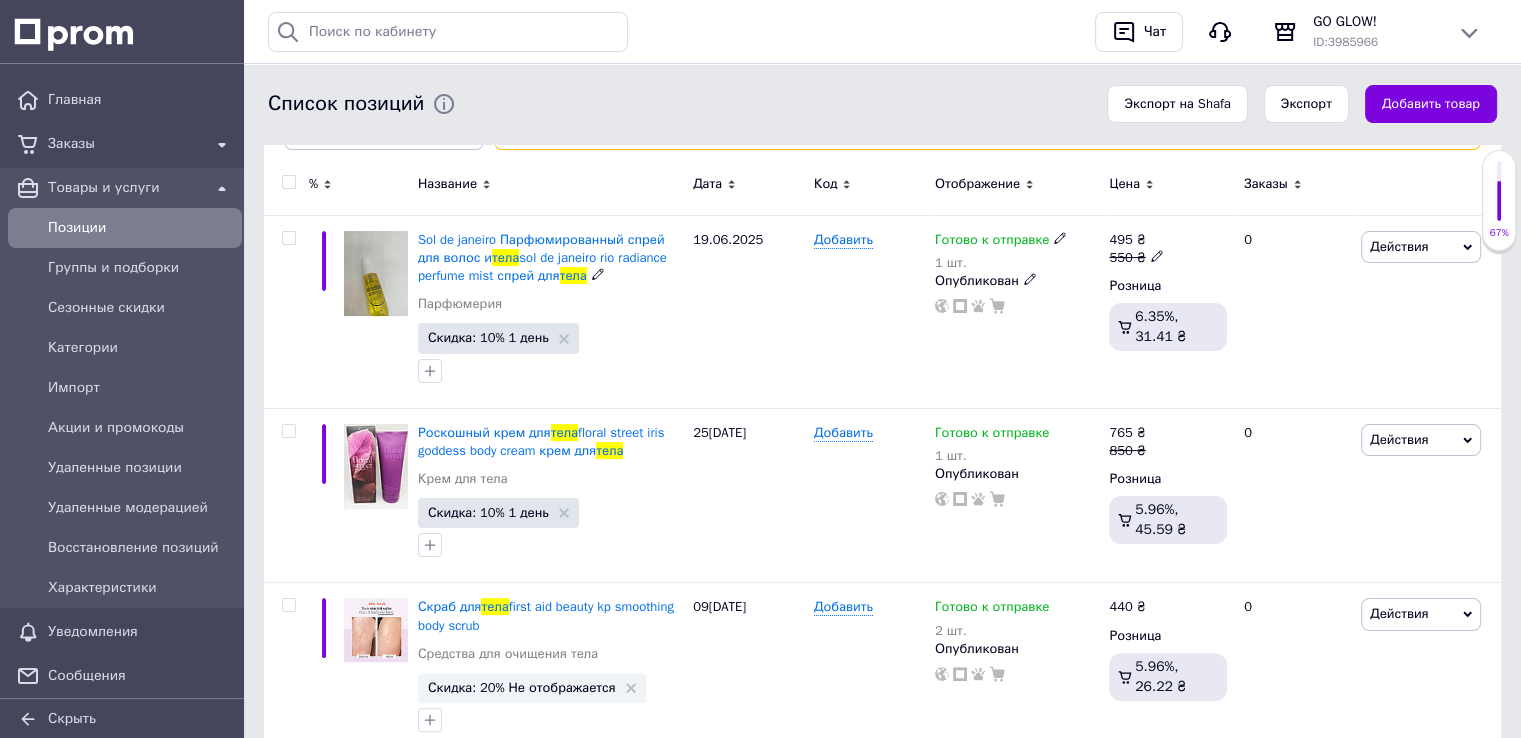 scroll, scrollTop: 500, scrollLeft: 0, axis: vertical 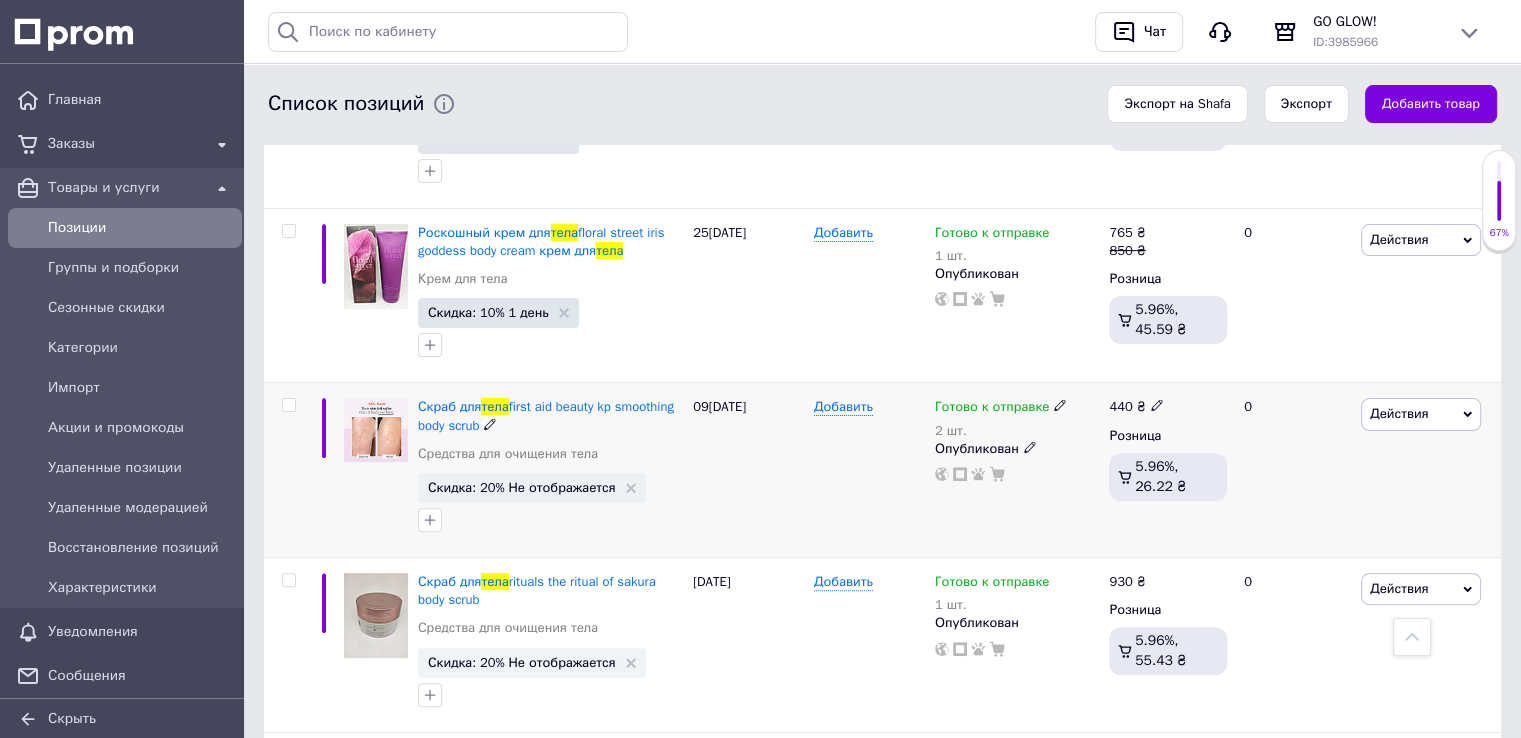 type on "тела" 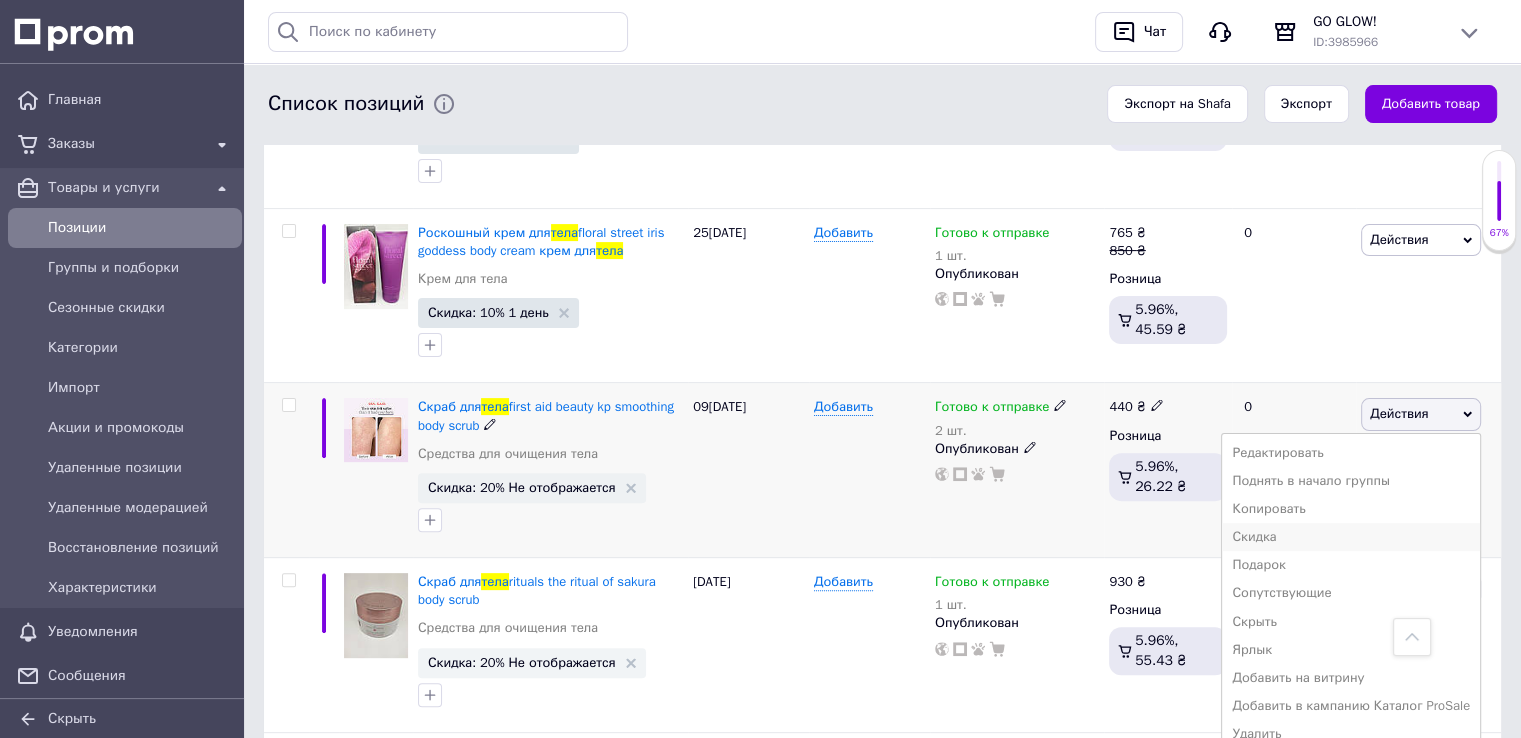 click on "Скидка" at bounding box center (1351, 537) 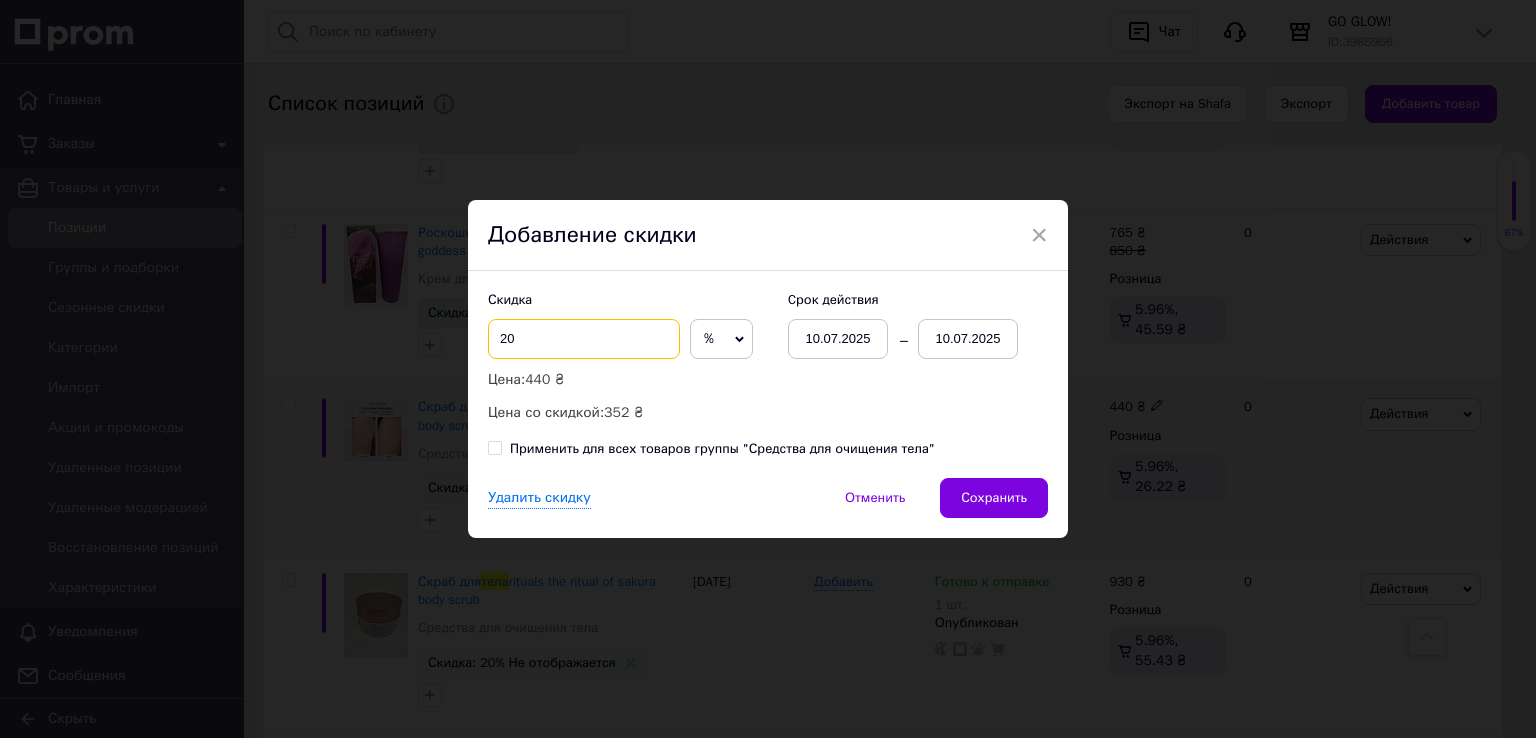 drag, startPoint x: 533, startPoint y: 336, endPoint x: 475, endPoint y: 329, distance: 58.420887 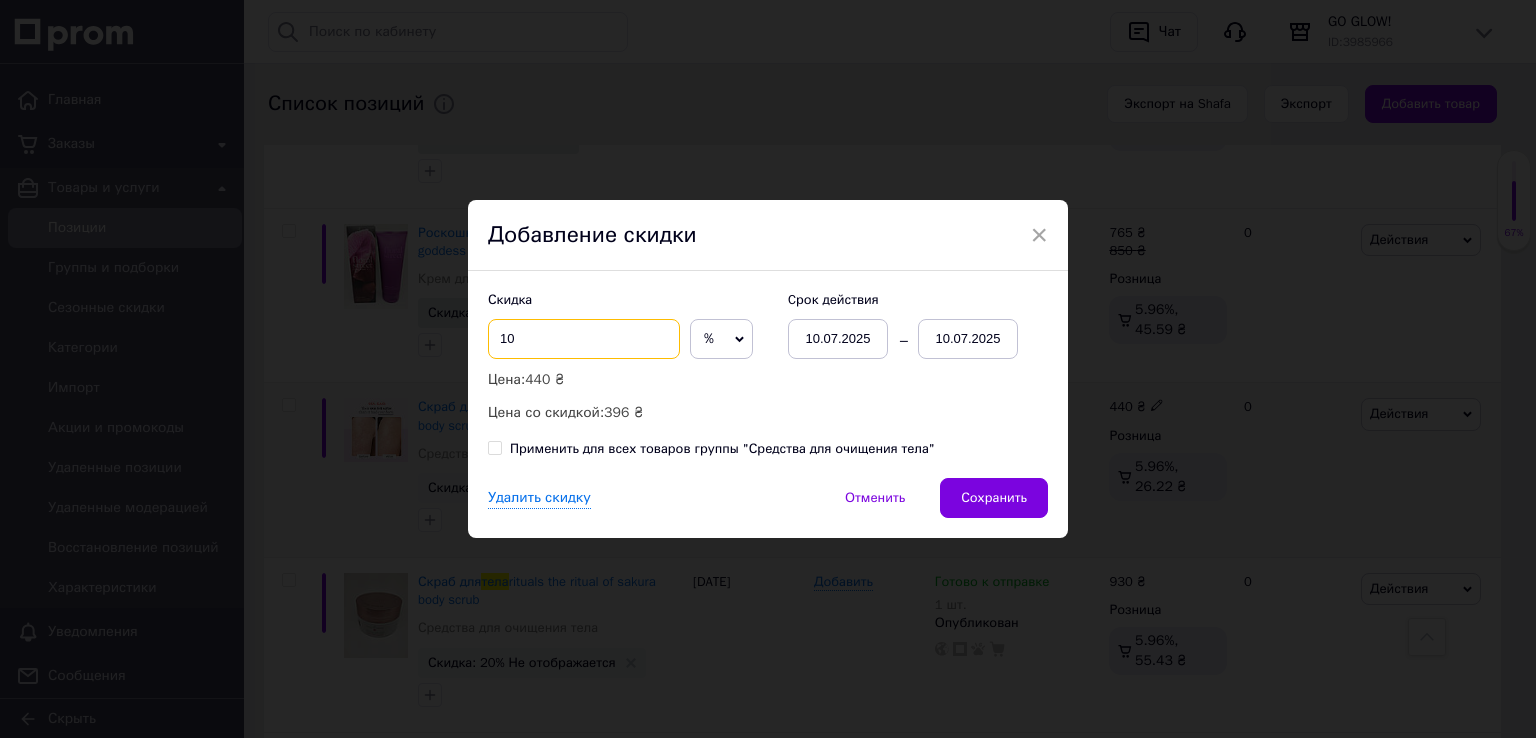type on "10" 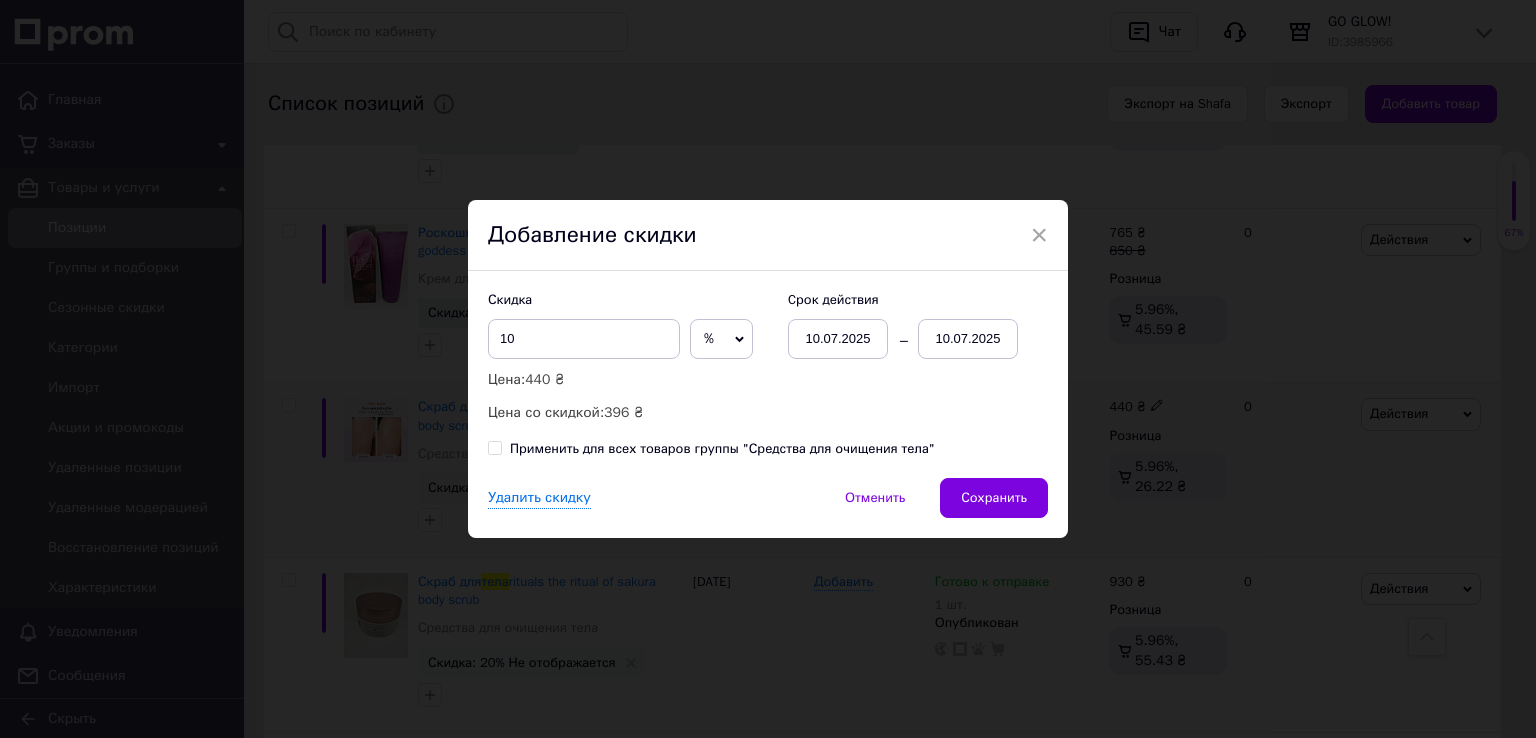 click on "10.07.2025" at bounding box center [968, 339] 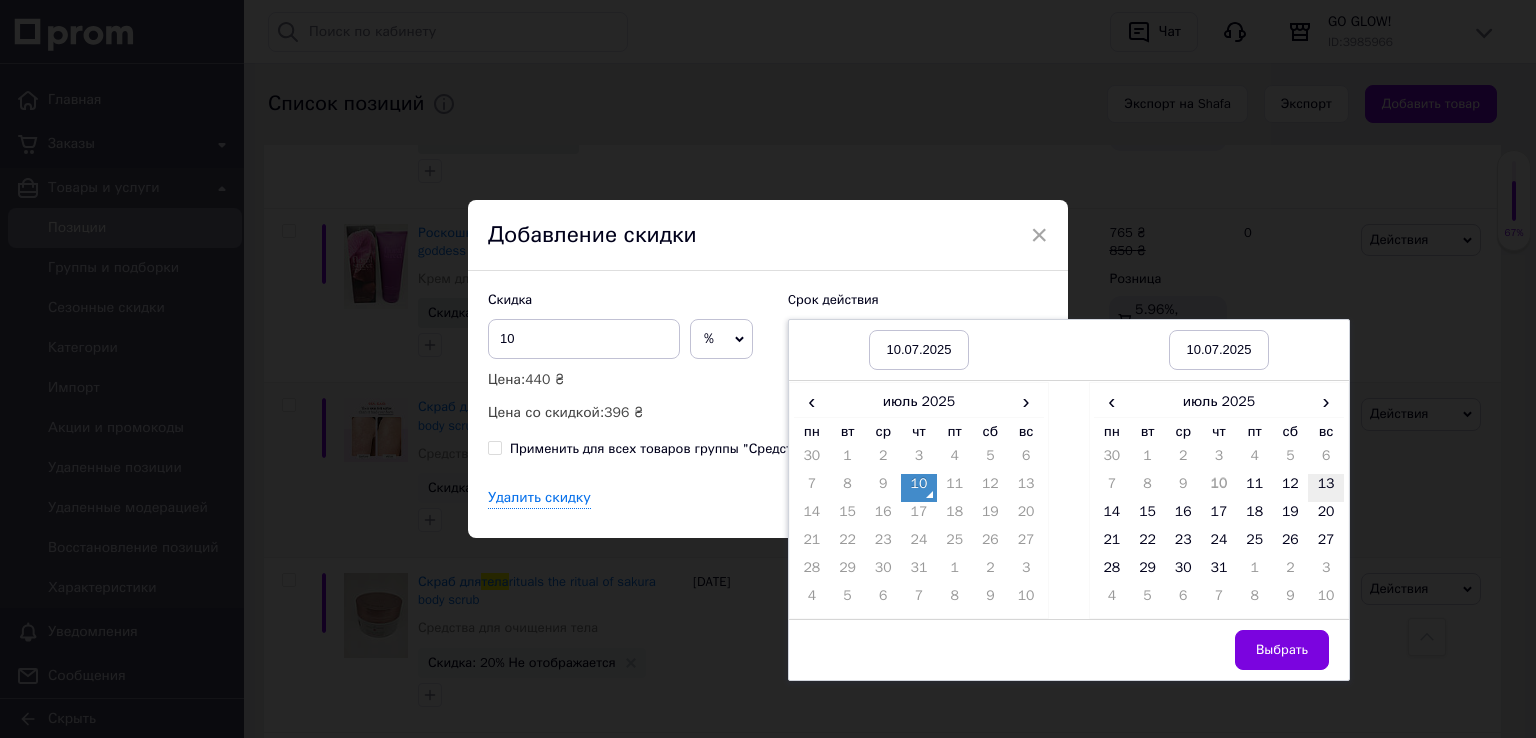 click on "13" at bounding box center (1326, 488) 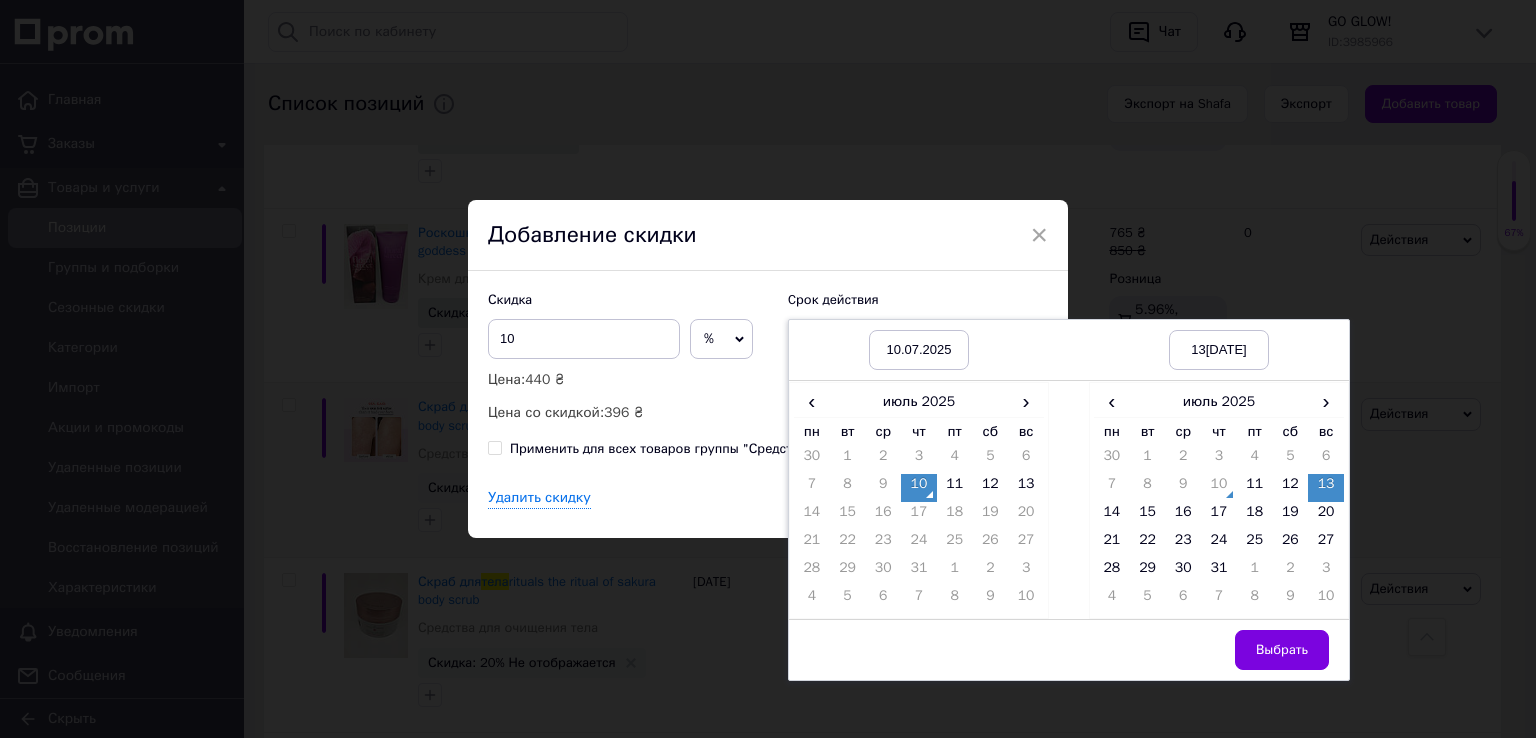 click on "Выбрать" at bounding box center [1282, 650] 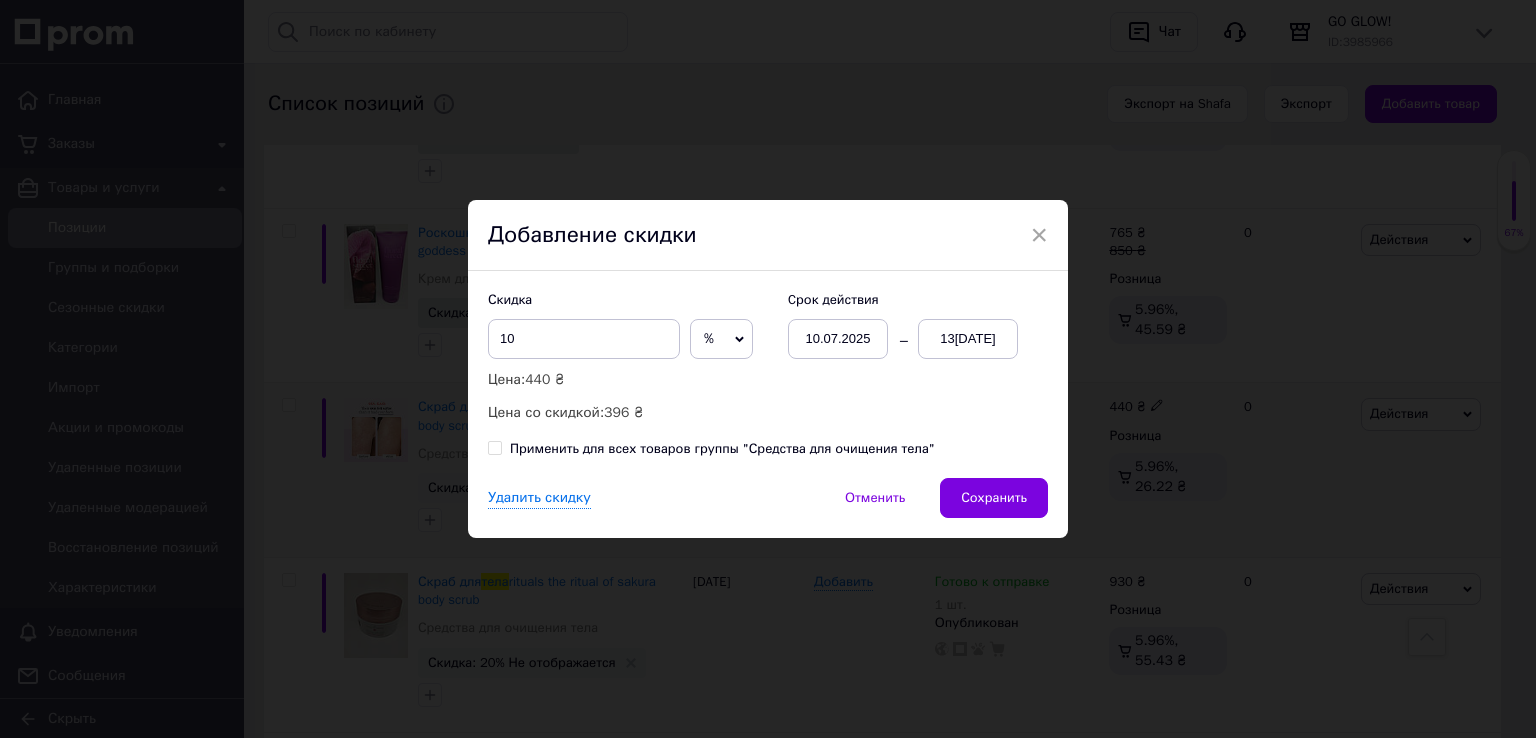 click on "Применить для всех товаров группы "Средства для очищения тела"" at bounding box center [722, 449] 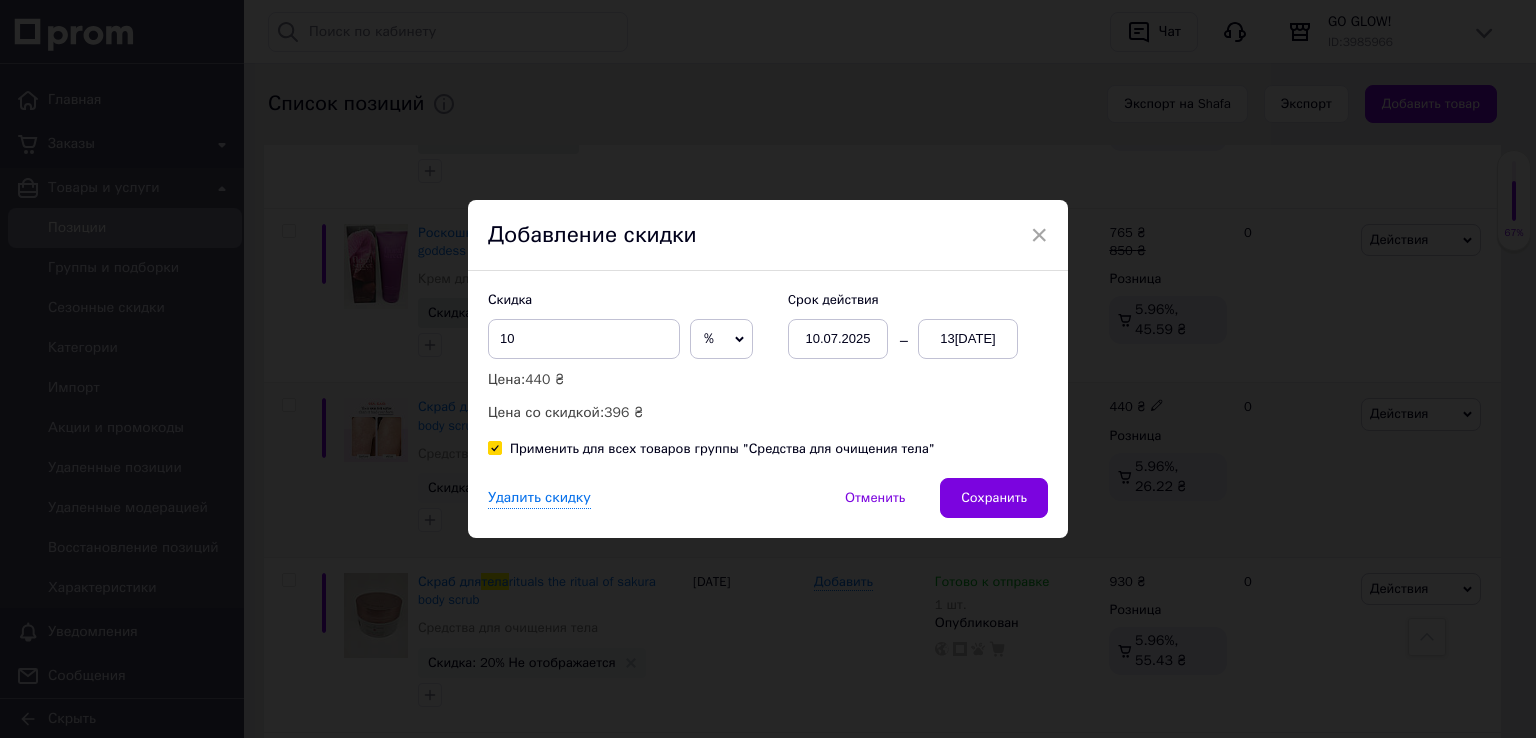 checkbox on "true" 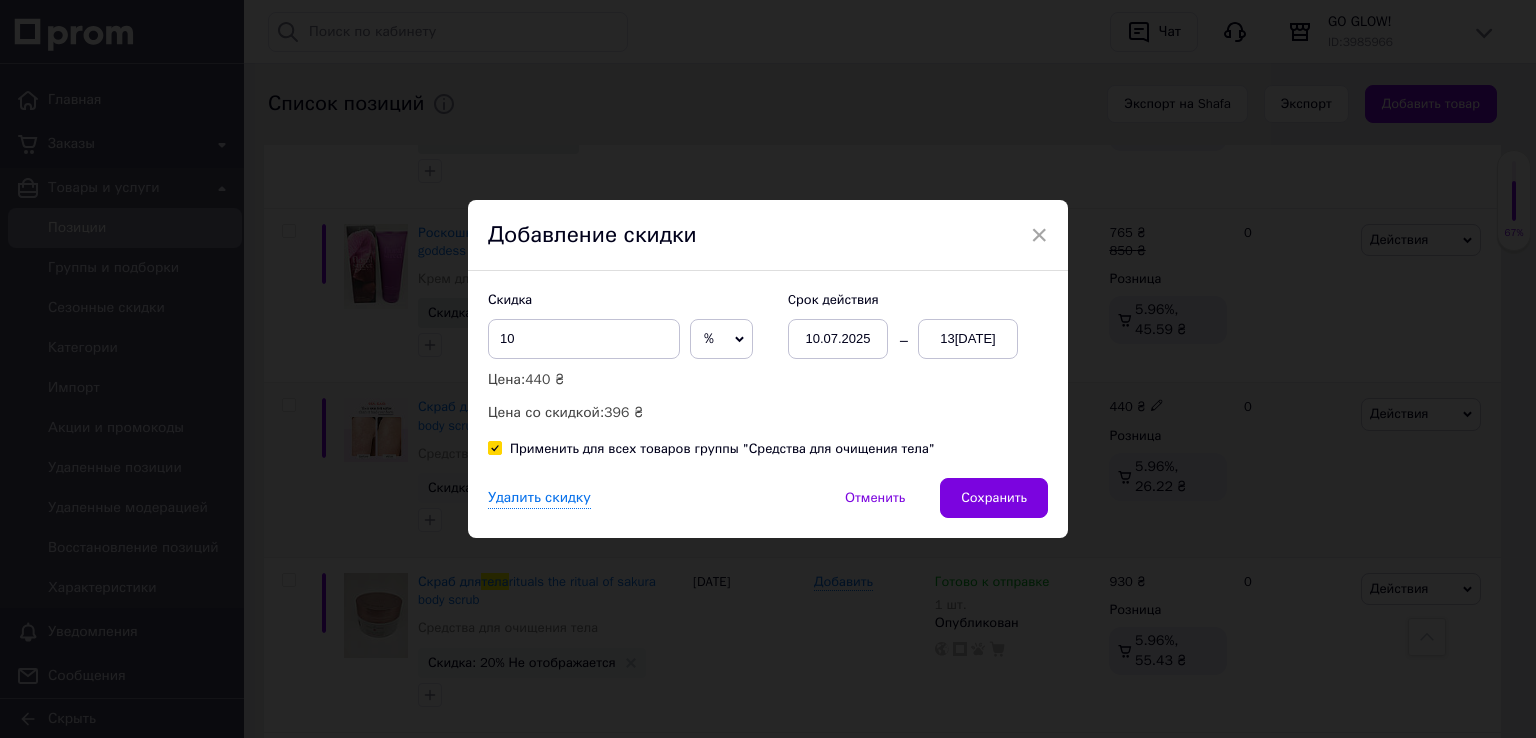 drag, startPoint x: 991, startPoint y: 489, endPoint x: 981, endPoint y: 480, distance: 13.453624 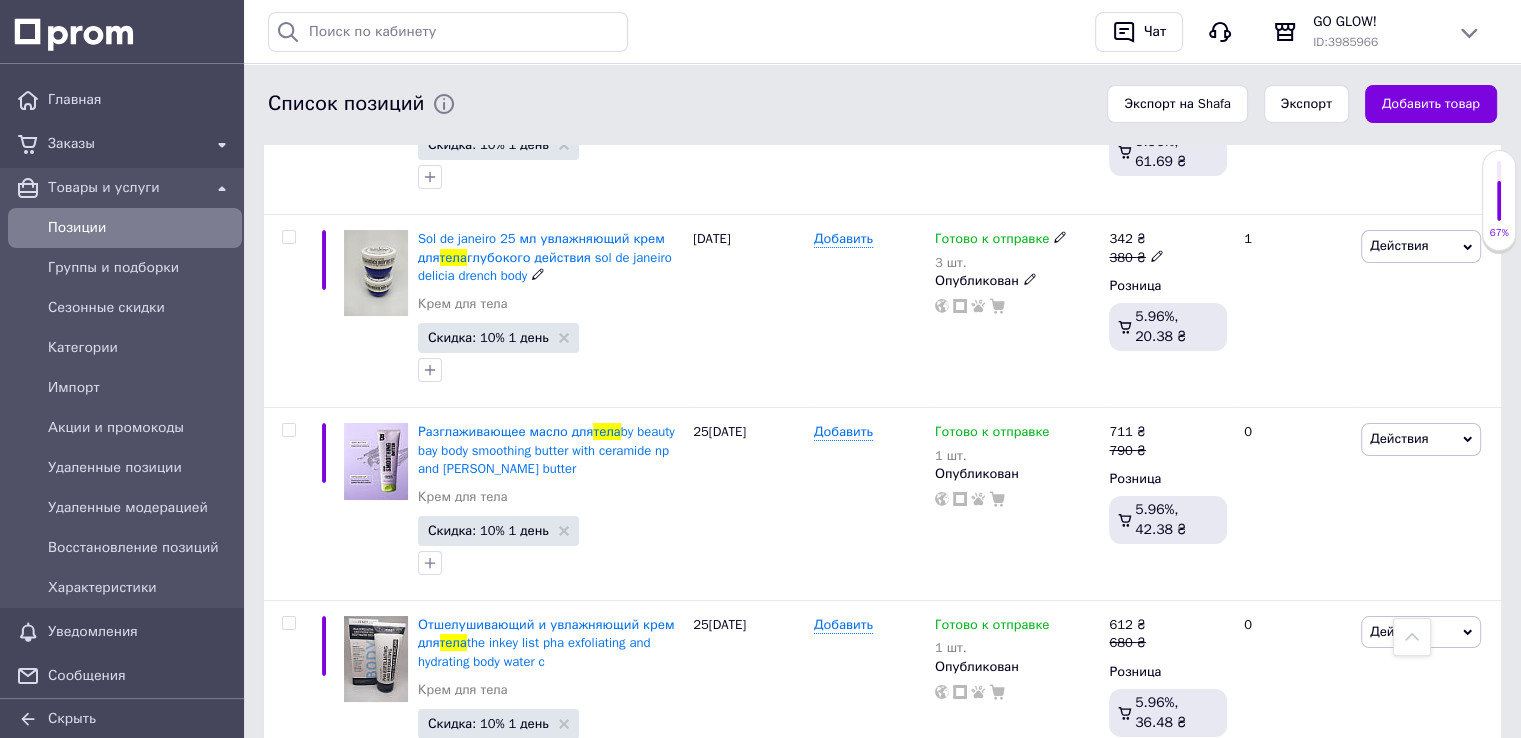 scroll, scrollTop: 7500, scrollLeft: 0, axis: vertical 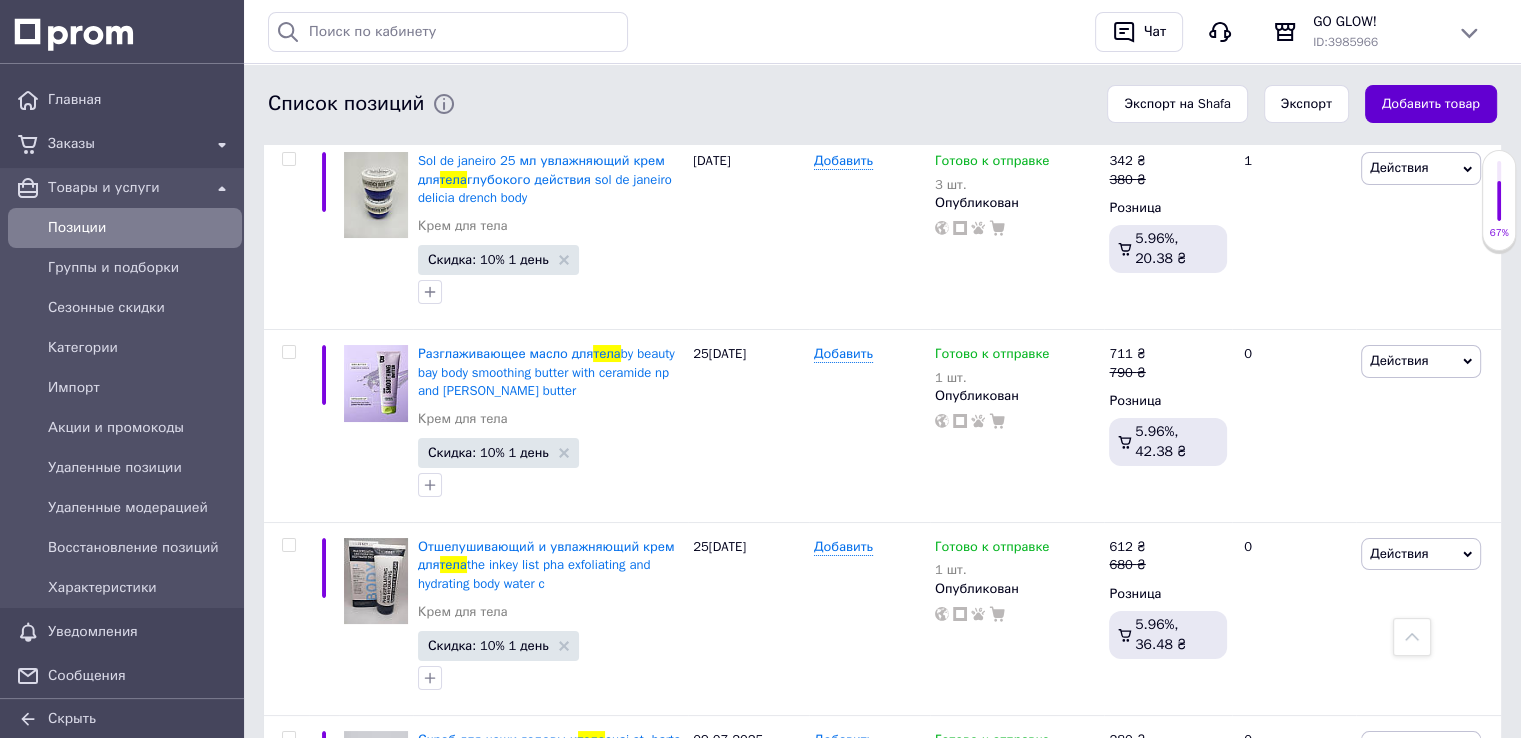 click on "Добавить товар" at bounding box center (1431, 104) 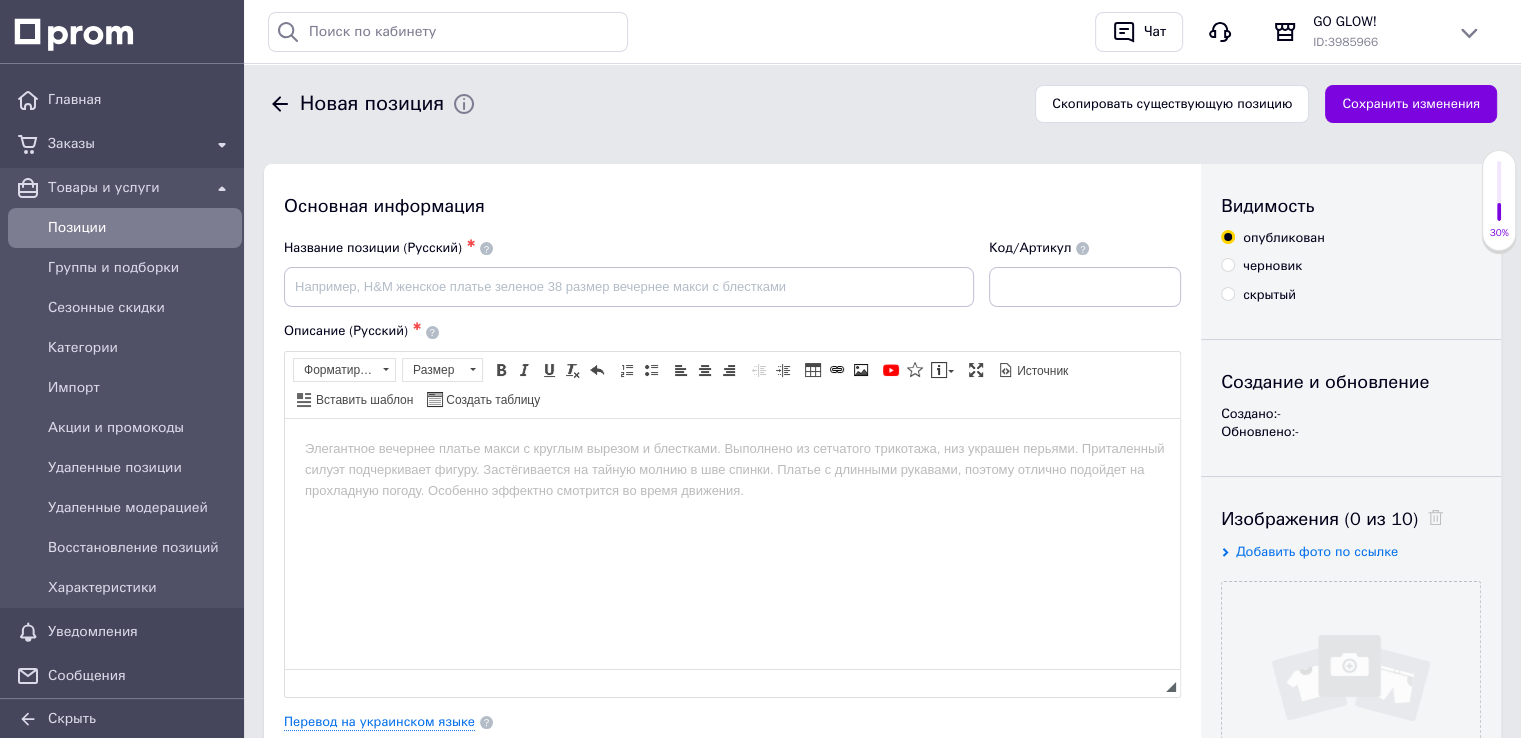 scroll, scrollTop: 0, scrollLeft: 0, axis: both 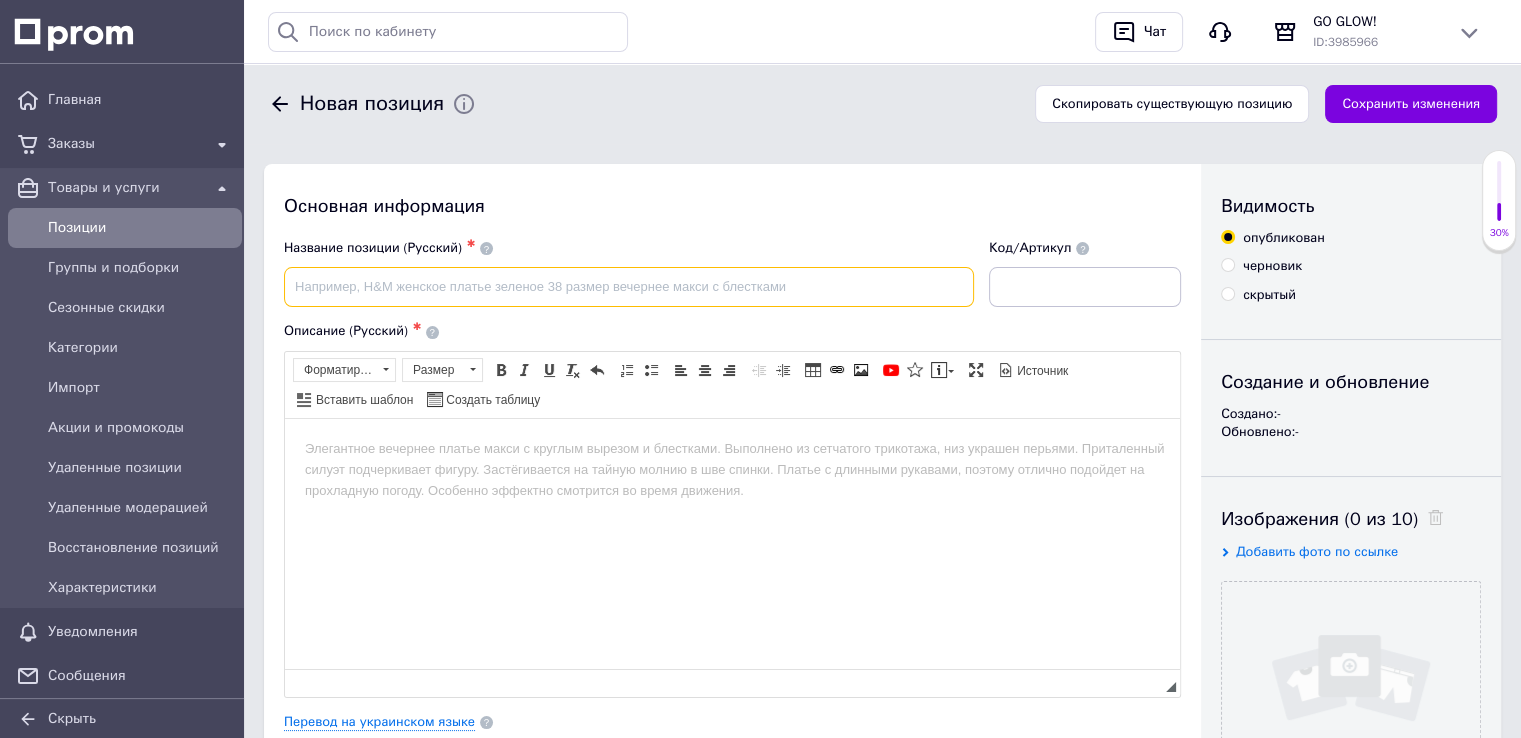 click at bounding box center (629, 287) 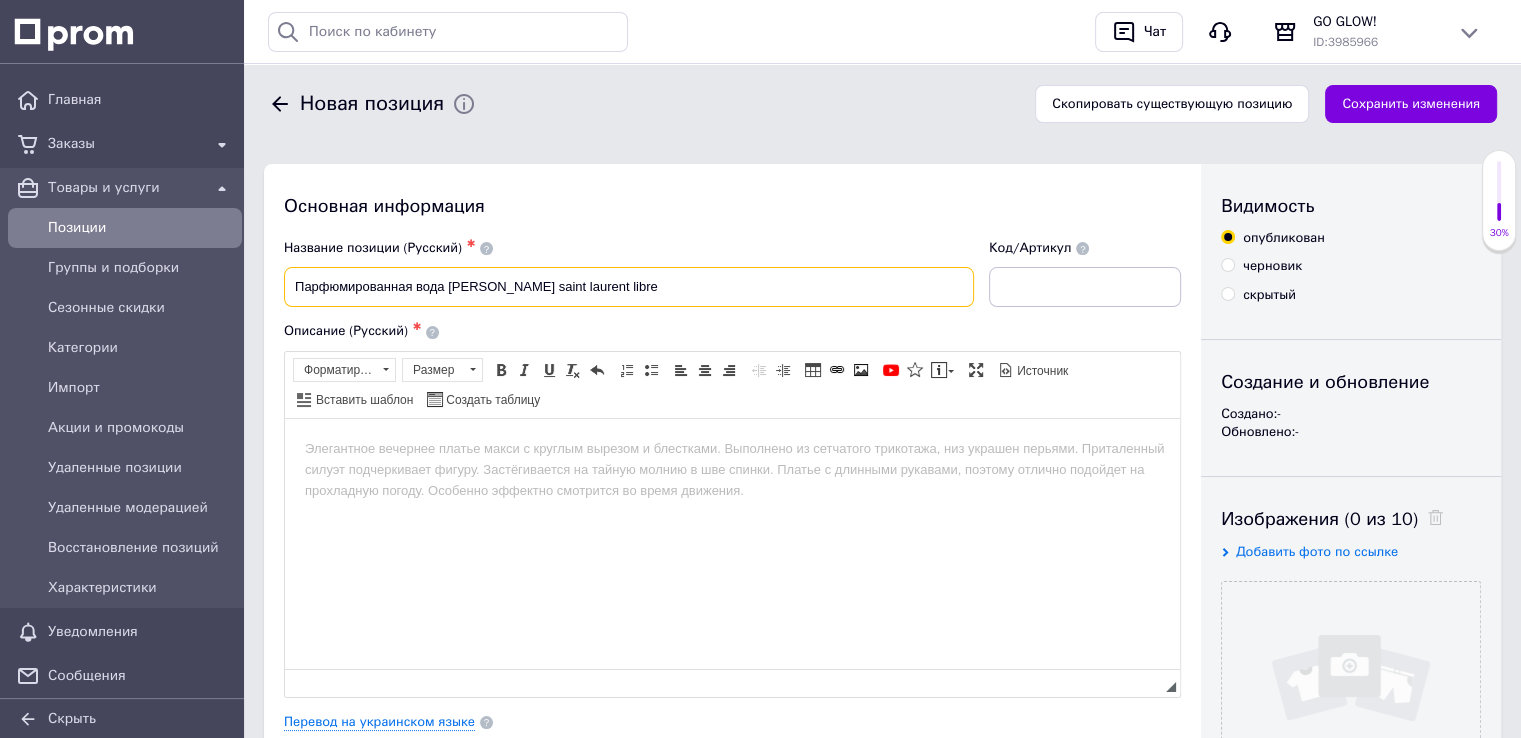 type on "Парфюмированная вода [PERSON_NAME] saint laurent libre" 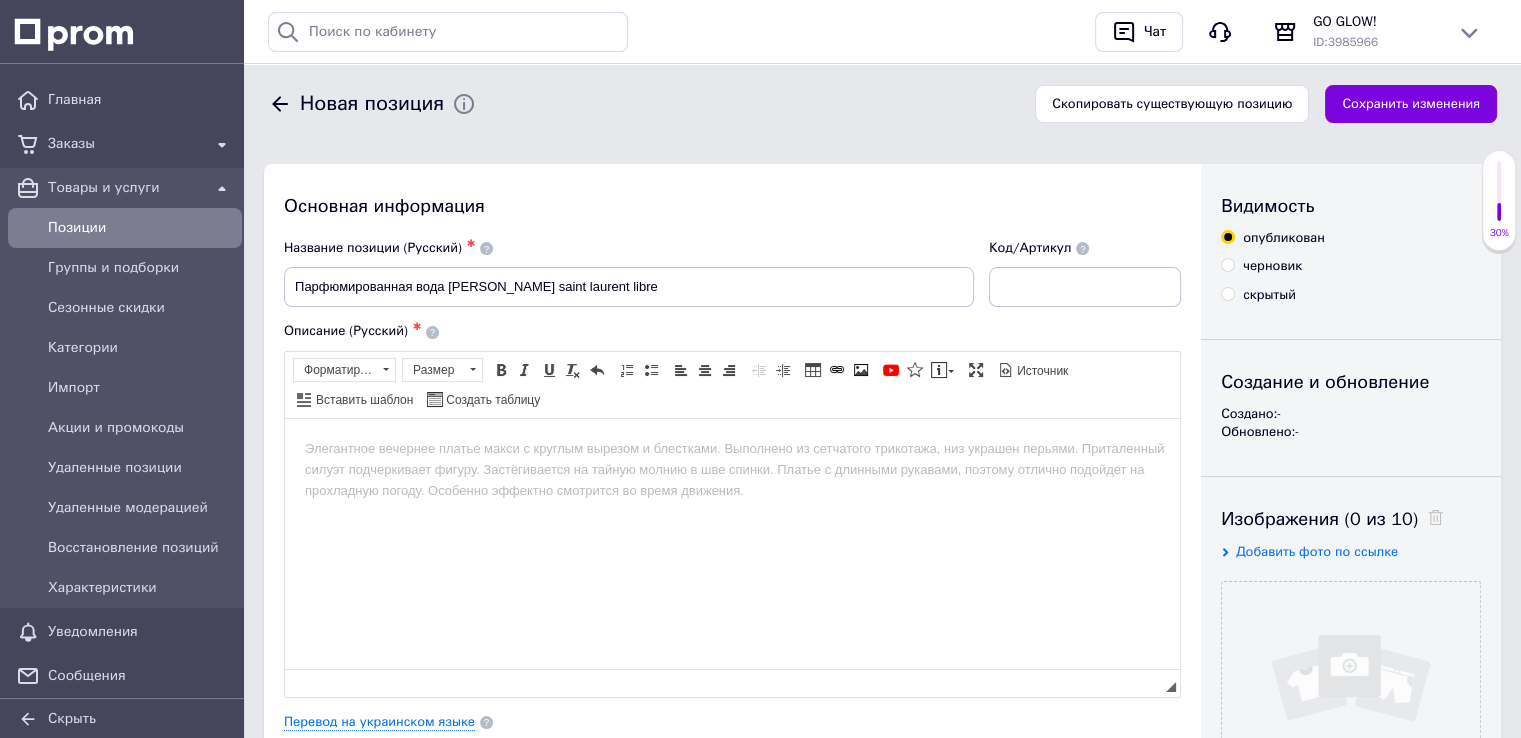 click at bounding box center (732, 448) 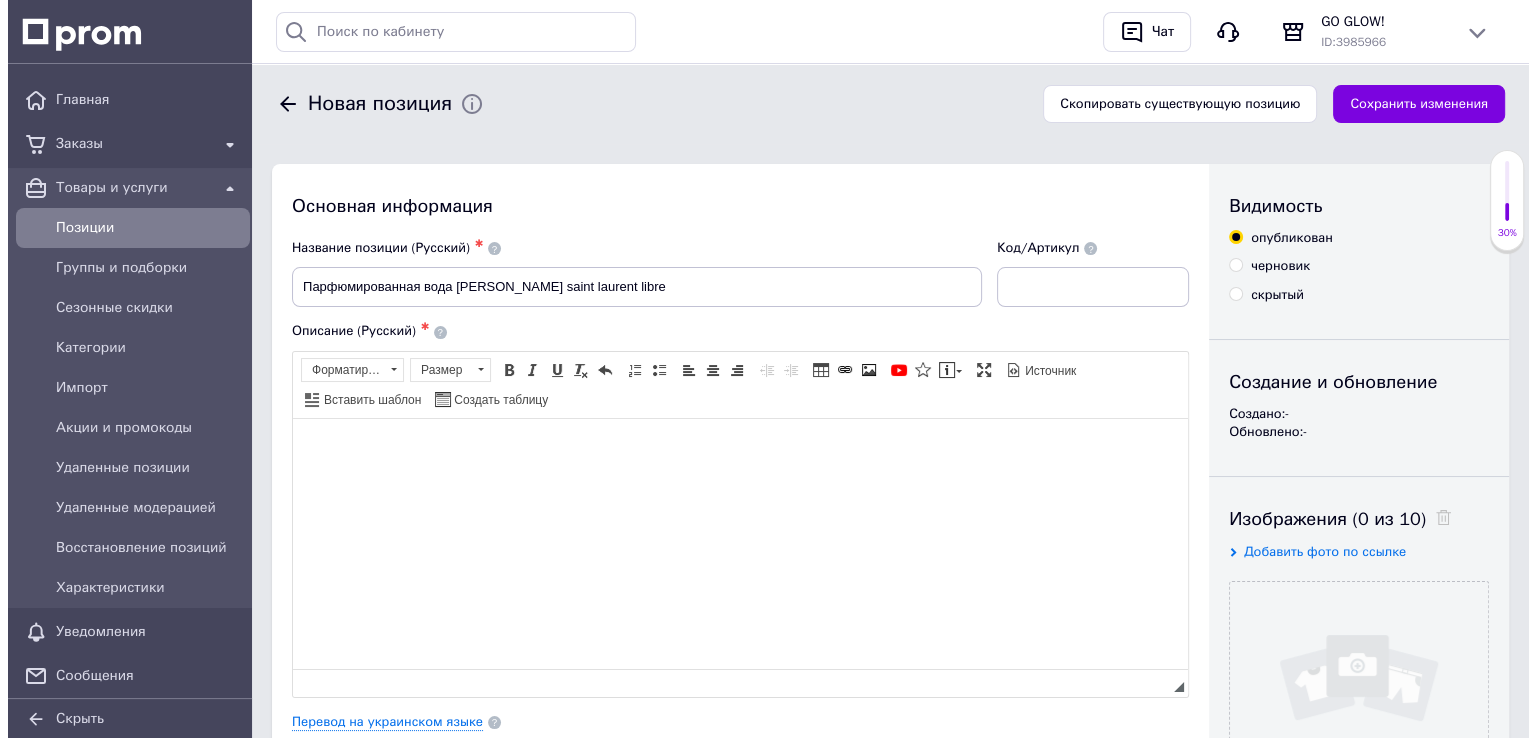 scroll, scrollTop: 47, scrollLeft: 0, axis: vertical 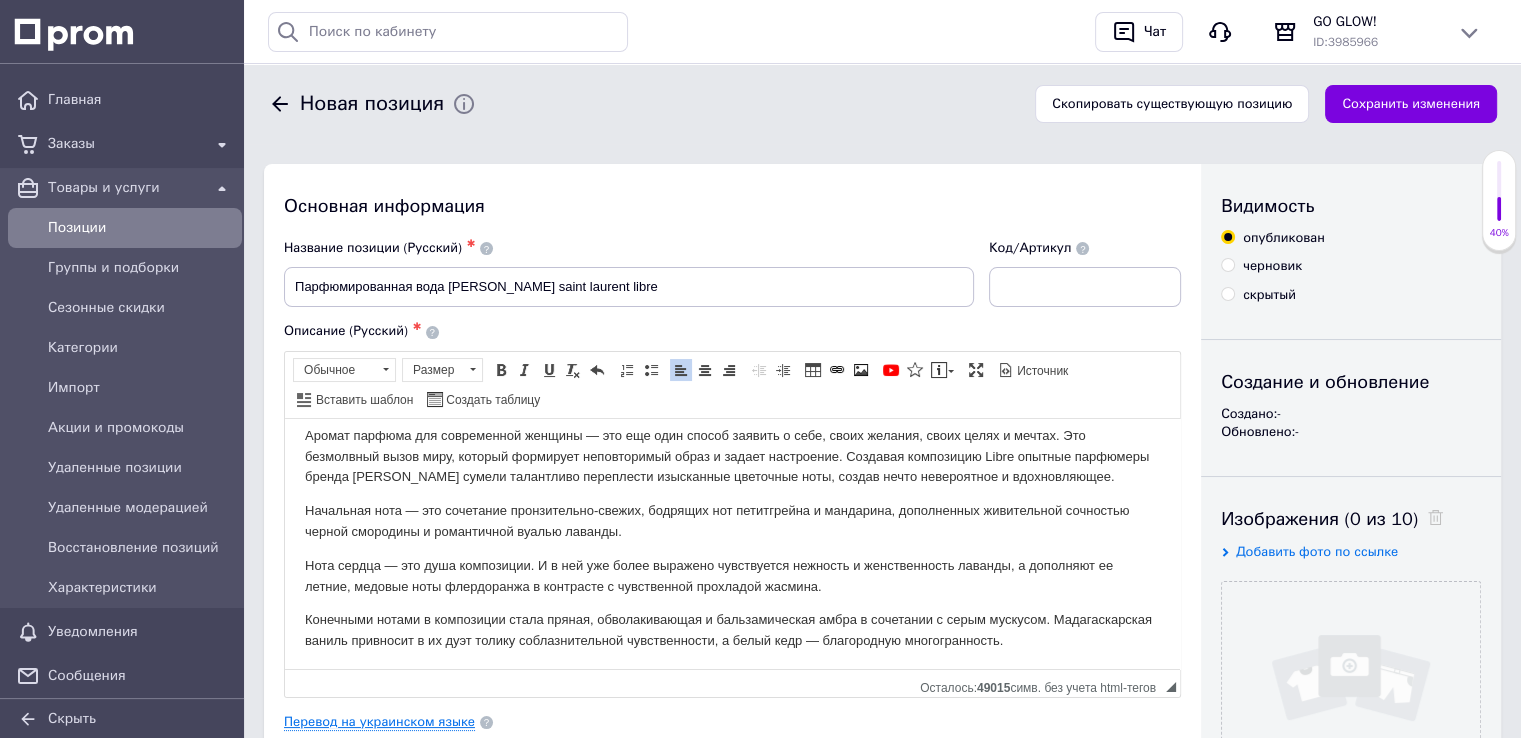 click on "Перевод на украинском языке" at bounding box center [379, 722] 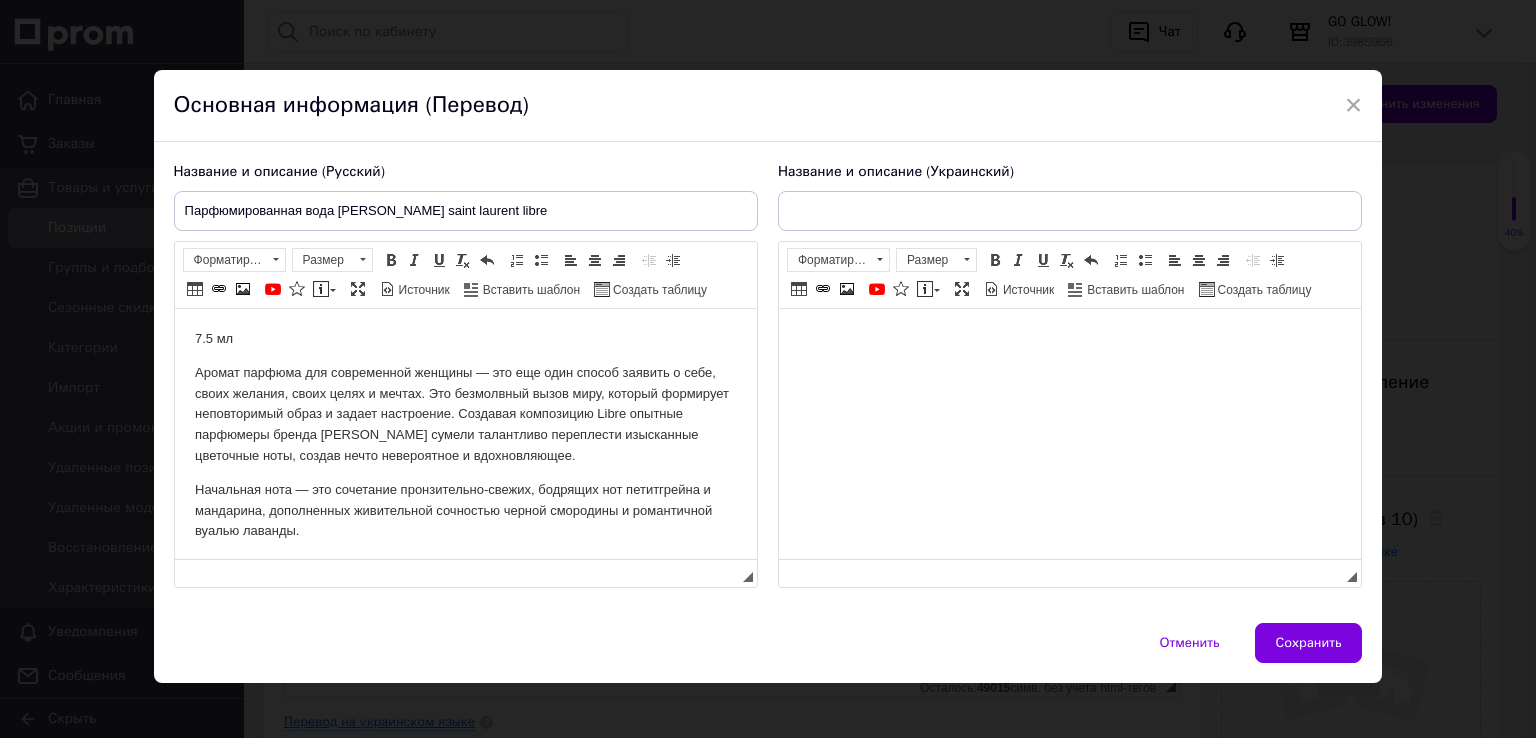 scroll, scrollTop: 0, scrollLeft: 0, axis: both 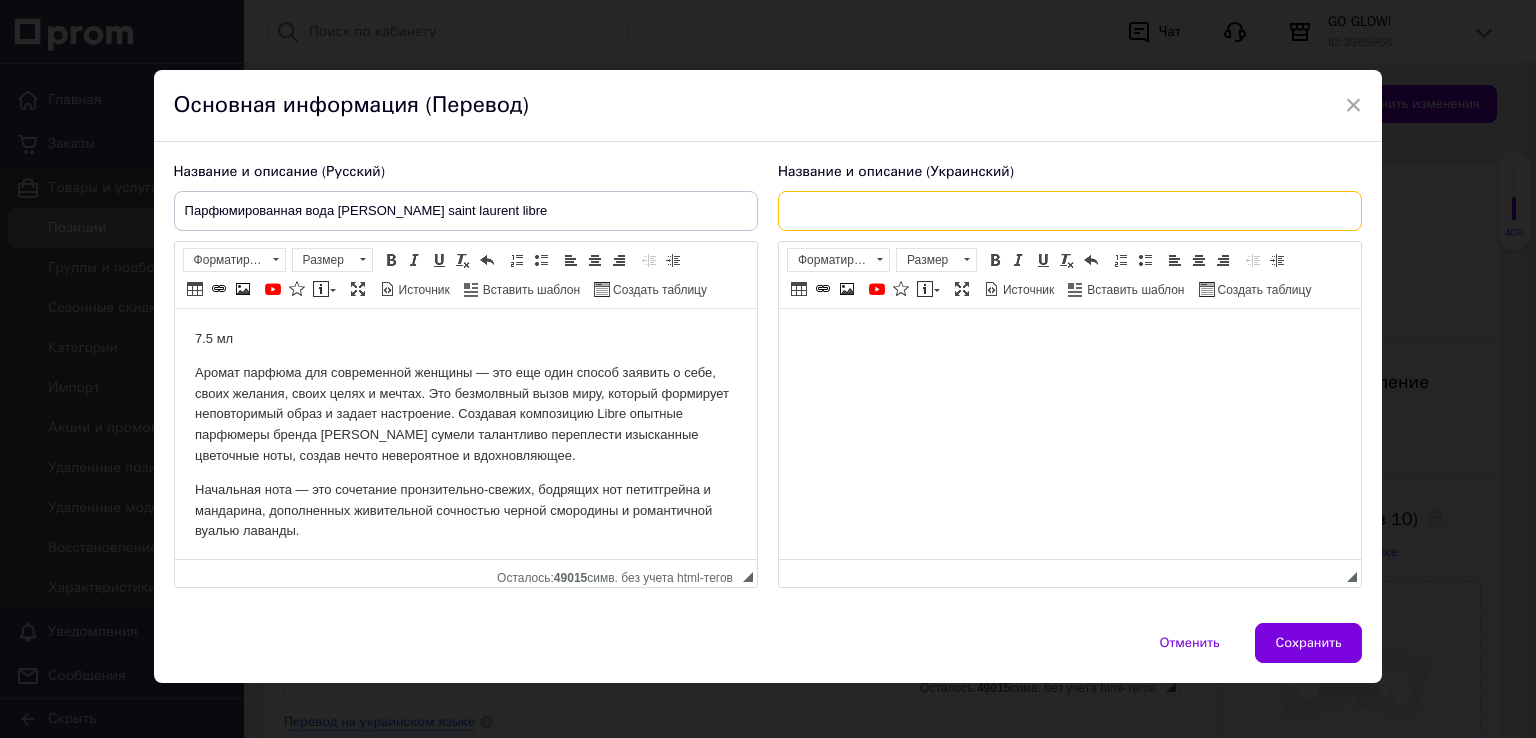 click at bounding box center [1070, 211] 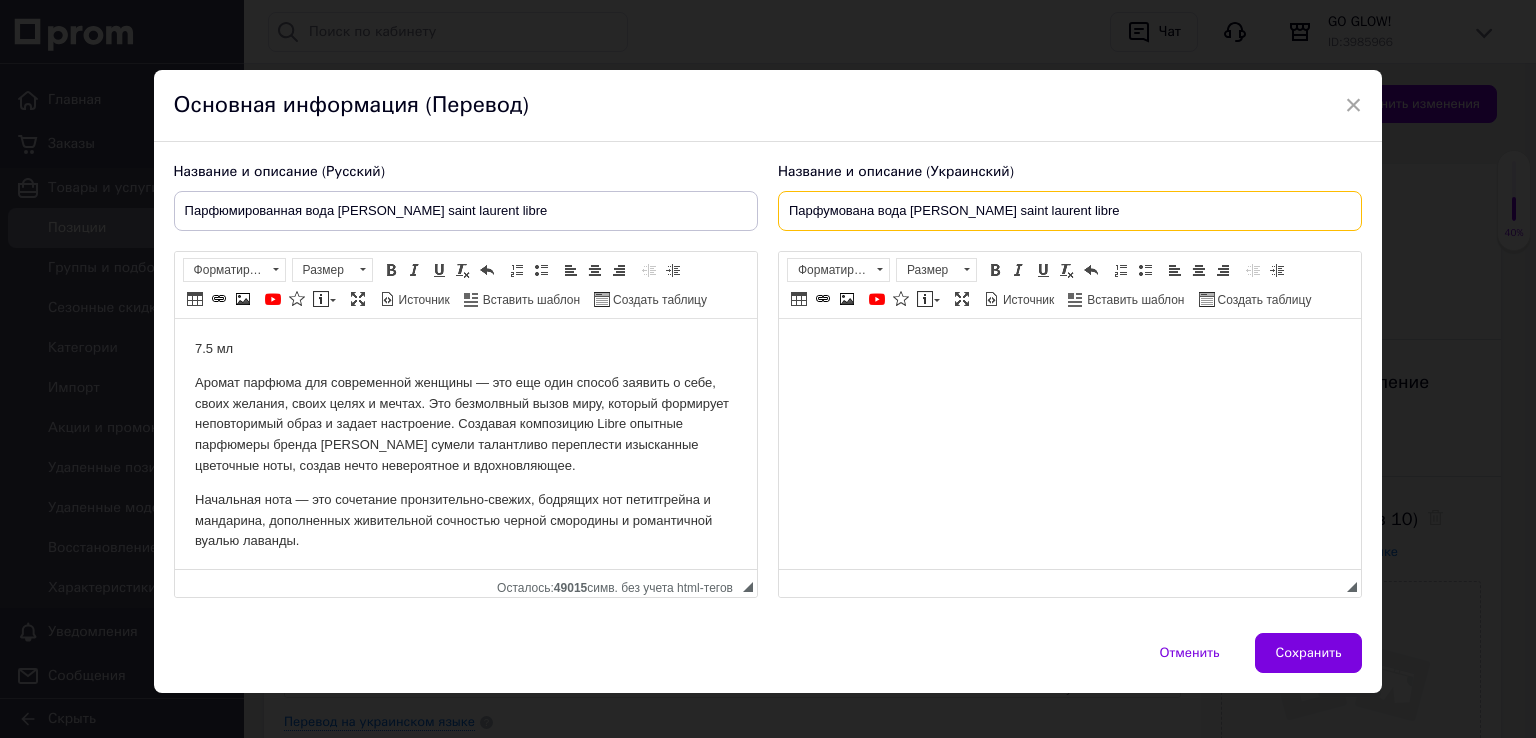 type on "Парфумована вода [PERSON_NAME] saint laurent libre" 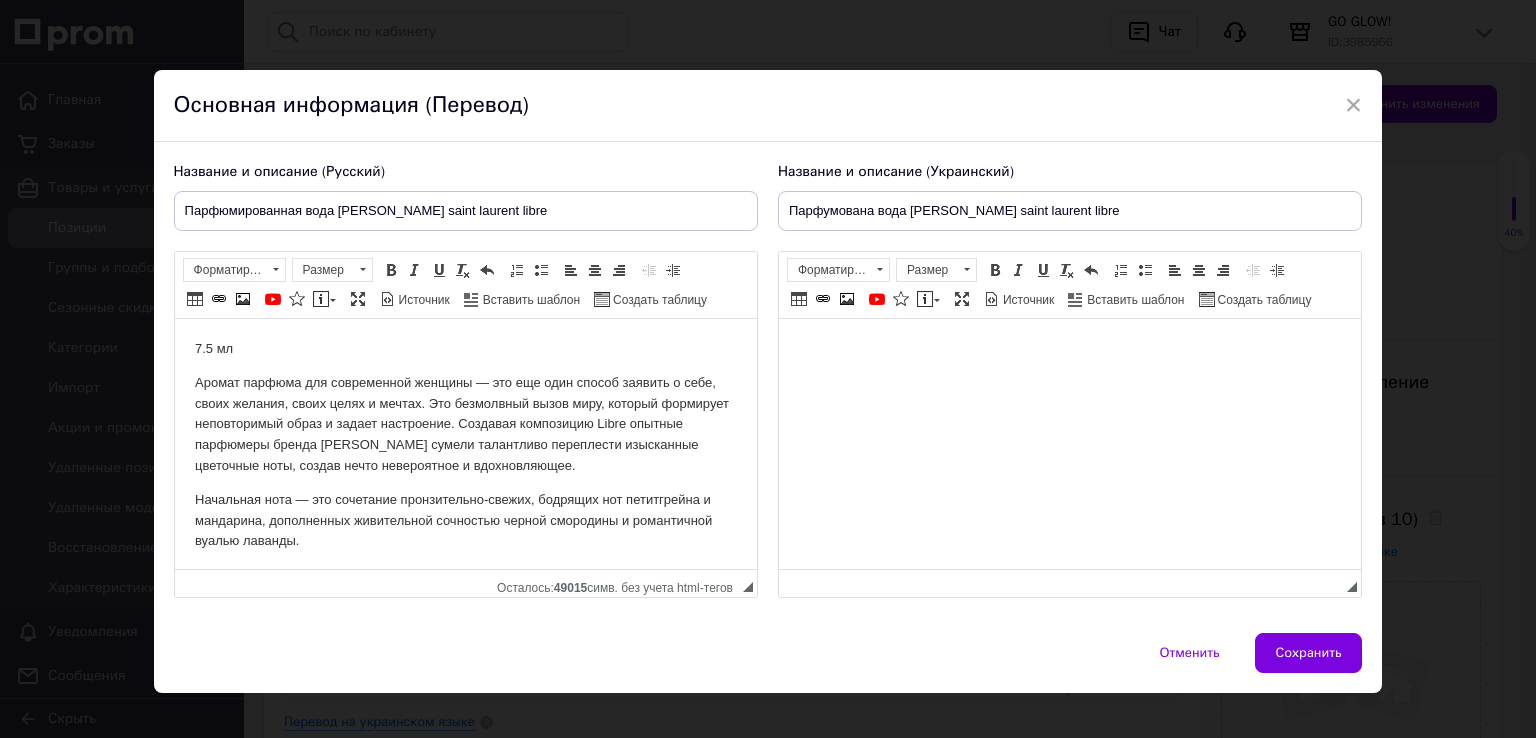 click at bounding box center (1069, 349) 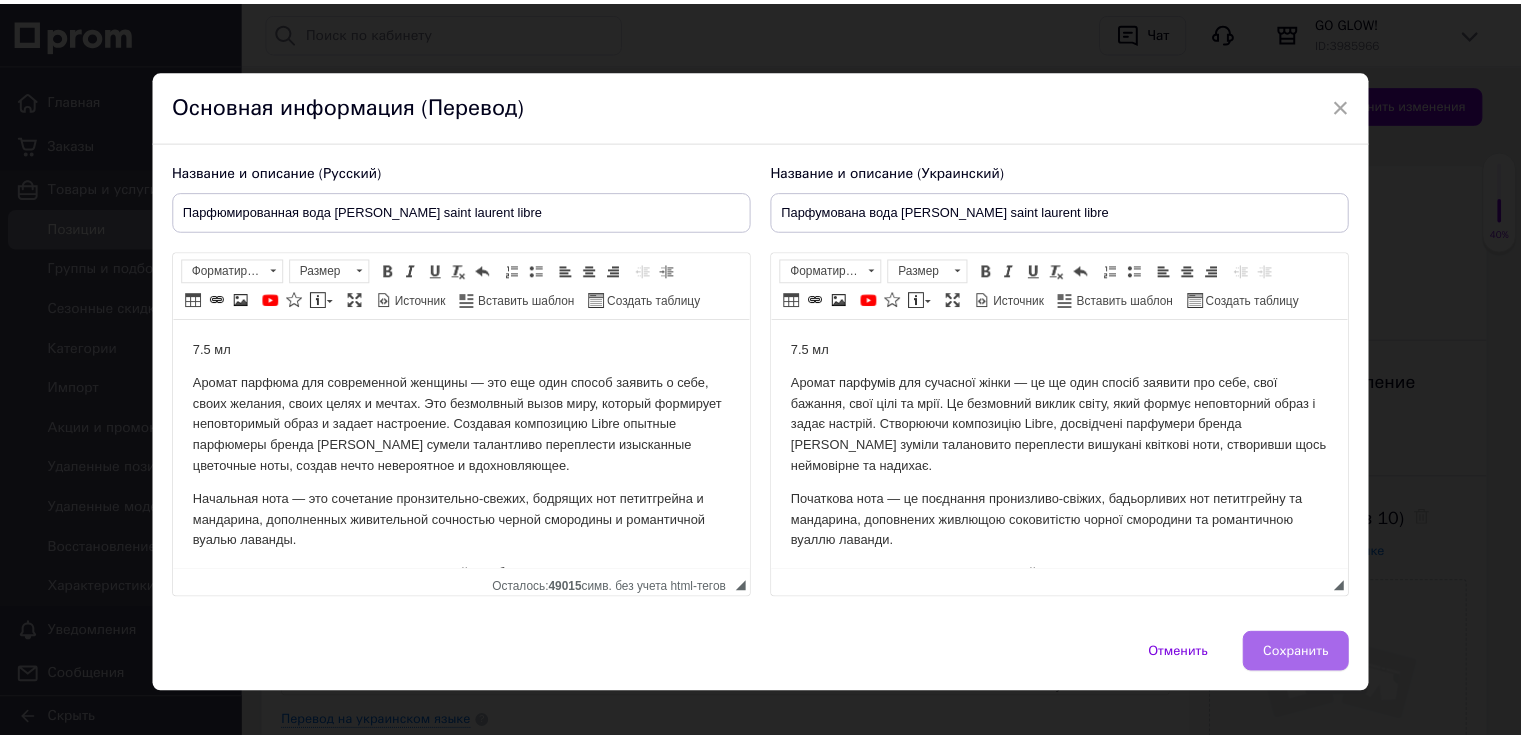 scroll, scrollTop: 130, scrollLeft: 0, axis: vertical 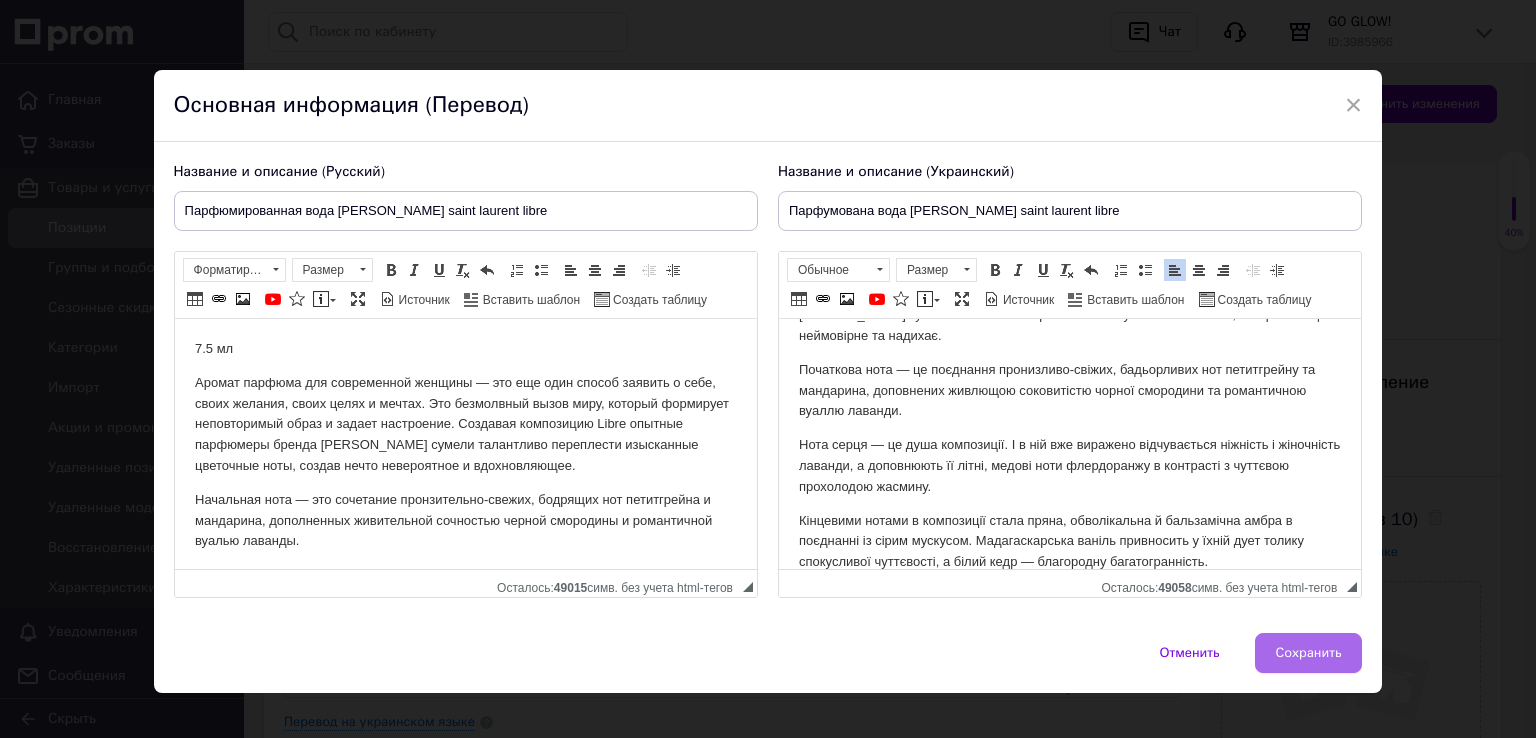 click on "Сохранить" at bounding box center [1309, 653] 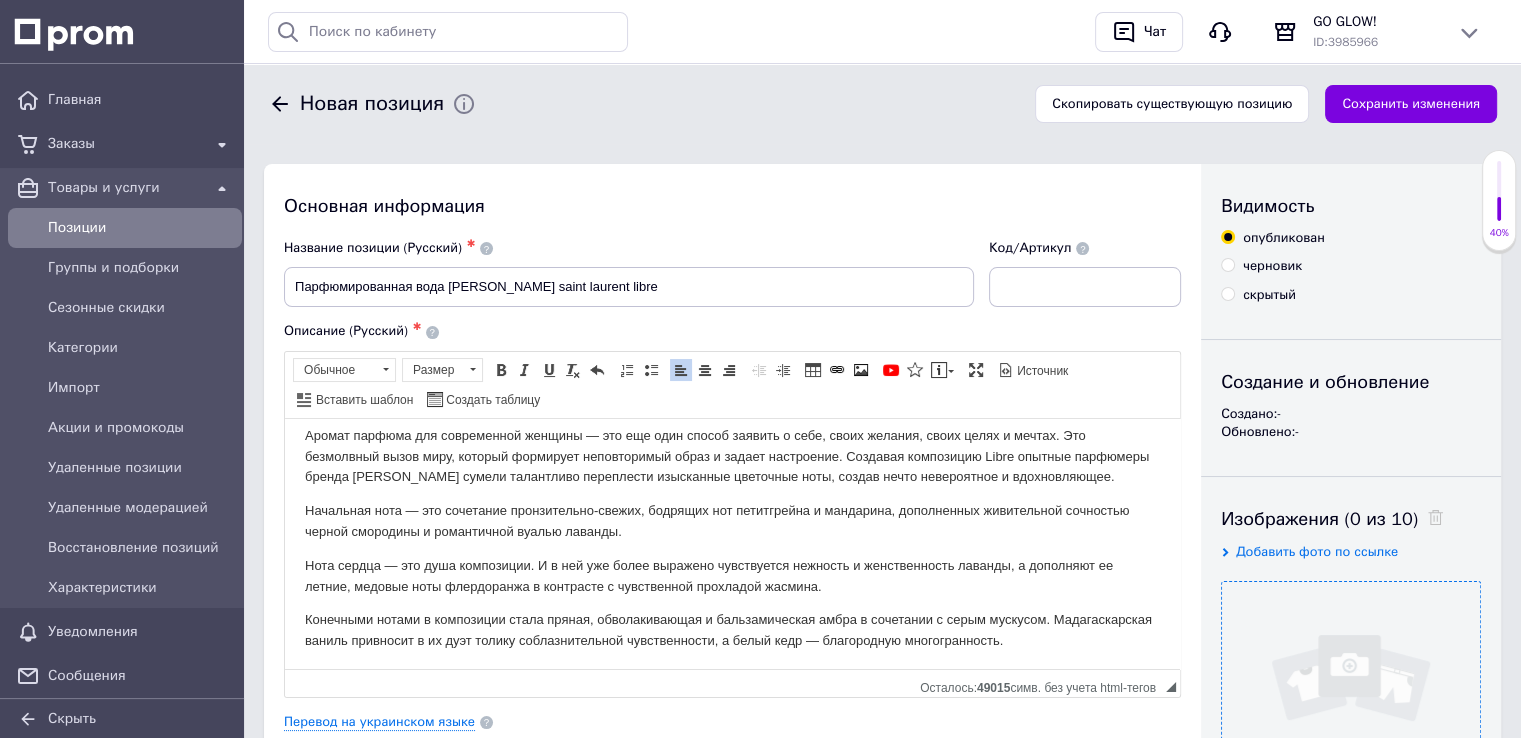 click at bounding box center [1351, 711] 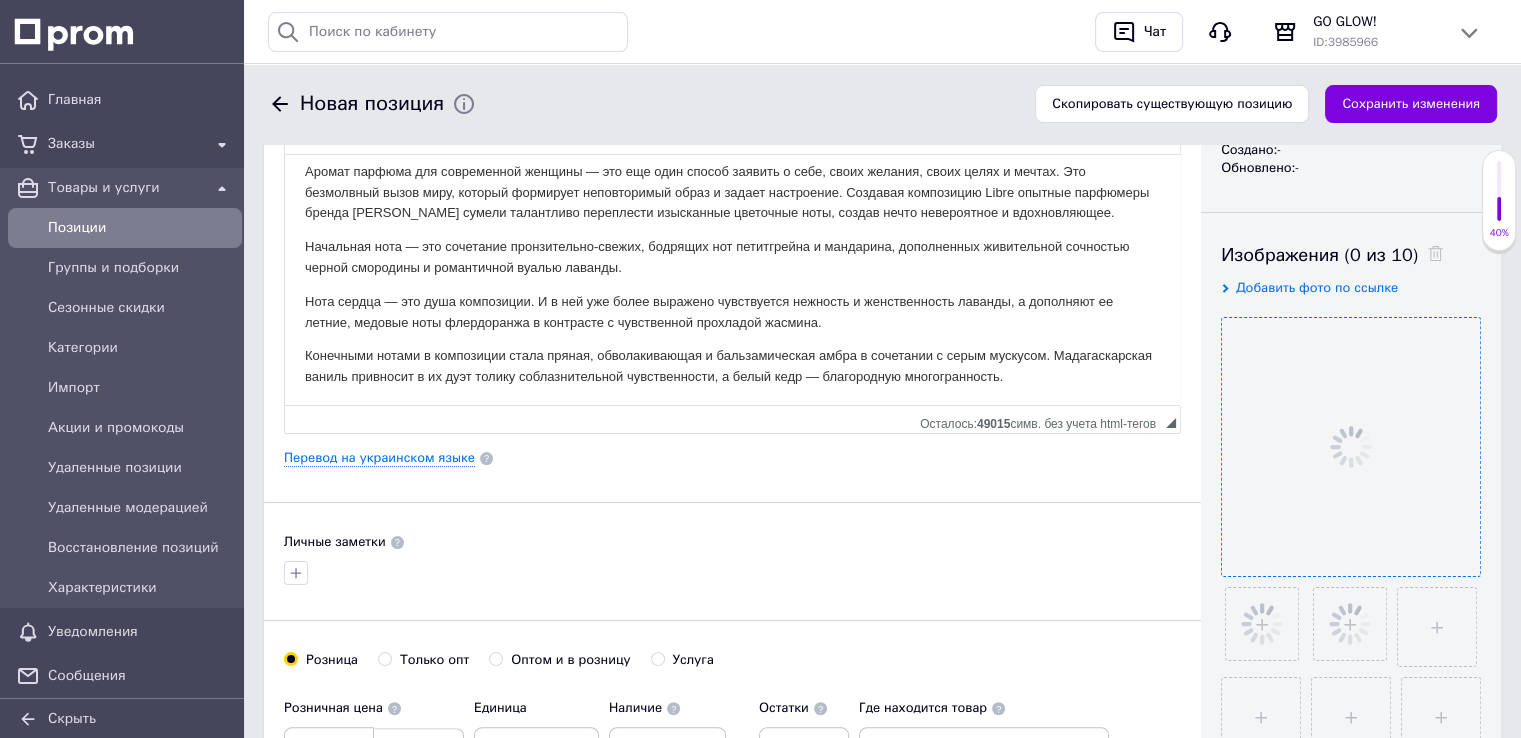 scroll, scrollTop: 300, scrollLeft: 0, axis: vertical 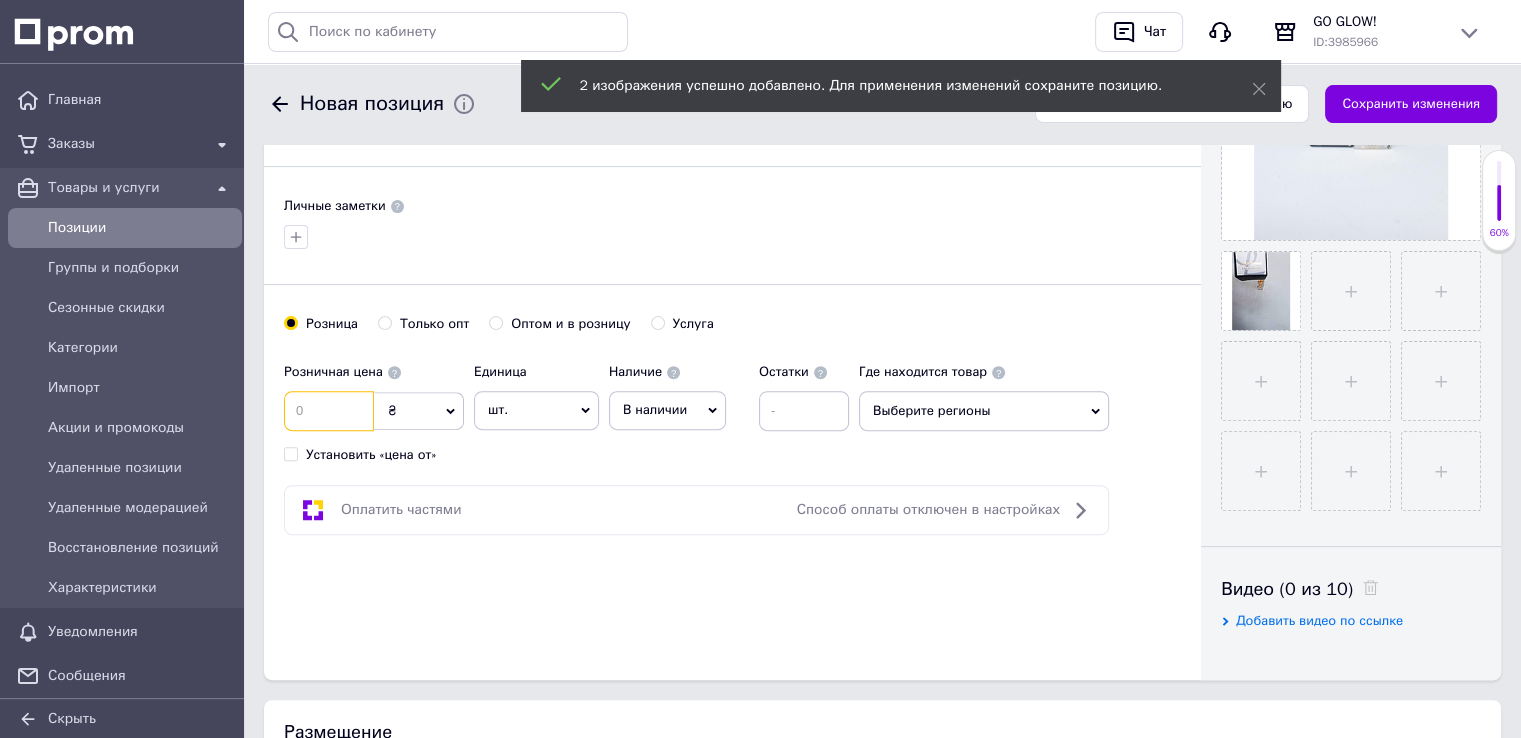 click at bounding box center [329, 411] 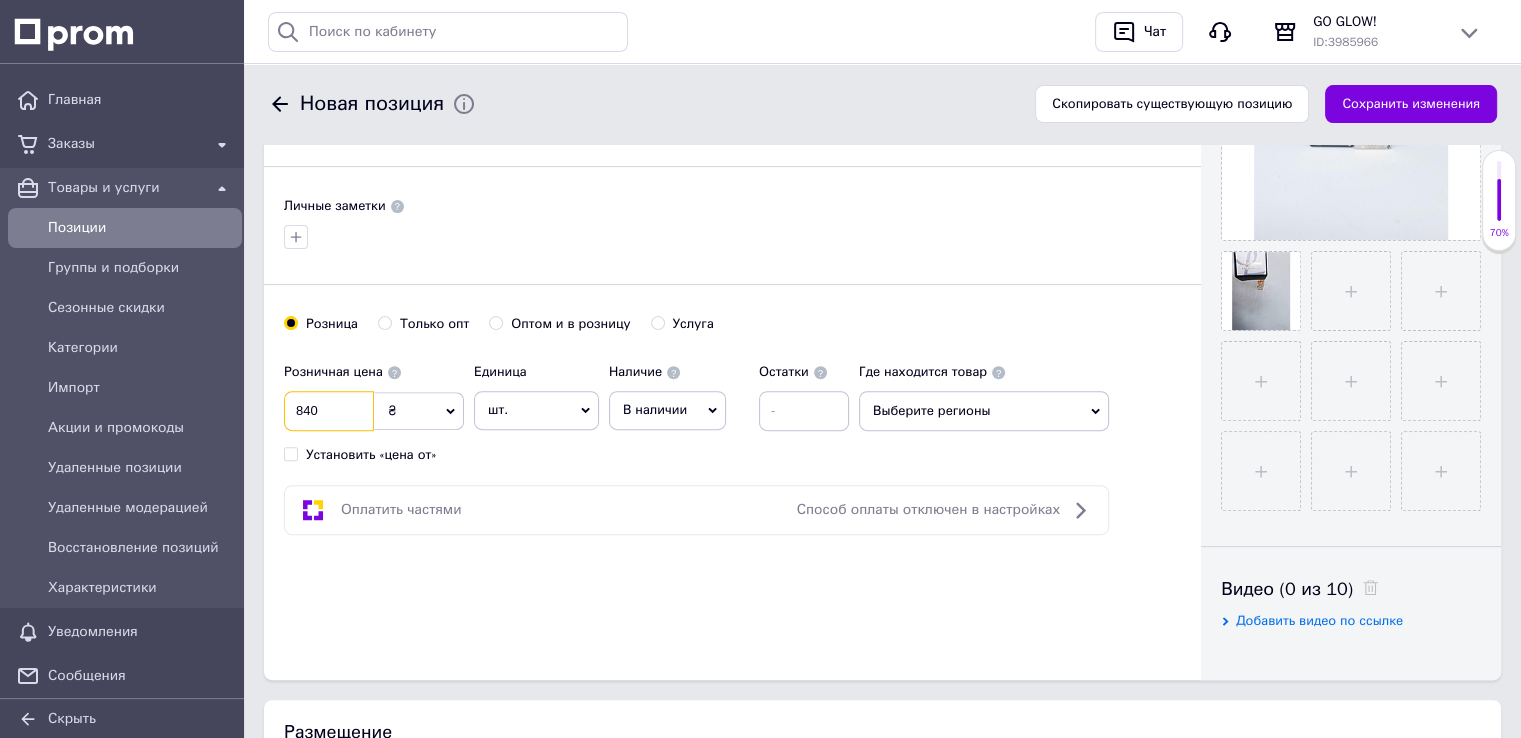 type on "840" 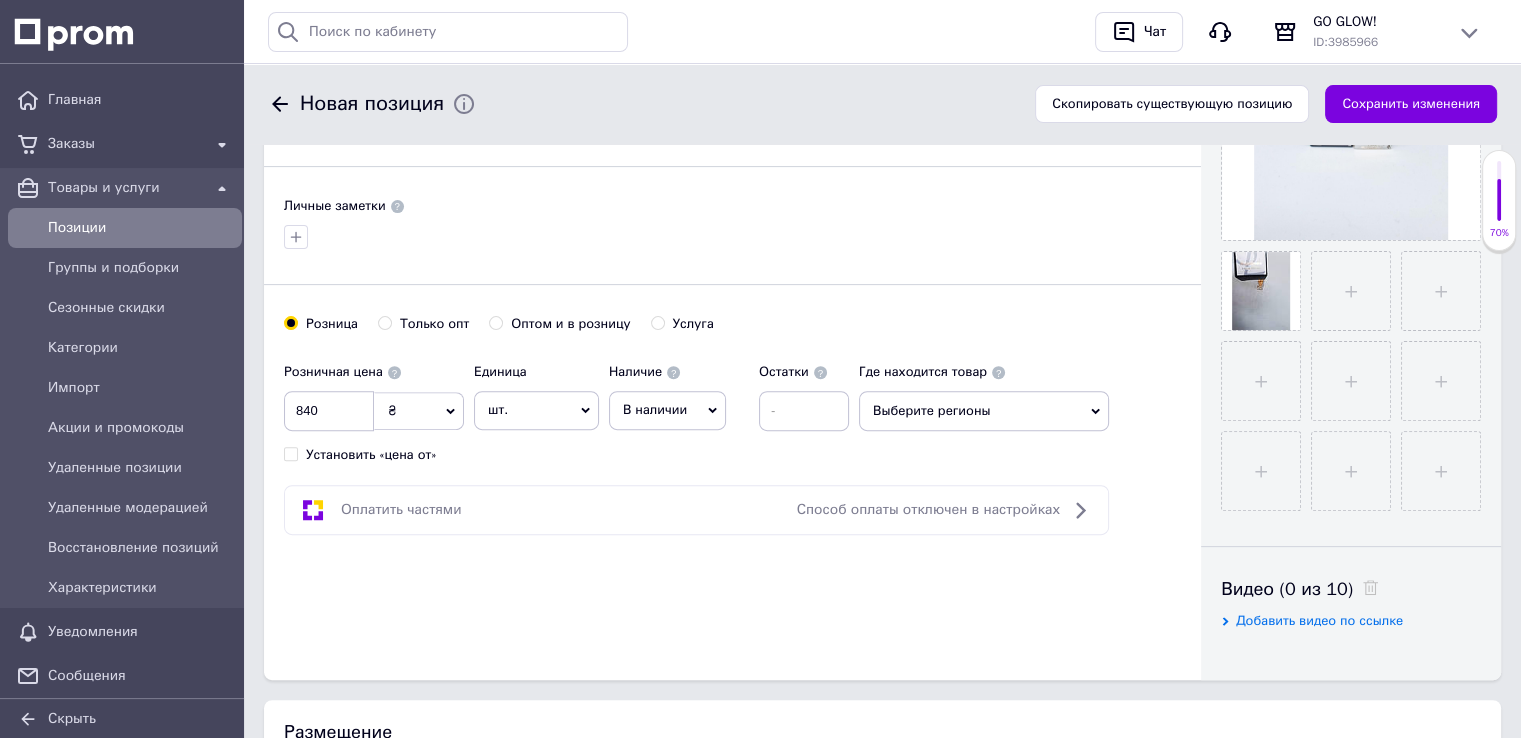 click on "В наличии" at bounding box center [655, 409] 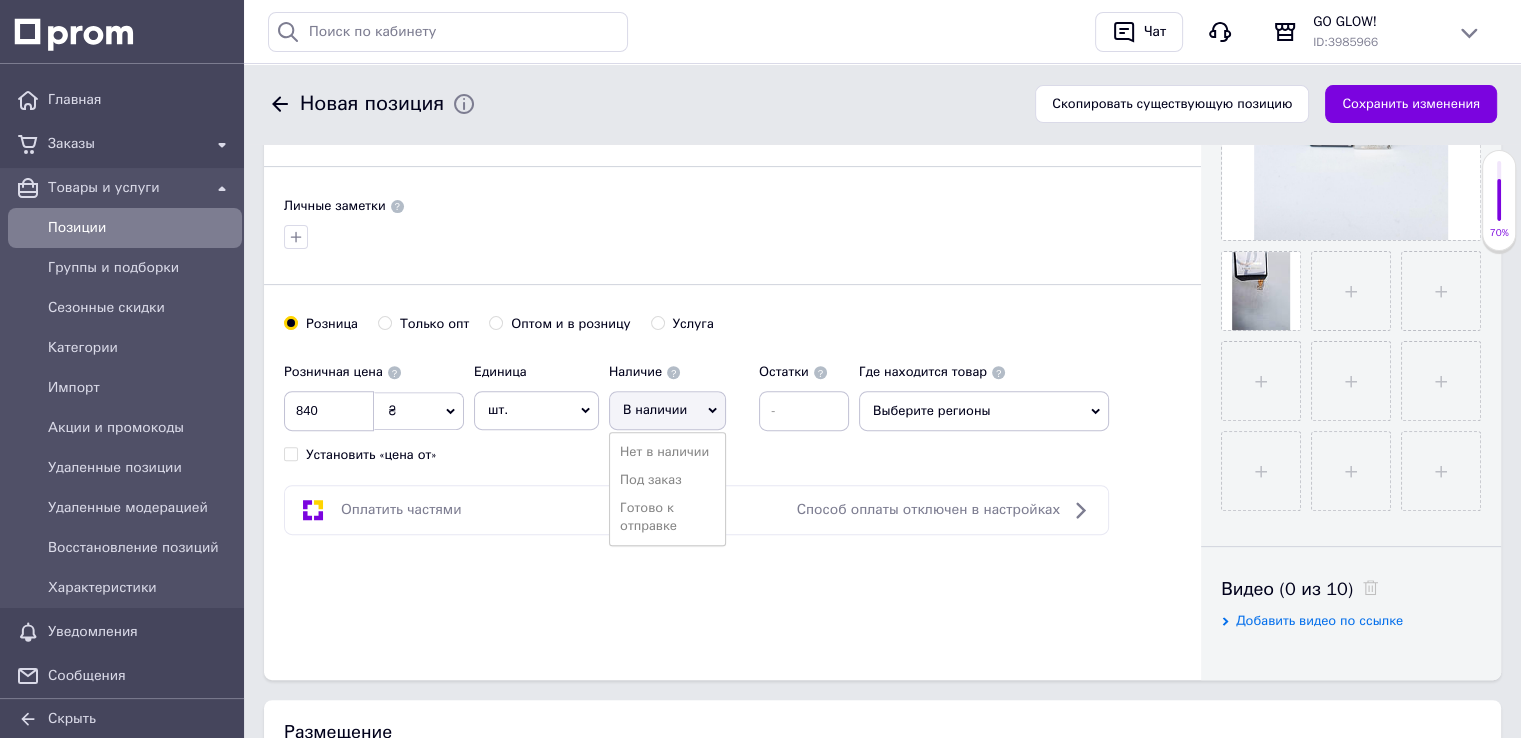 click on "Готово к отправке" at bounding box center [667, 517] 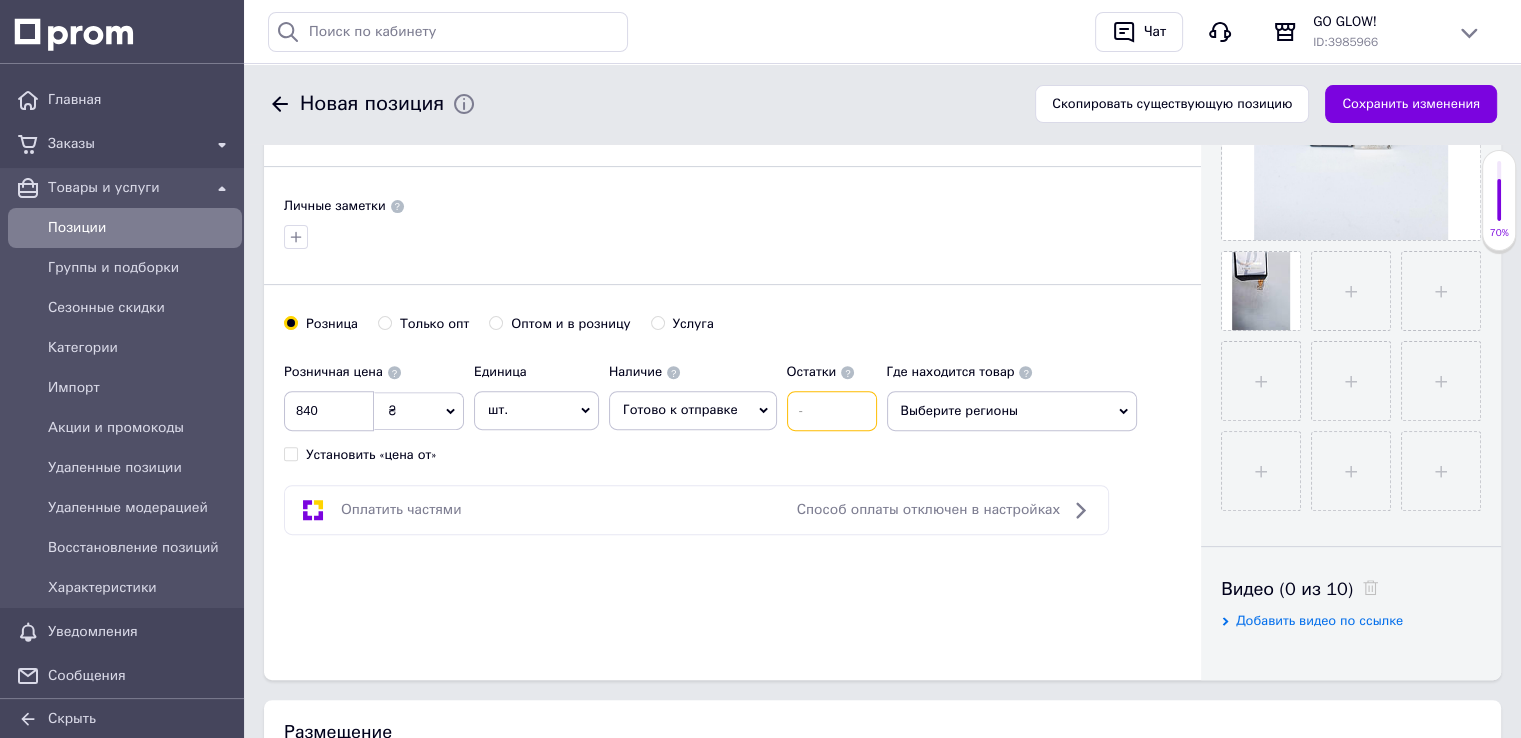 click at bounding box center [832, 411] 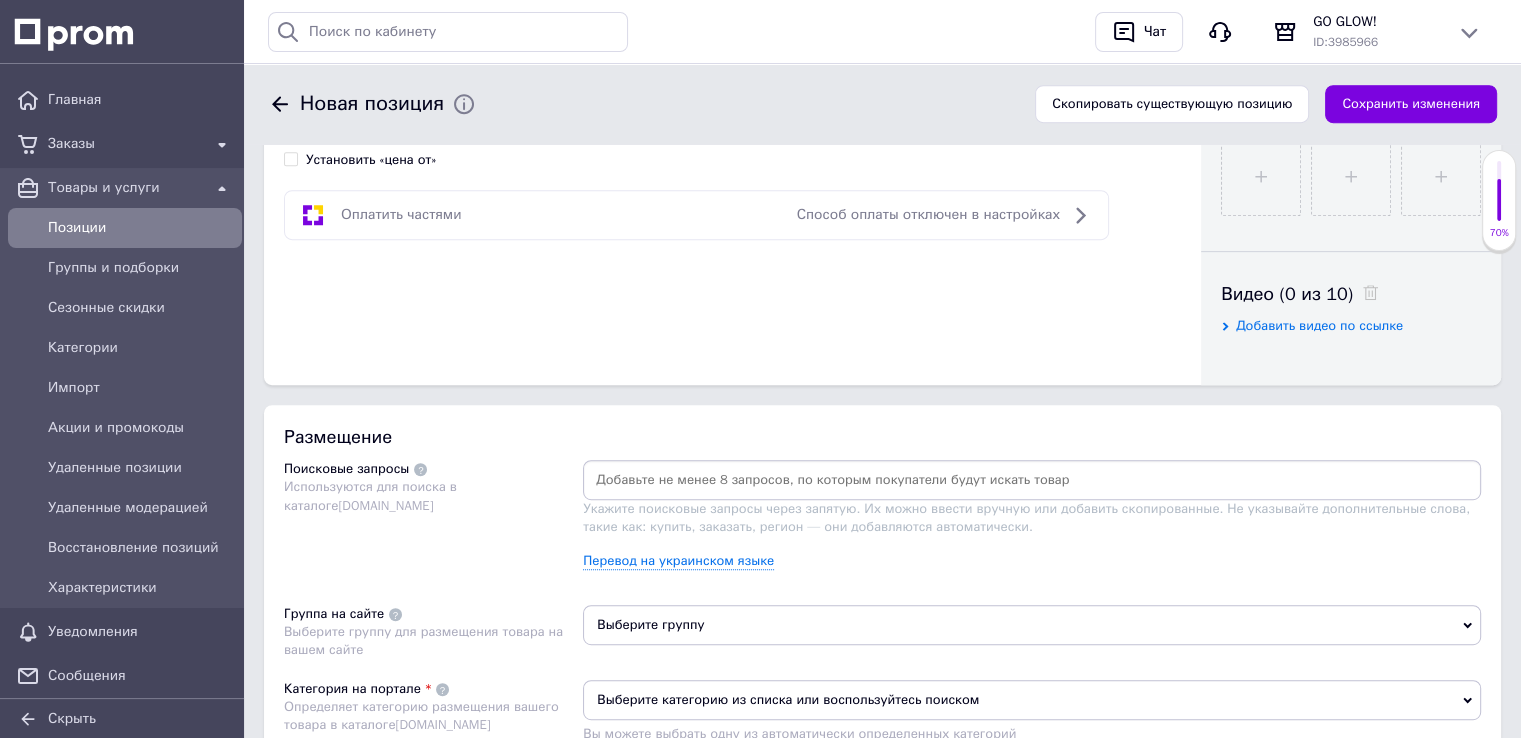 scroll, scrollTop: 1100, scrollLeft: 0, axis: vertical 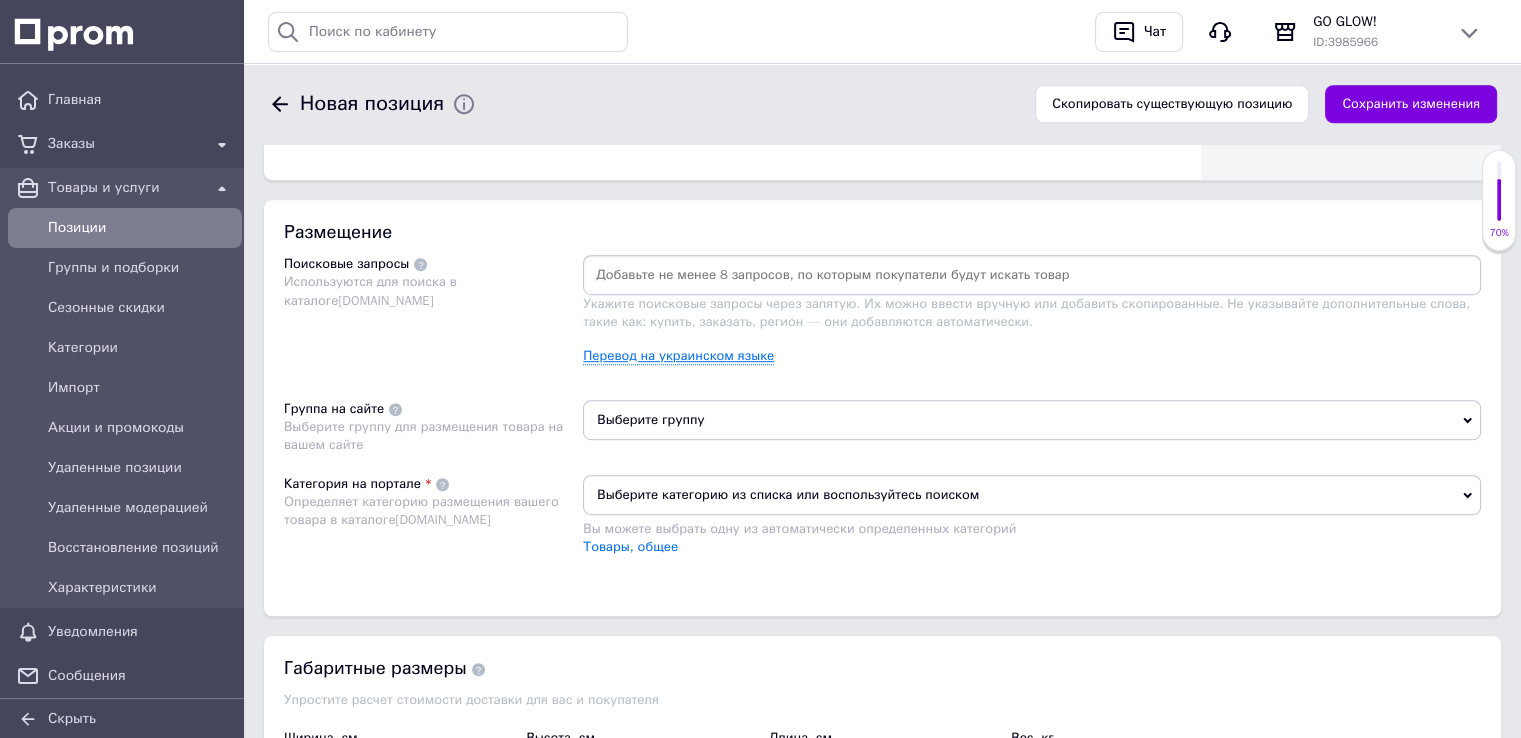 type on "1" 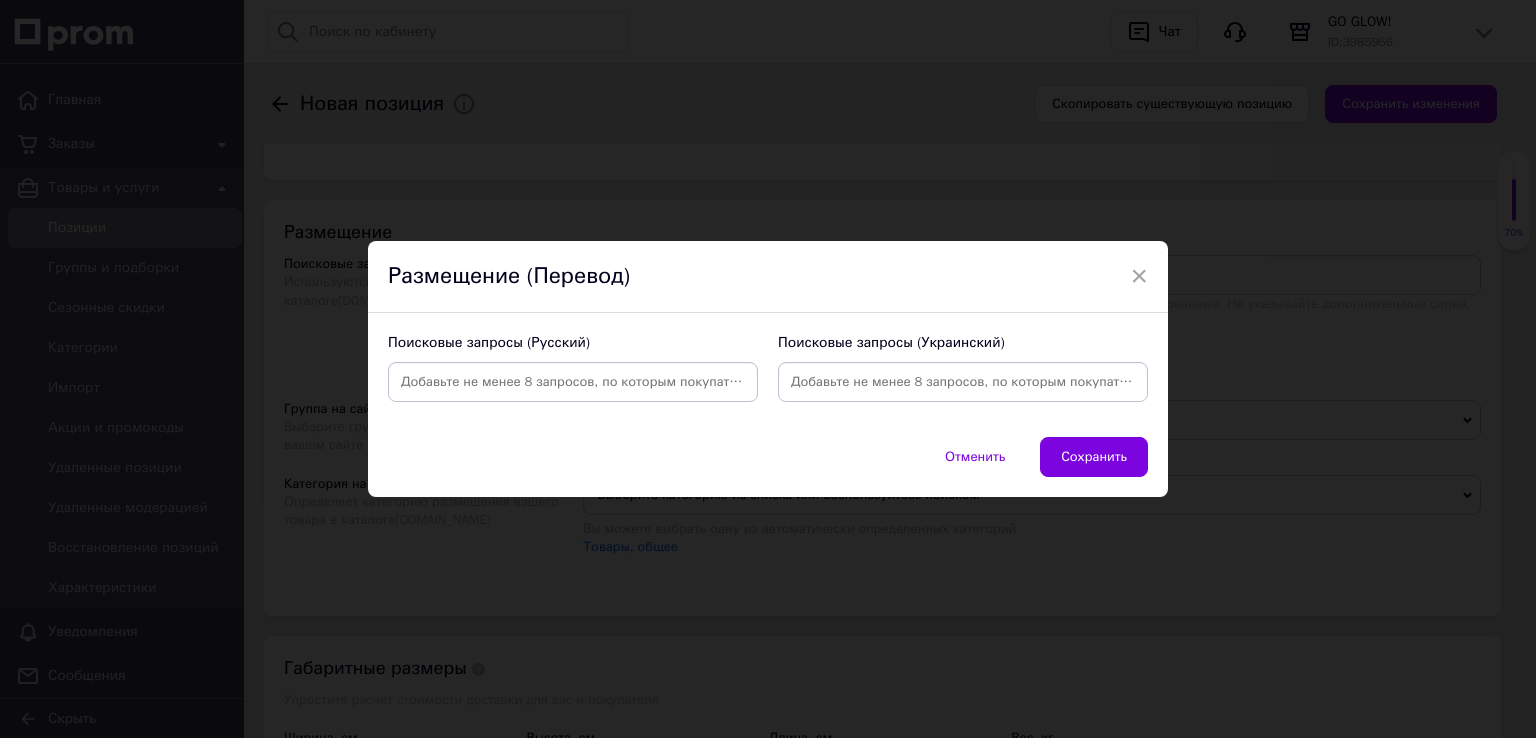 click at bounding box center [573, 382] 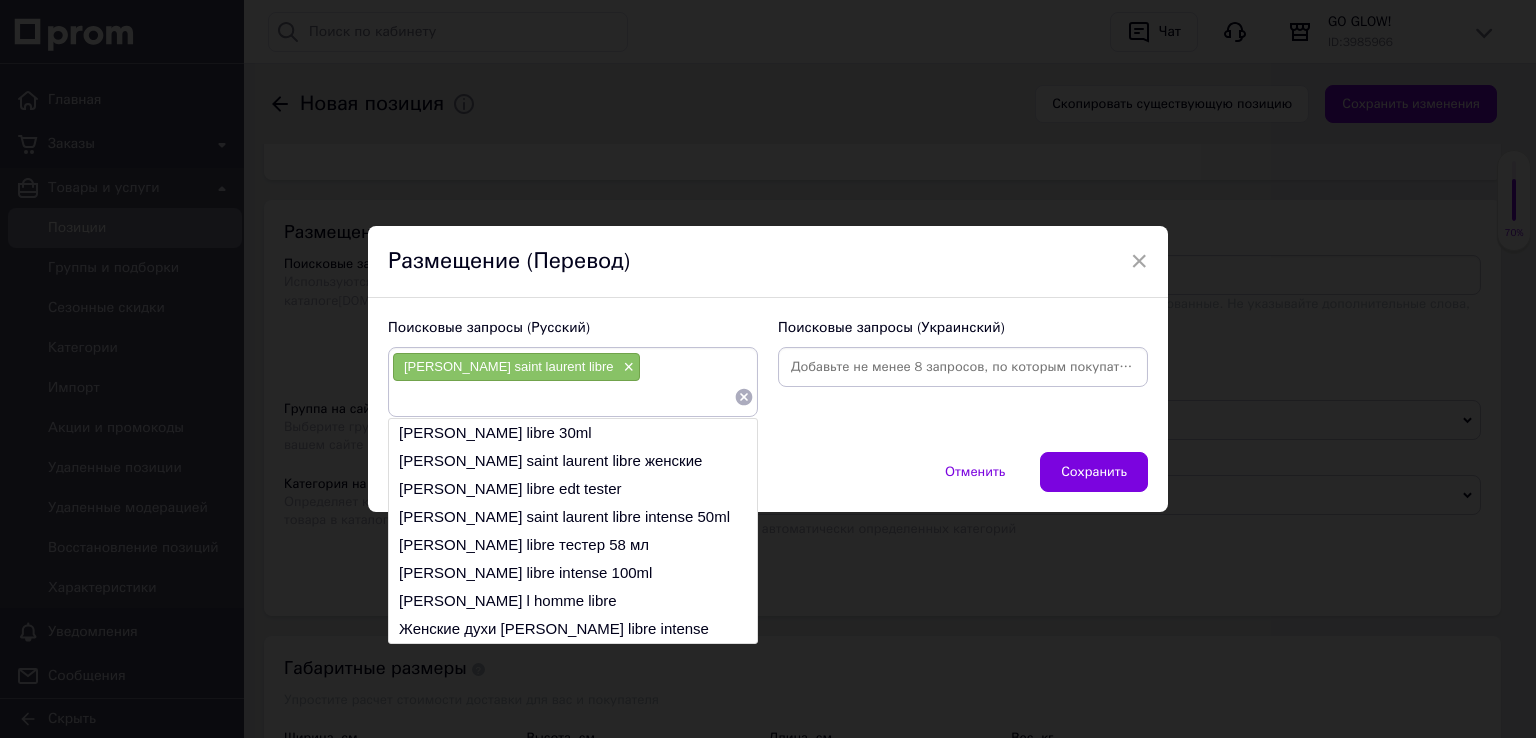 click on "[PERSON_NAME] saint laurent libre женские" at bounding box center [573, 461] 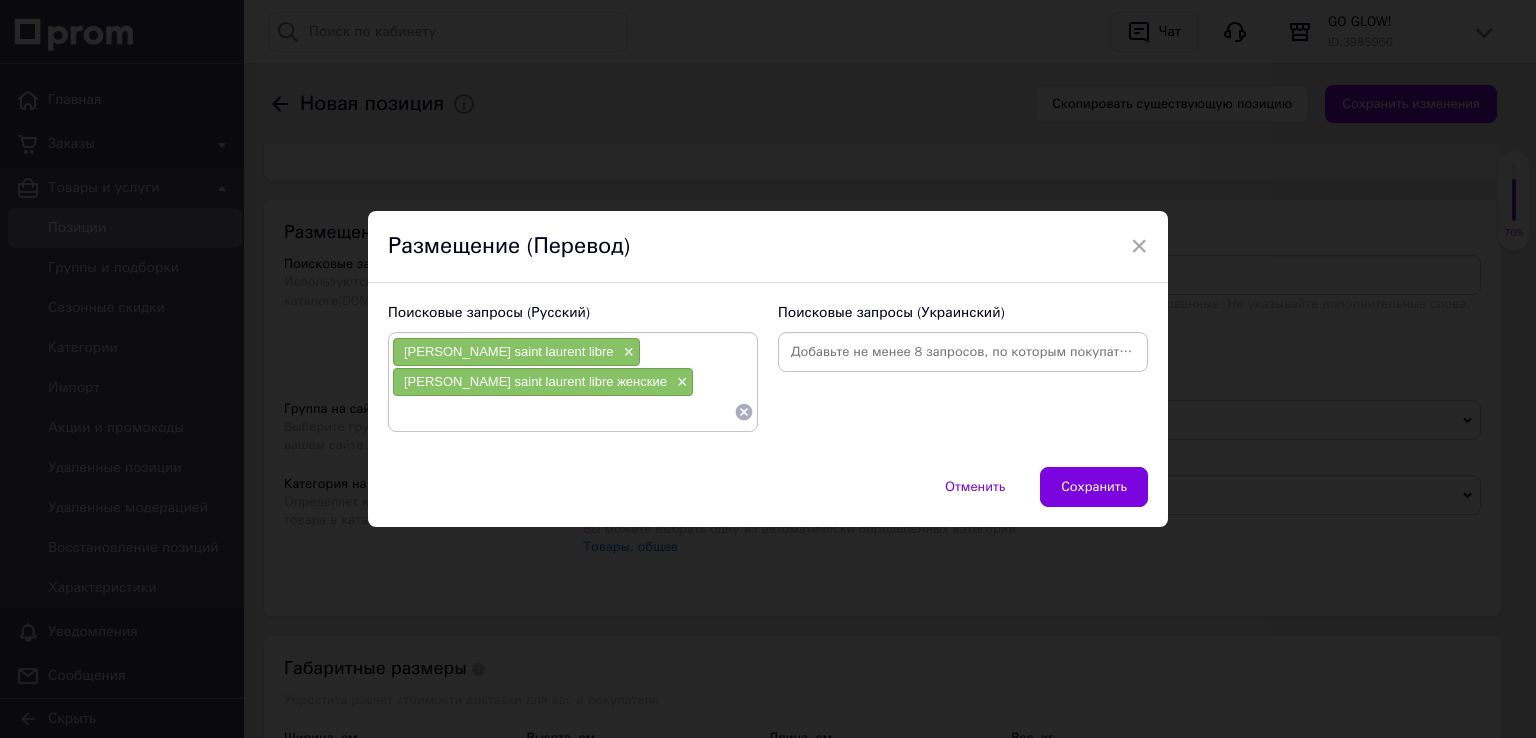 click at bounding box center [963, 352] 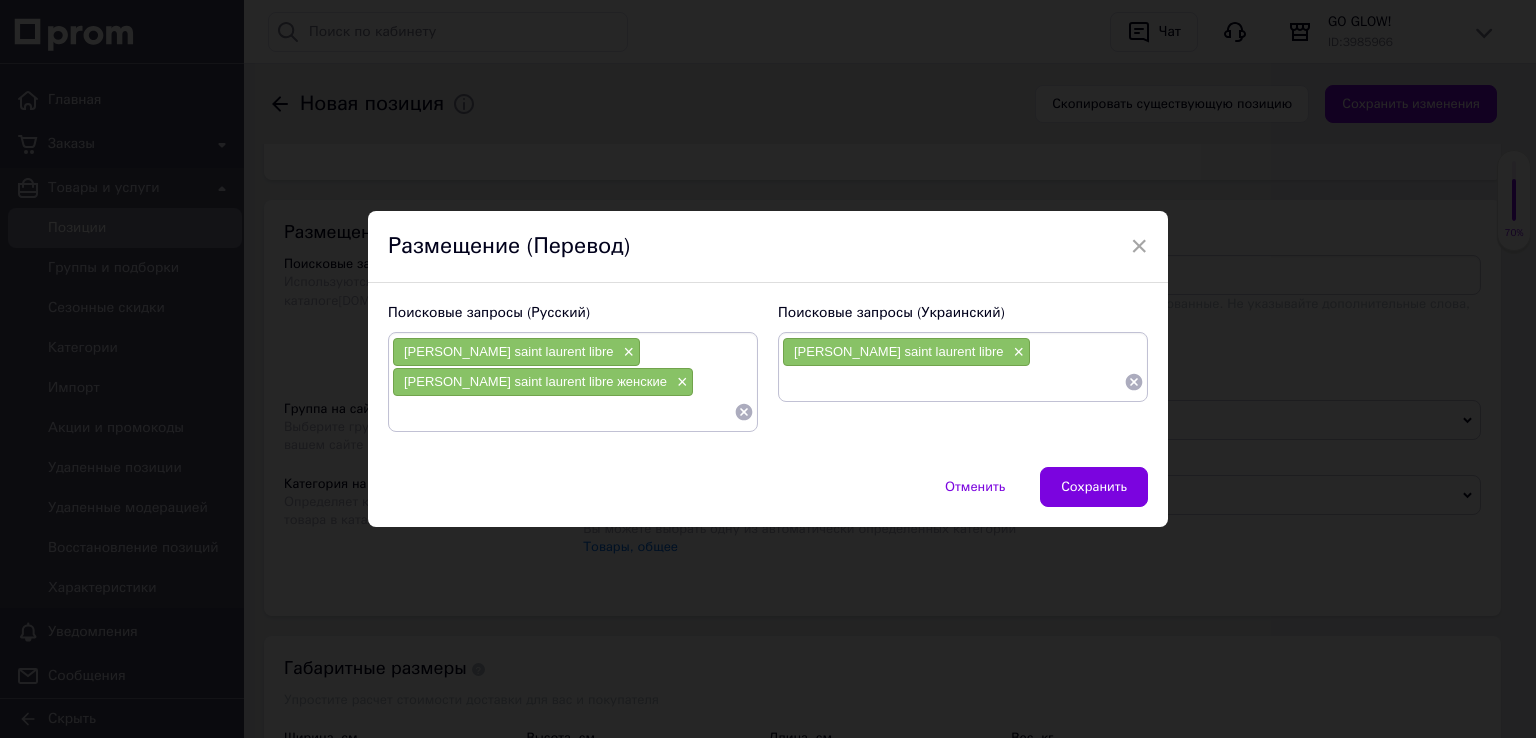 paste on "[PERSON_NAME] saint laurent libre" 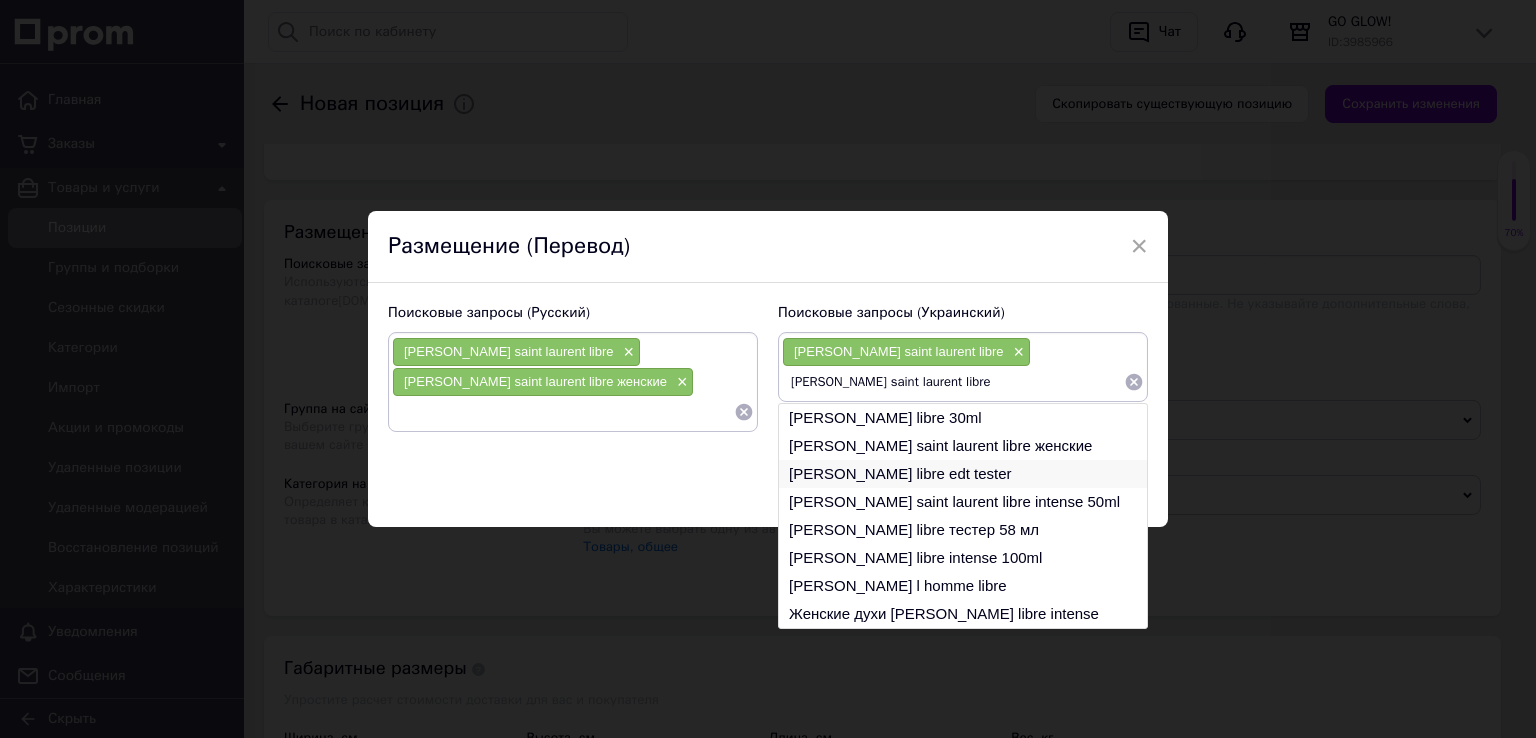 type on "[PERSON_NAME] saint laurent libre" 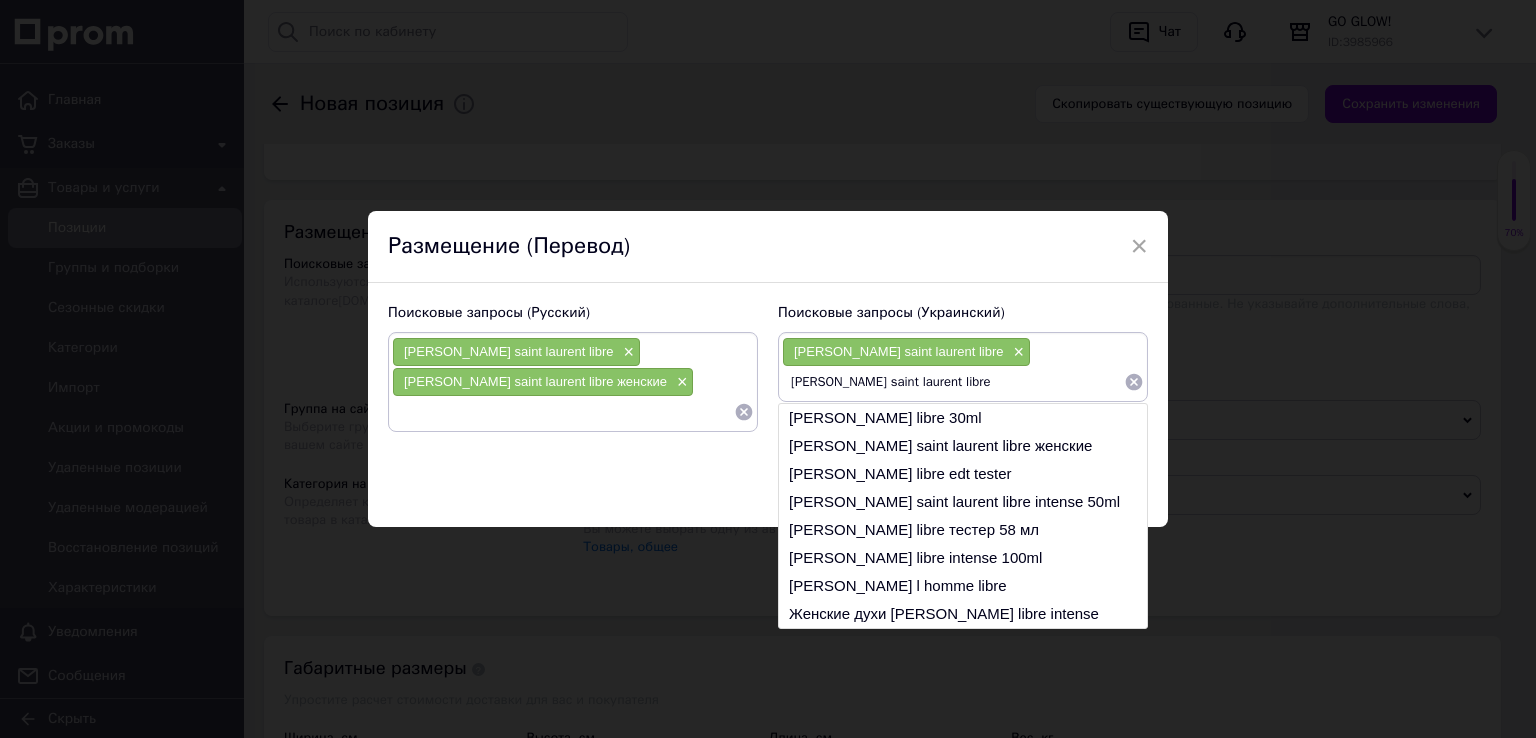drag, startPoint x: 936, startPoint y: 475, endPoint x: 963, endPoint y: 469, distance: 27.658634 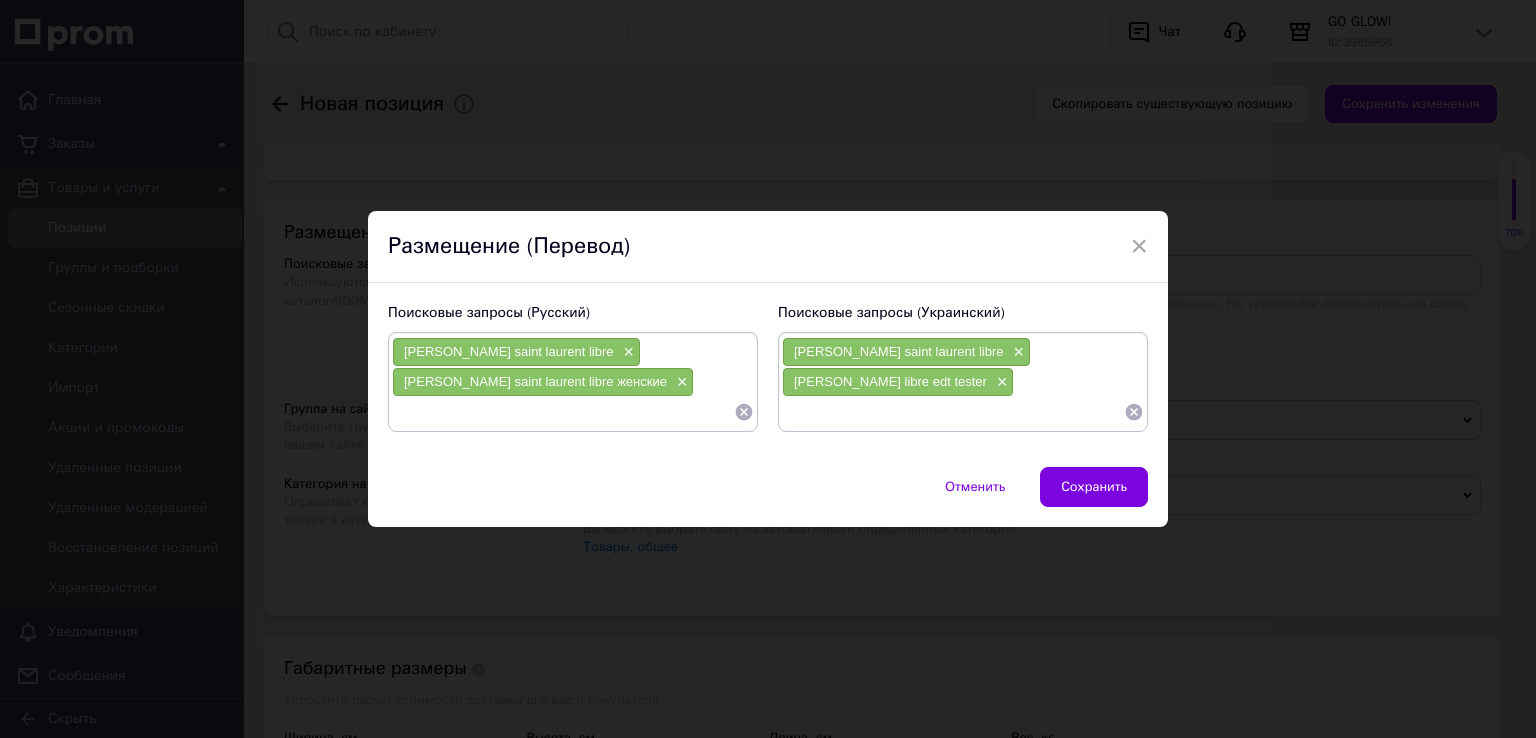 click on "Сохранить" at bounding box center (1094, 487) 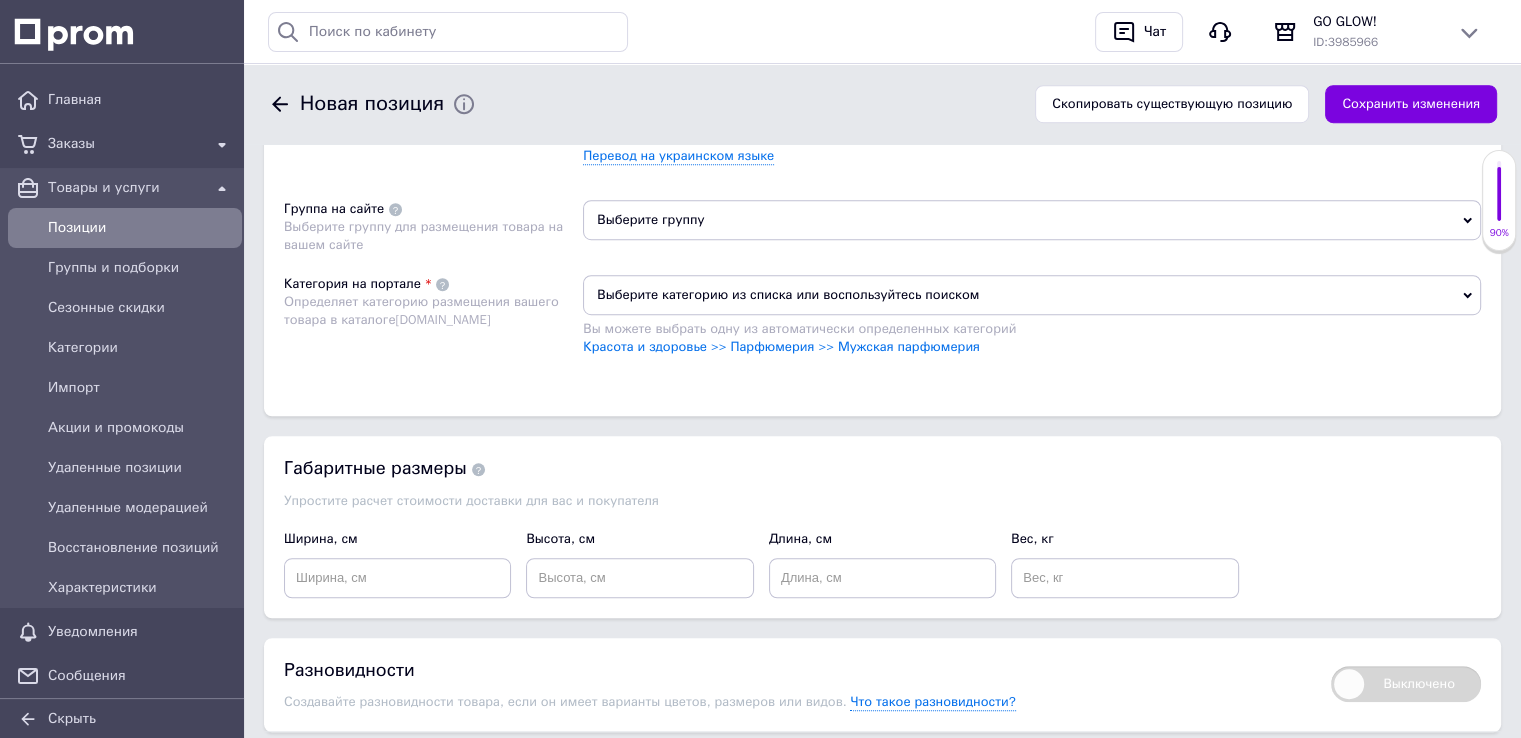 scroll, scrollTop: 1200, scrollLeft: 0, axis: vertical 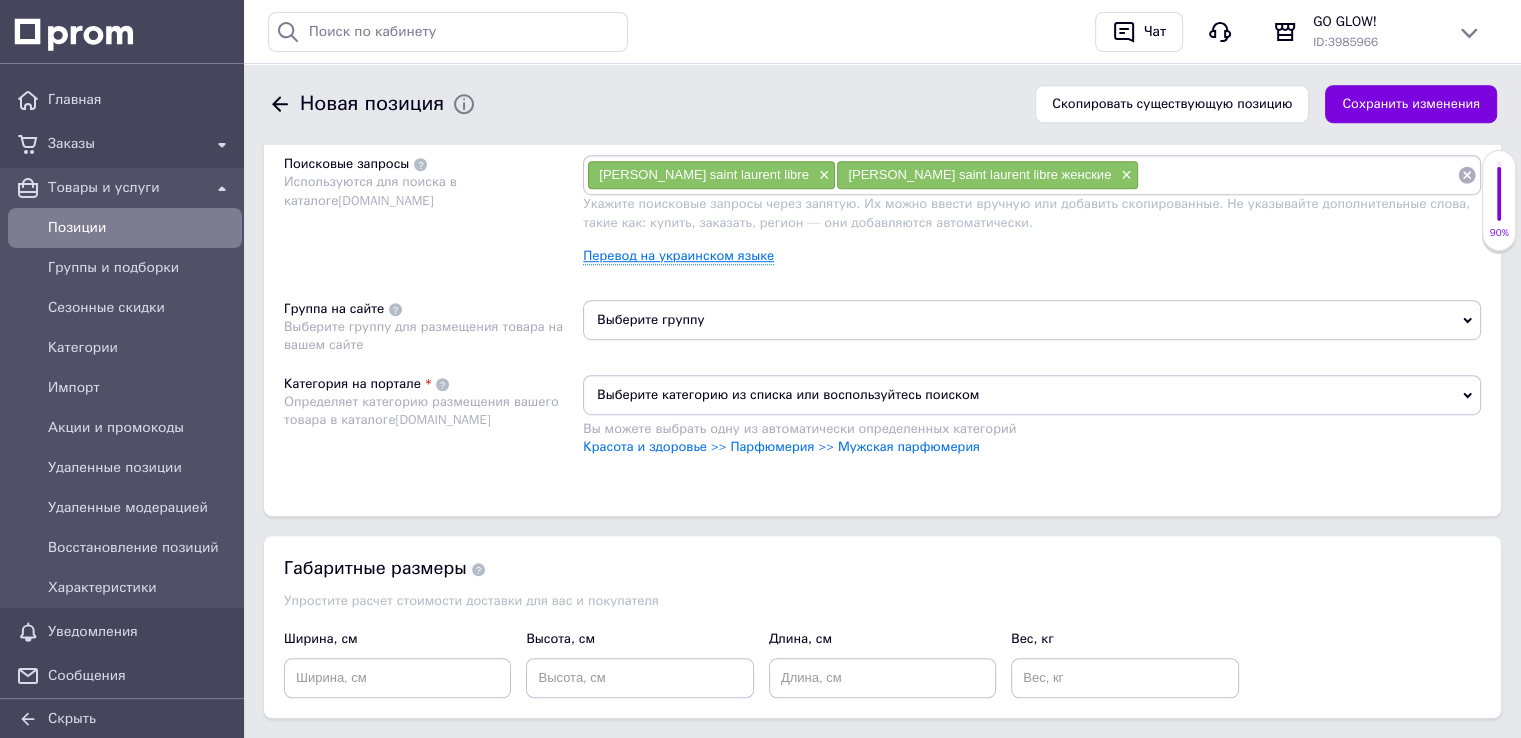 click on "Перевод на украинском языке" at bounding box center [678, 256] 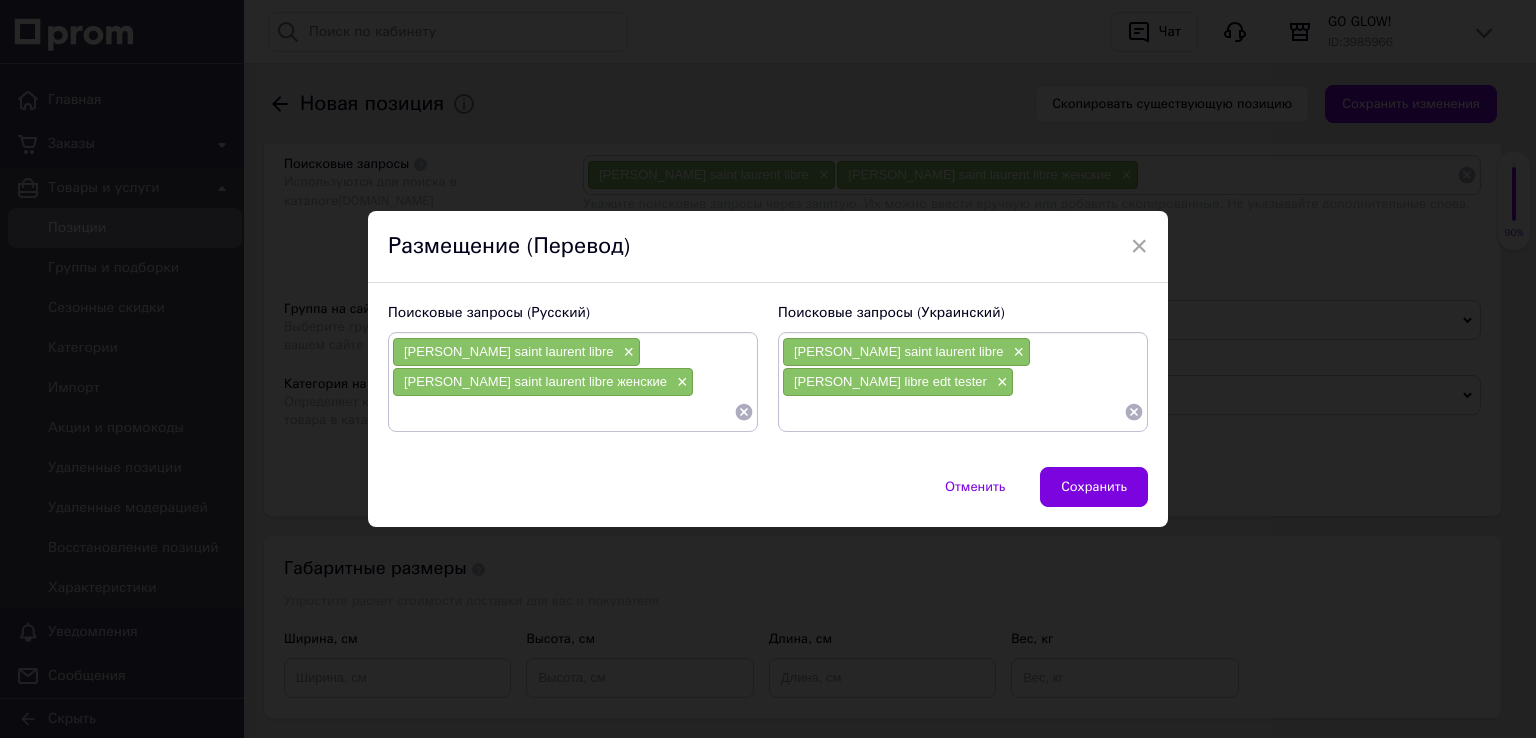 click at bounding box center (563, 412) 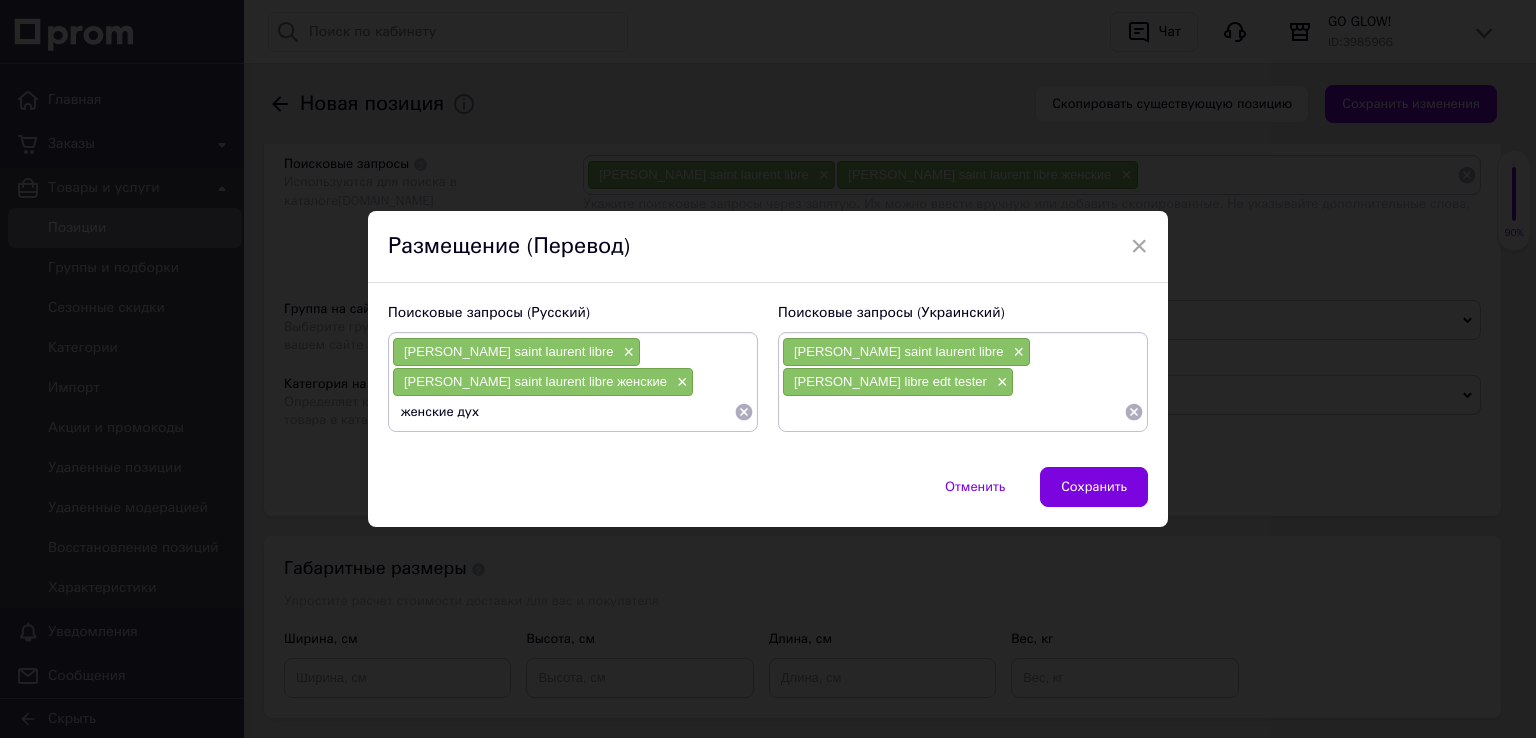 type on "женские духи" 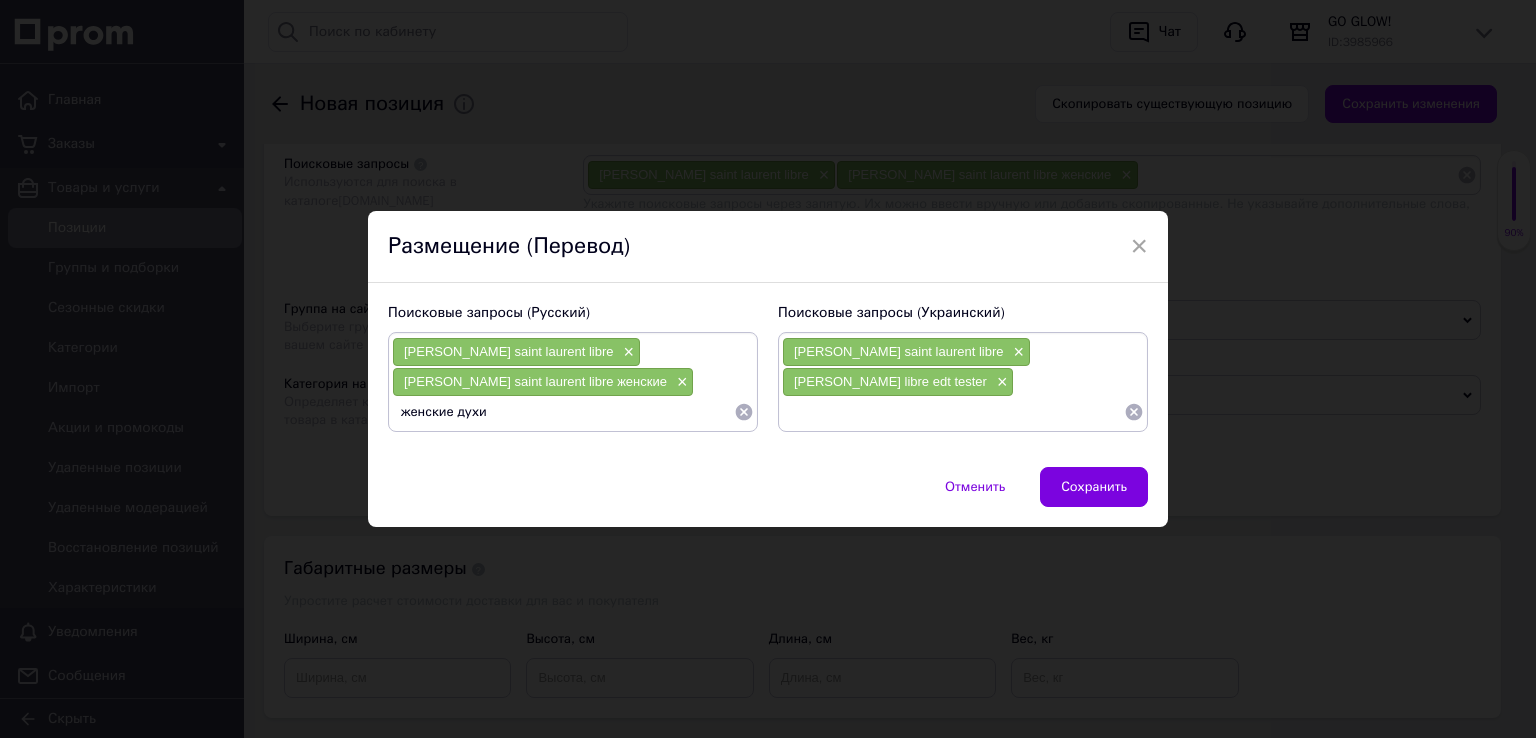 type 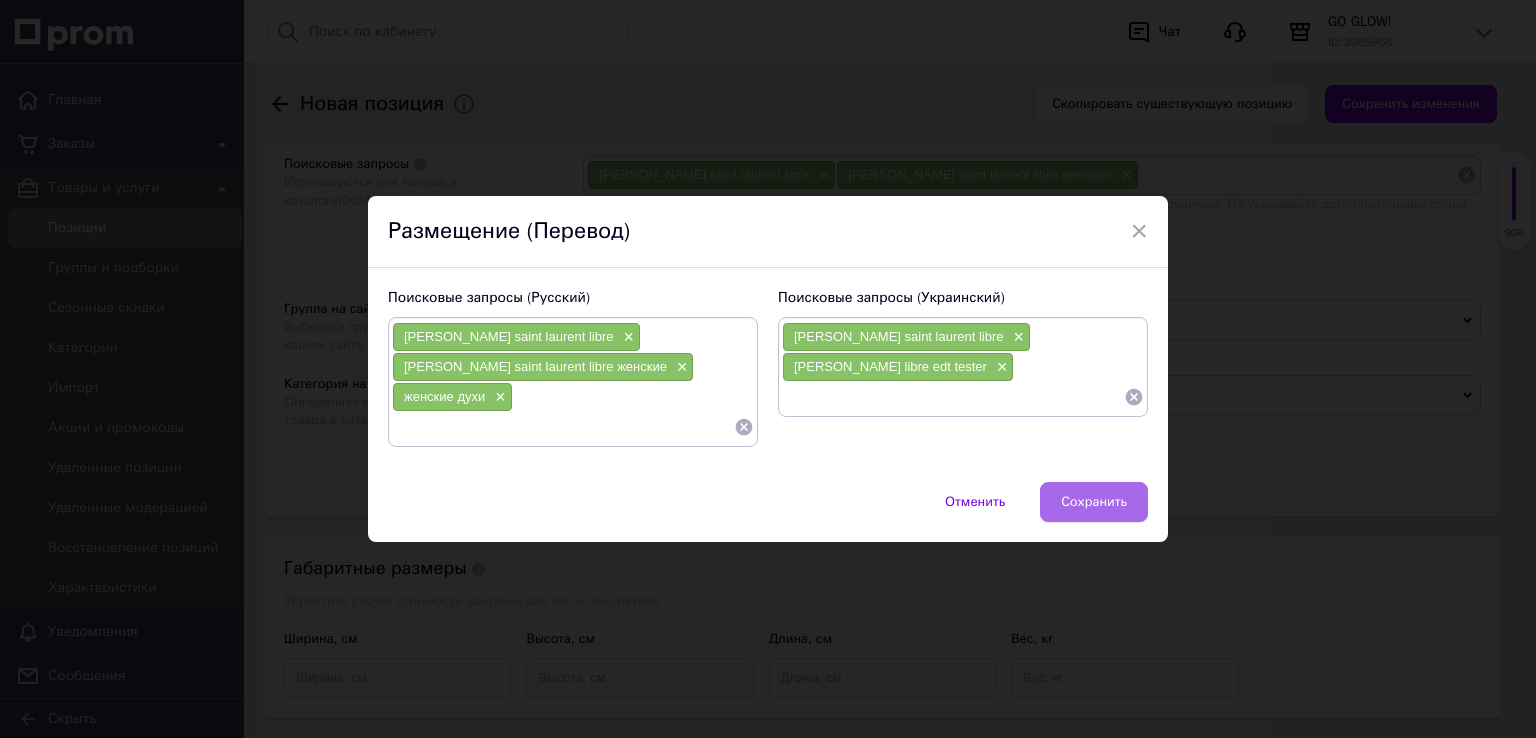 click on "Сохранить" at bounding box center [1094, 502] 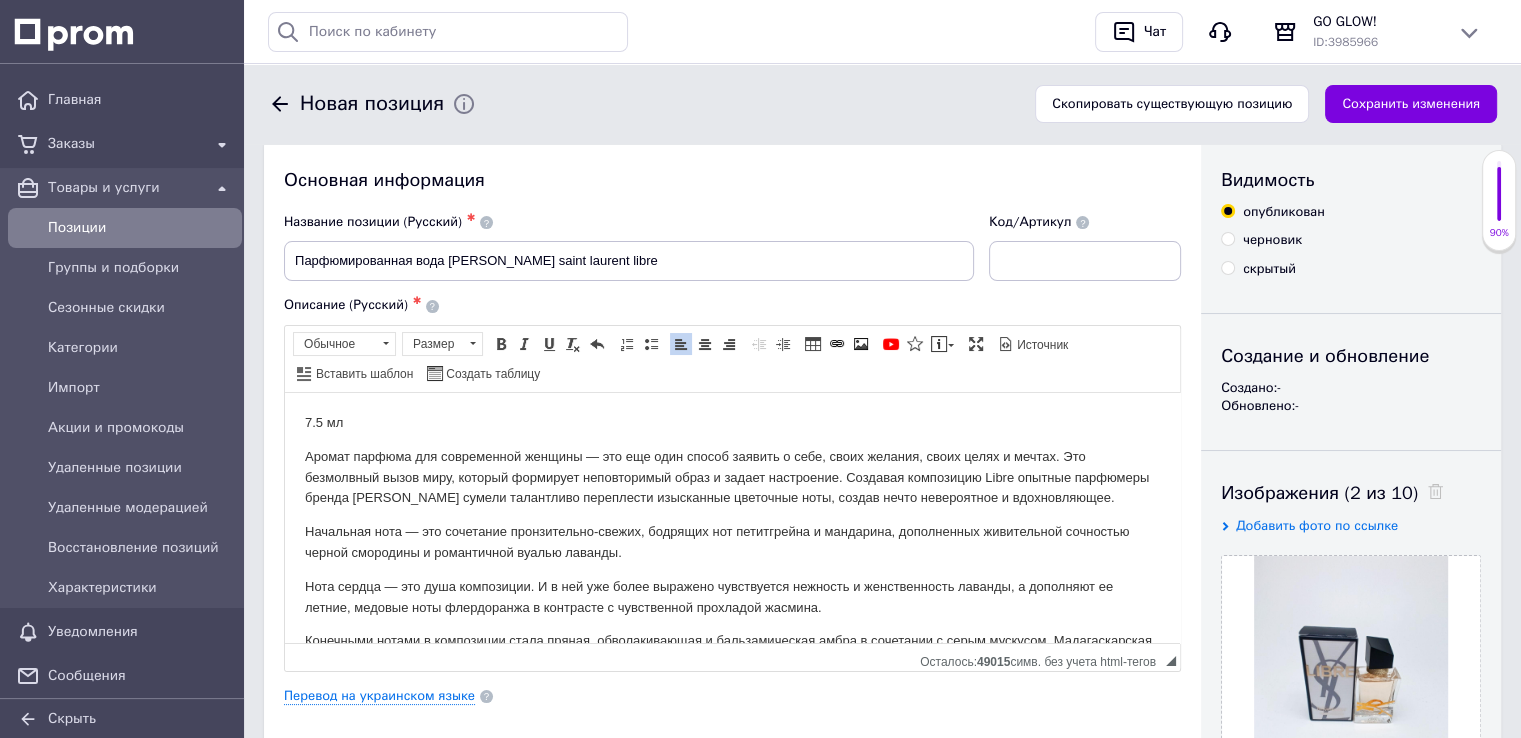 scroll, scrollTop: 0, scrollLeft: 0, axis: both 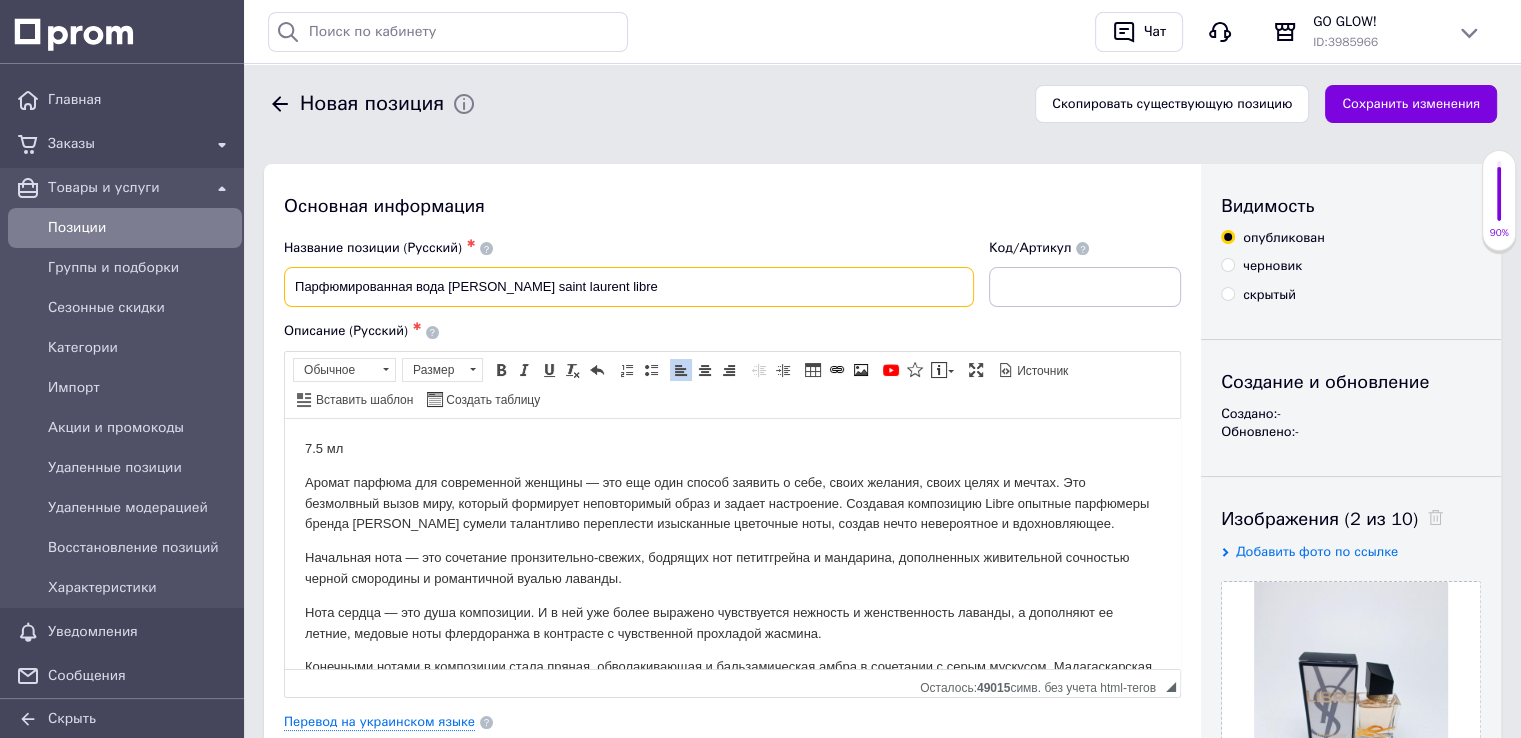 click on "Парфюмированная вода [PERSON_NAME] saint laurent libre" at bounding box center [629, 287] 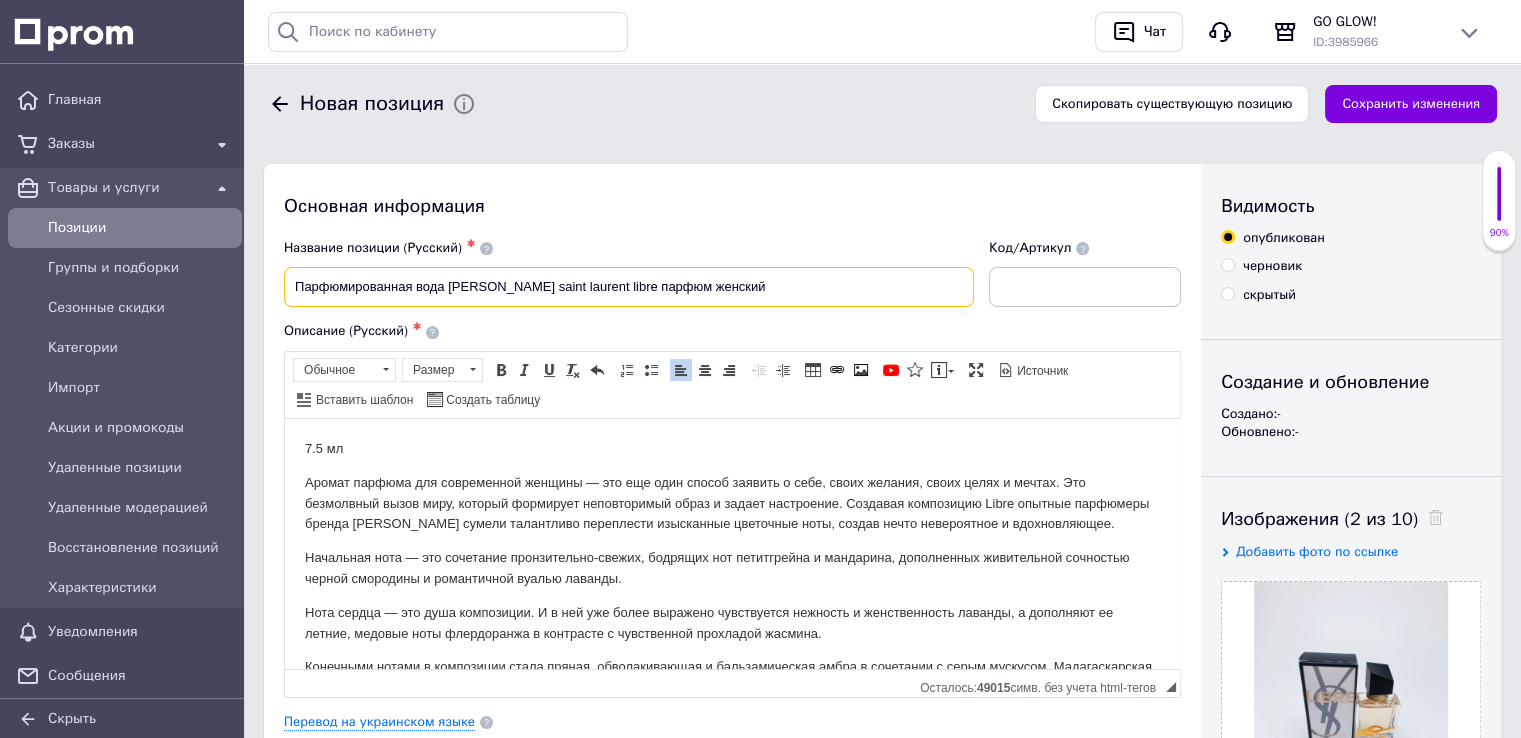 type on "Парфюмированная вода [PERSON_NAME] saint laurent libre парфюм женский" 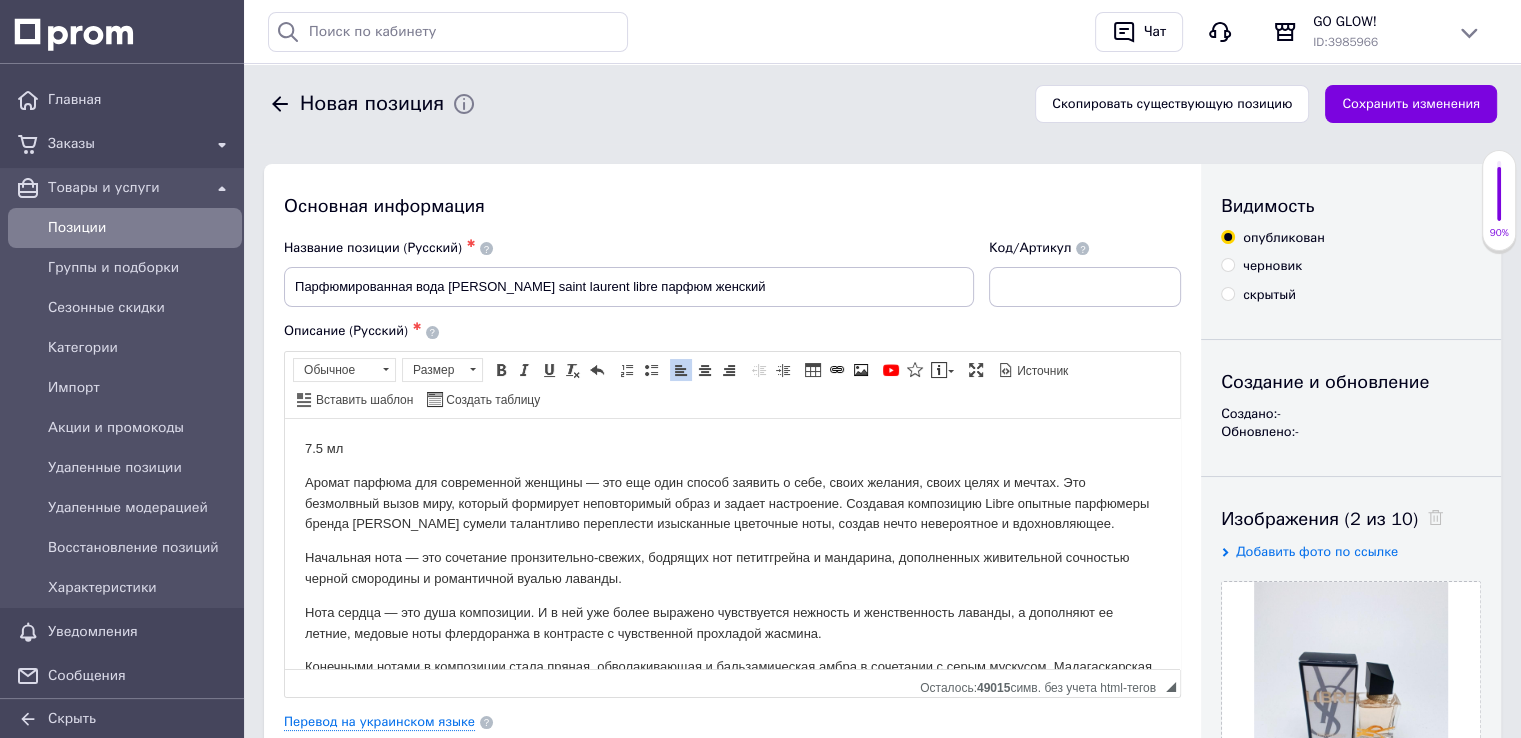 click on "Начальная нота — это сочетание пронзительно-свежих, бодрящих нот петитгрейна и мандарина, дополненных живительной сочностью черной смородины и романтичной вуалью лаванды." at bounding box center (732, 568) 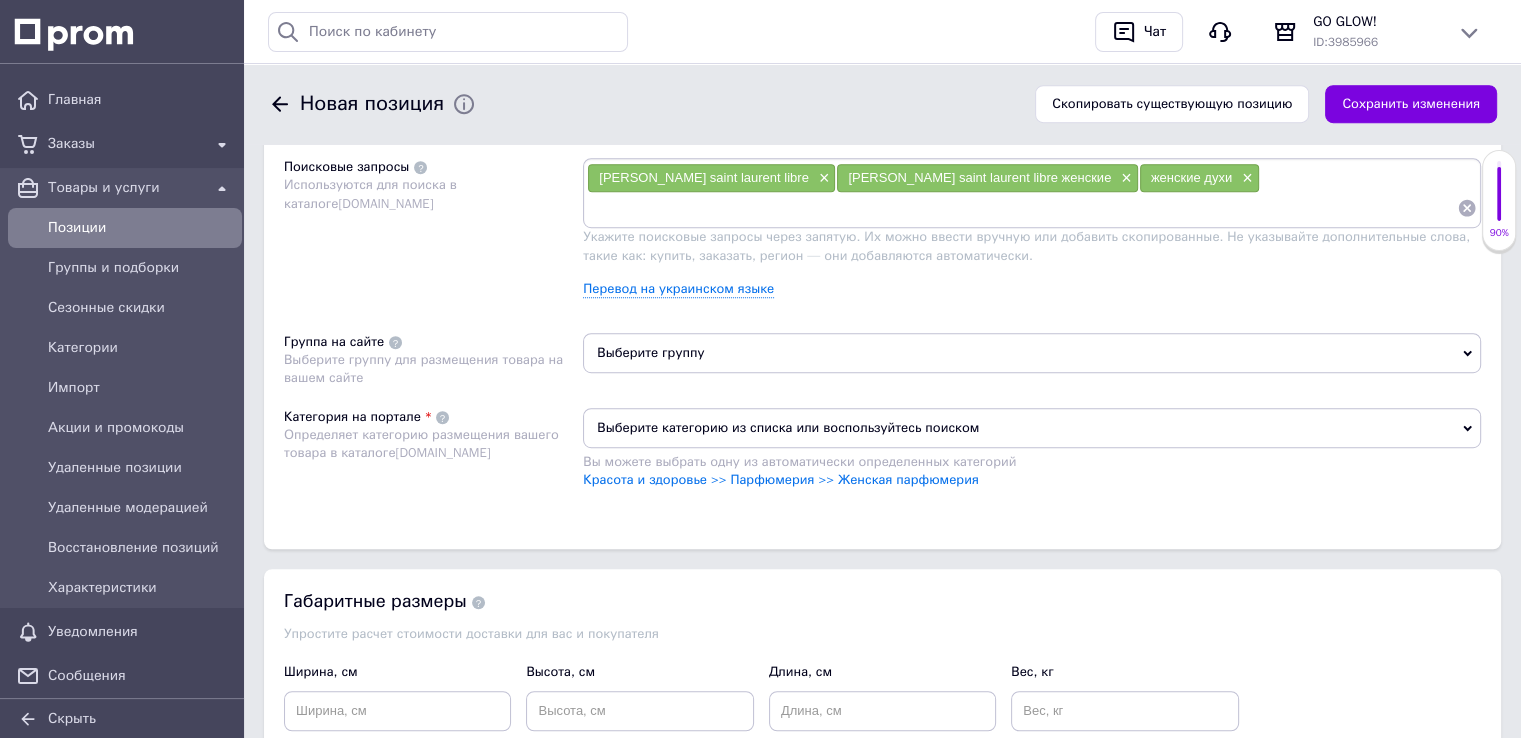 scroll, scrollTop: 1200, scrollLeft: 0, axis: vertical 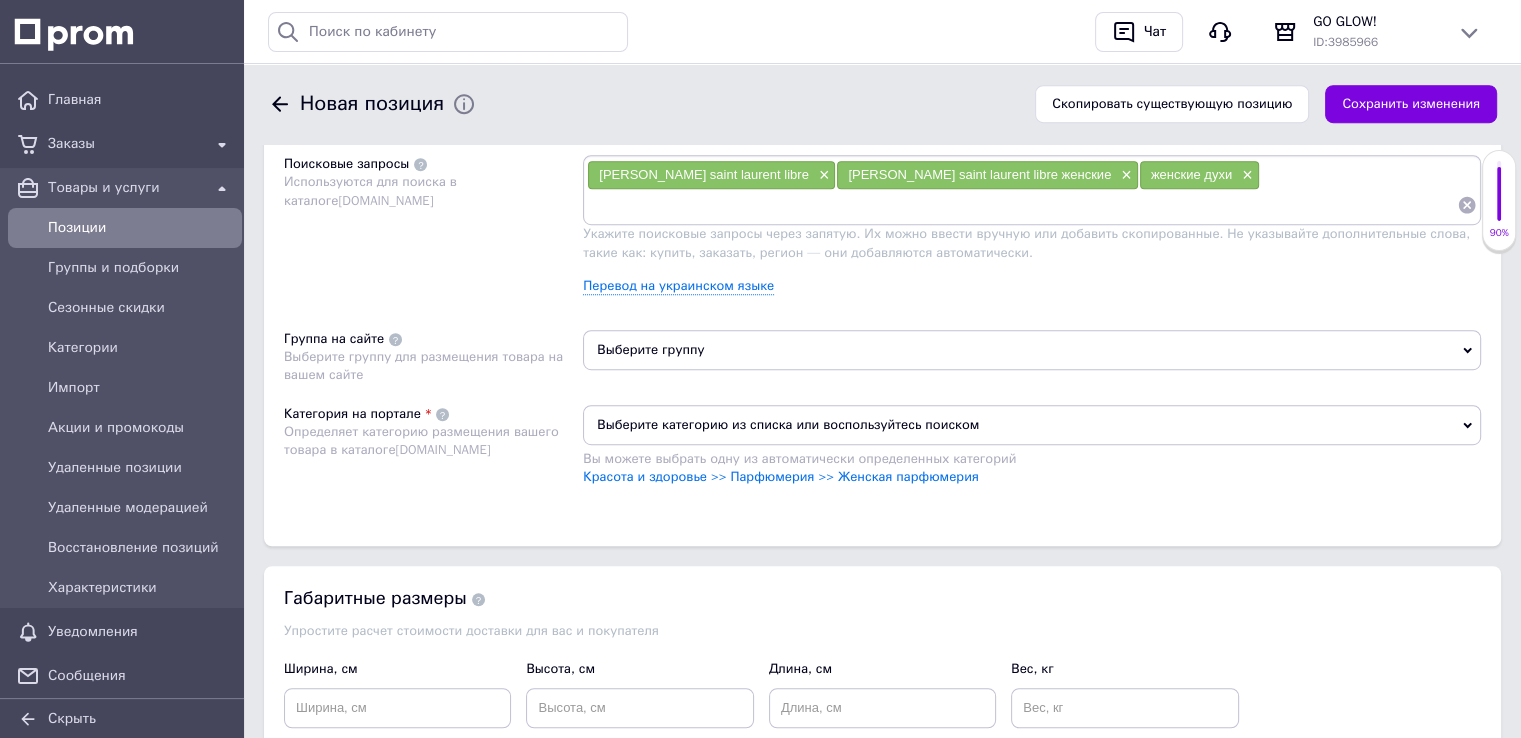 click on "Красота и здоровье >> Парфюмерия >> Женская парфюмерия" at bounding box center [780, 476] 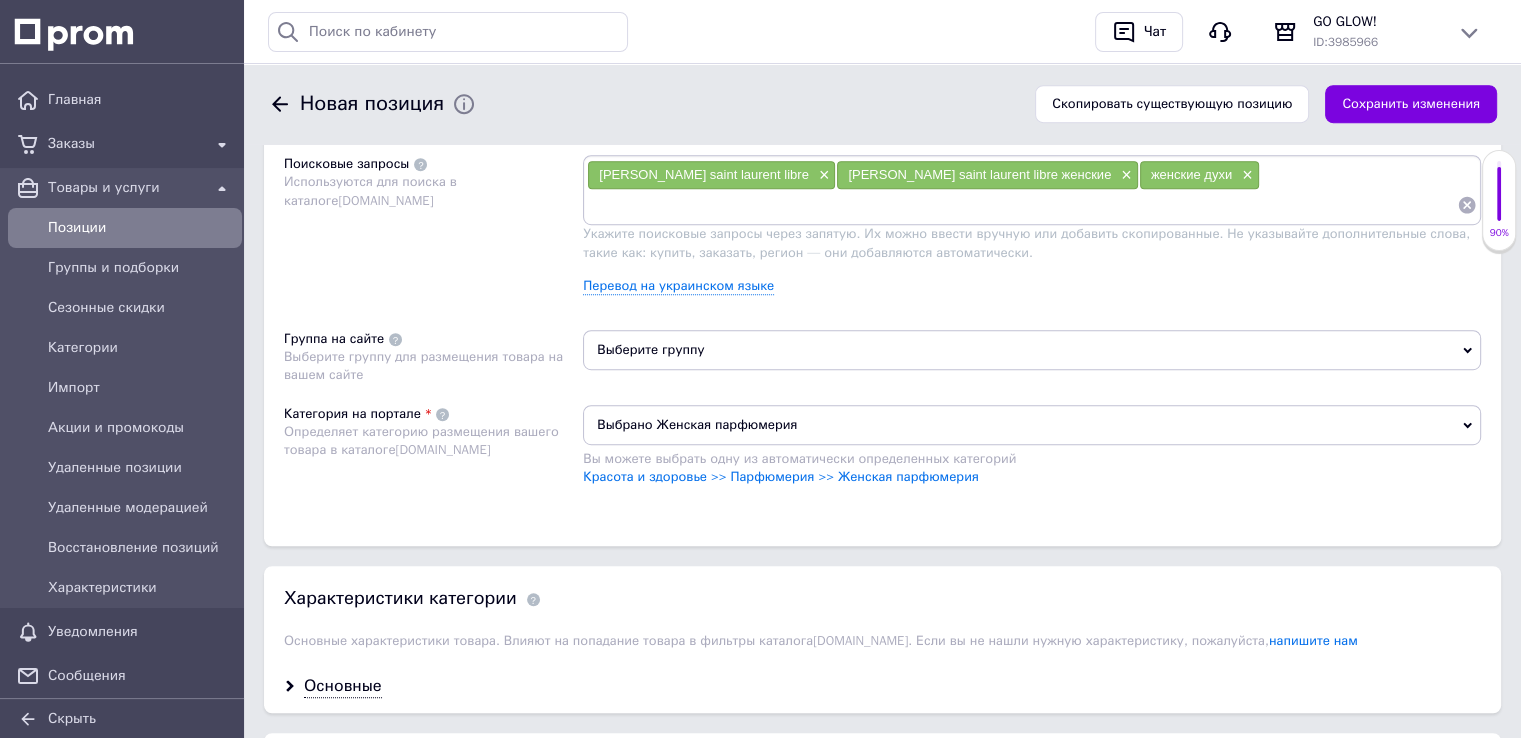 click on "Выберите группу" at bounding box center [1032, 350] 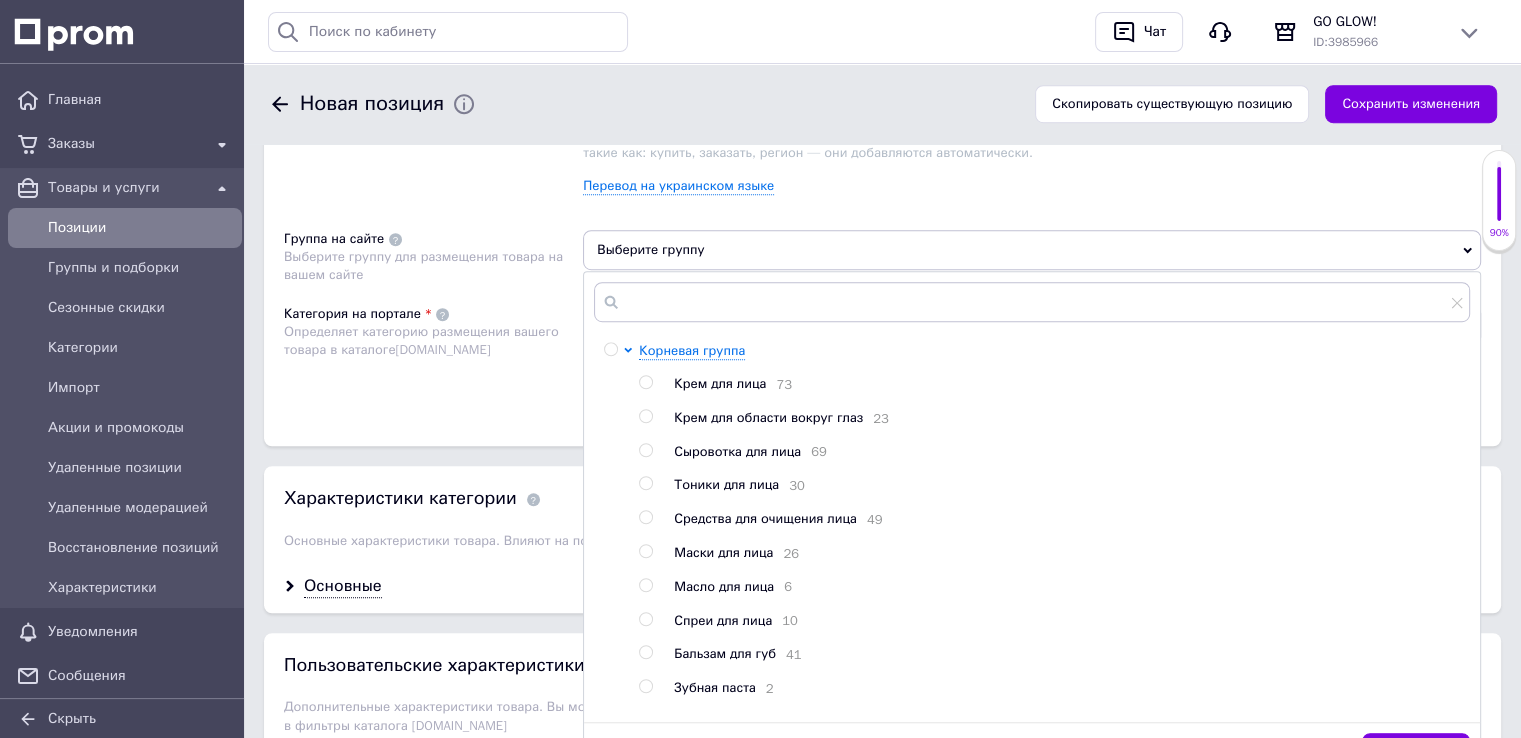 scroll, scrollTop: 1700, scrollLeft: 0, axis: vertical 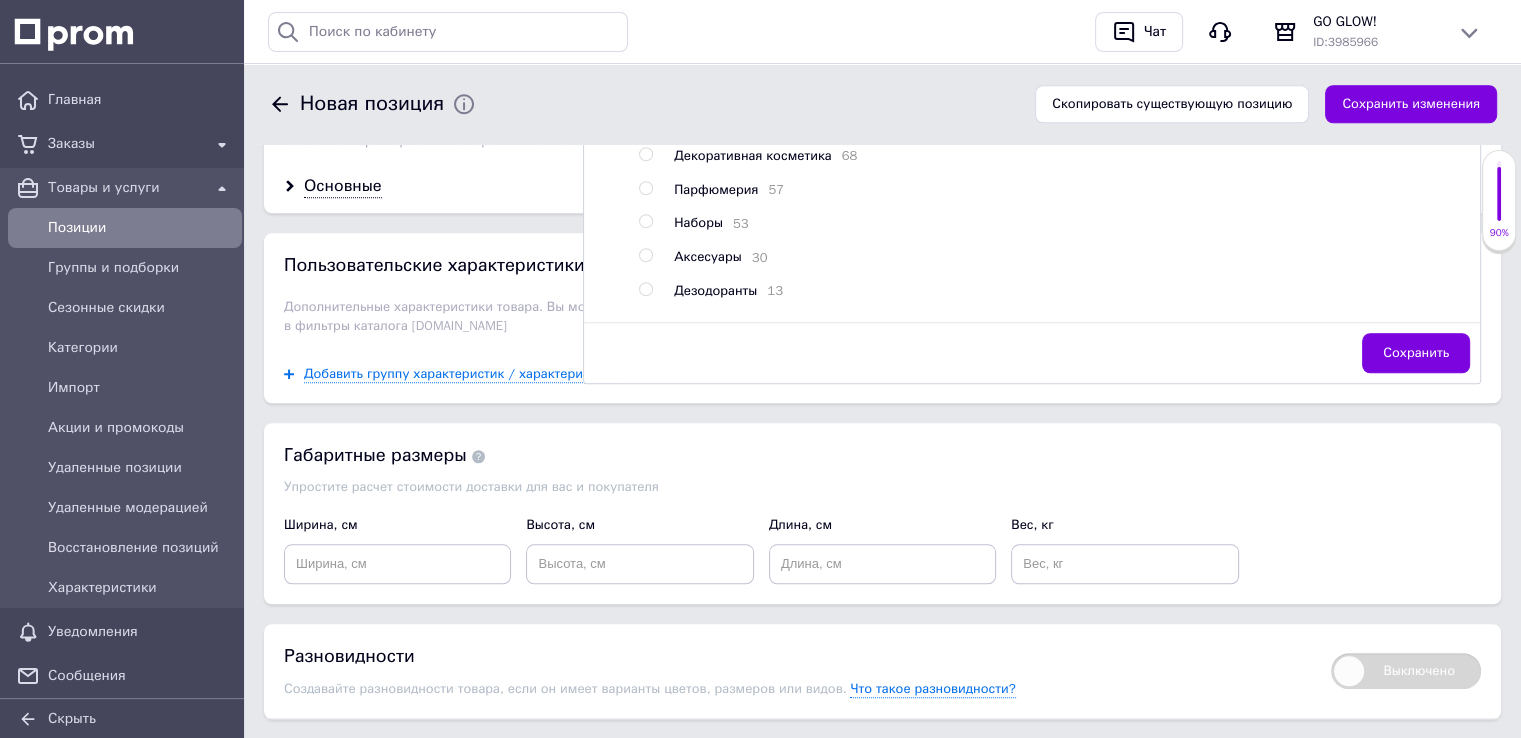 click at bounding box center (645, 188) 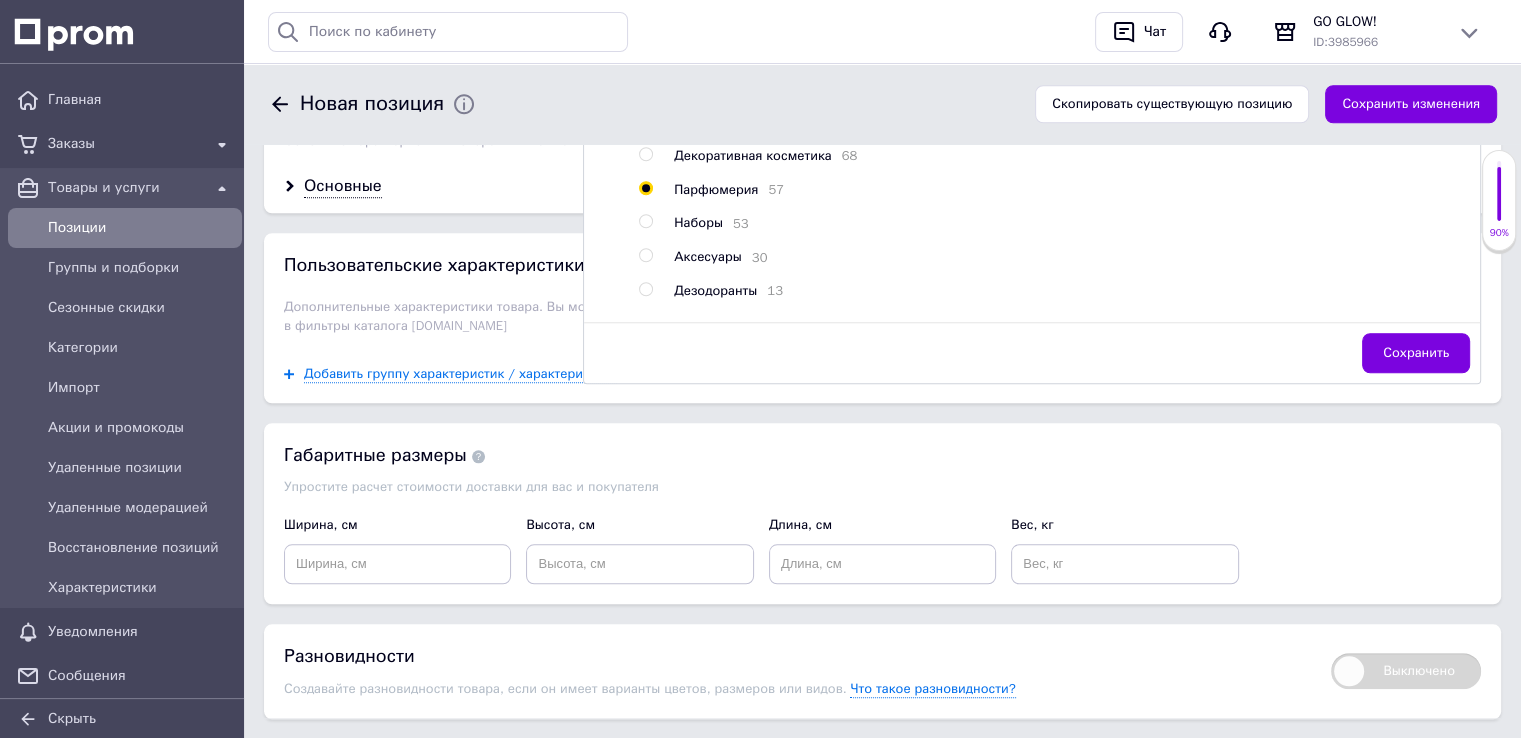 radio on "true" 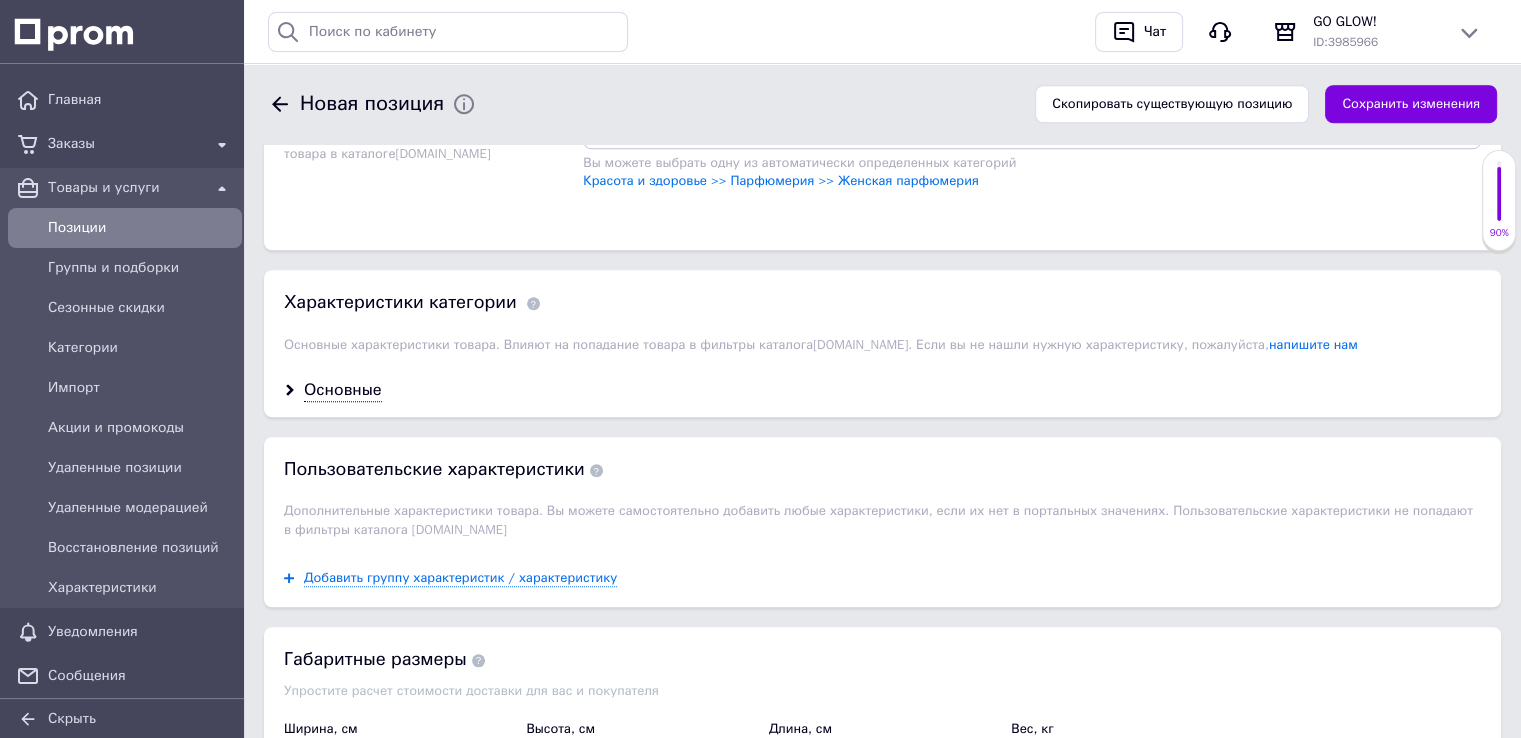 scroll, scrollTop: 1479, scrollLeft: 0, axis: vertical 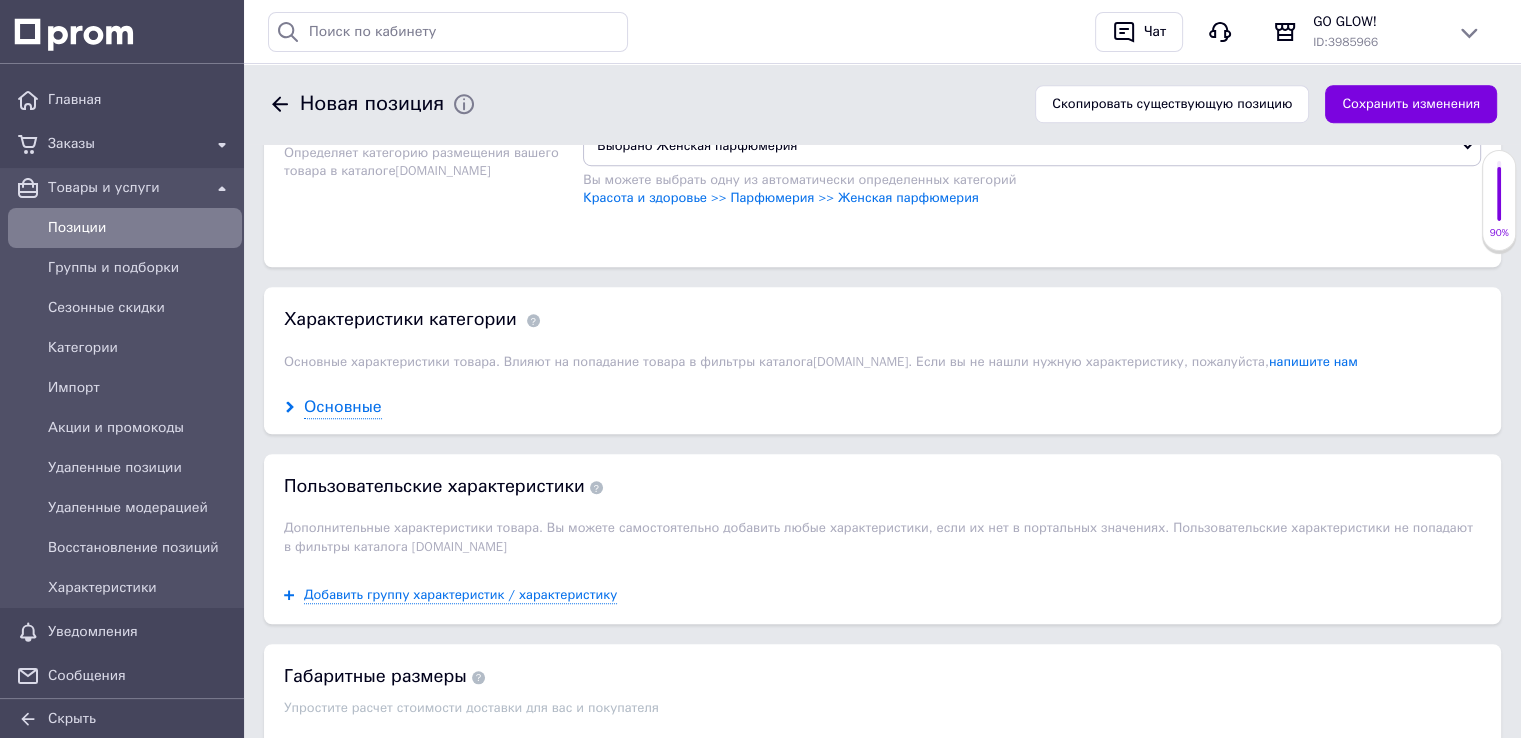 click on "Основные" at bounding box center (343, 407) 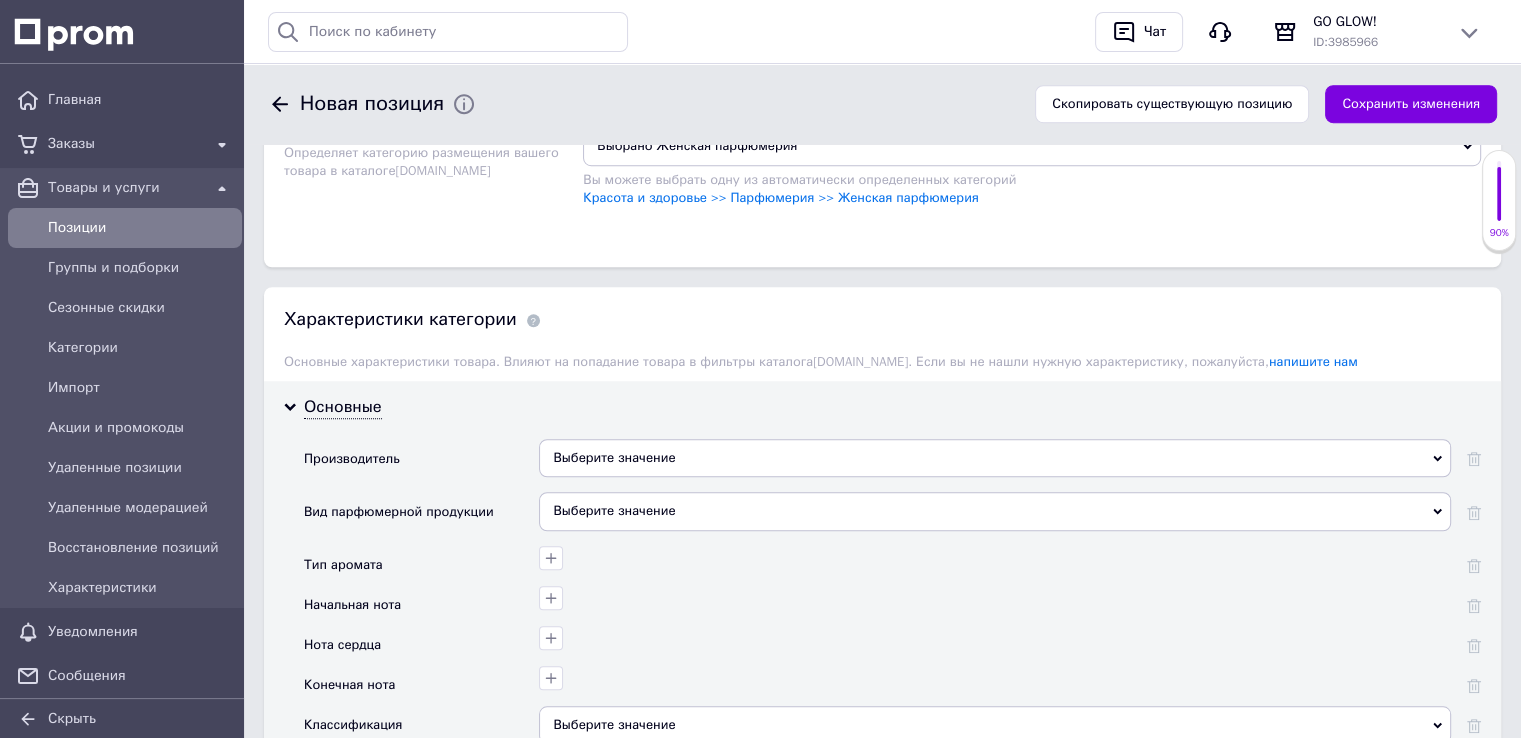 click on "Выберите значение" at bounding box center [995, 458] 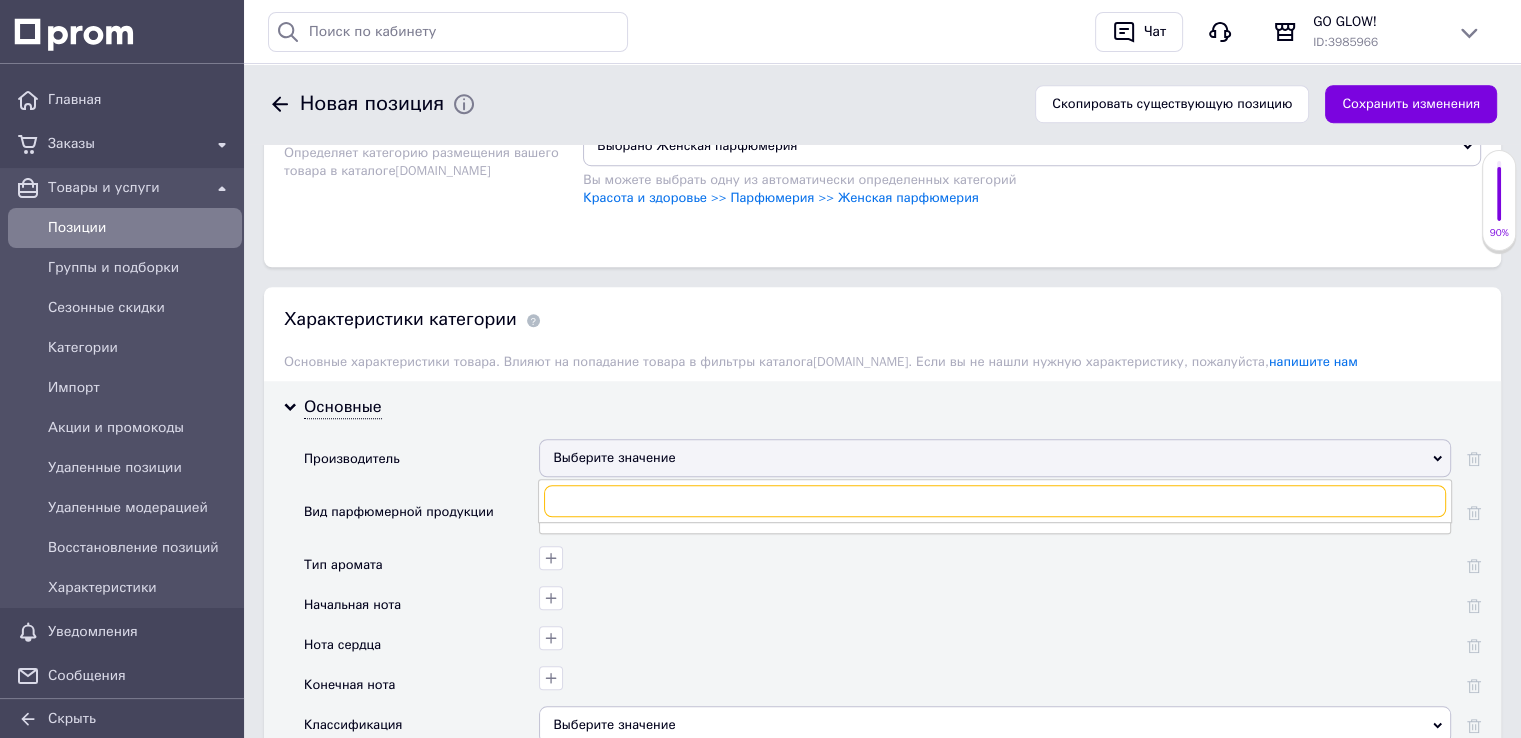 paste on "[PERSON_NAME] saint laurent libre" 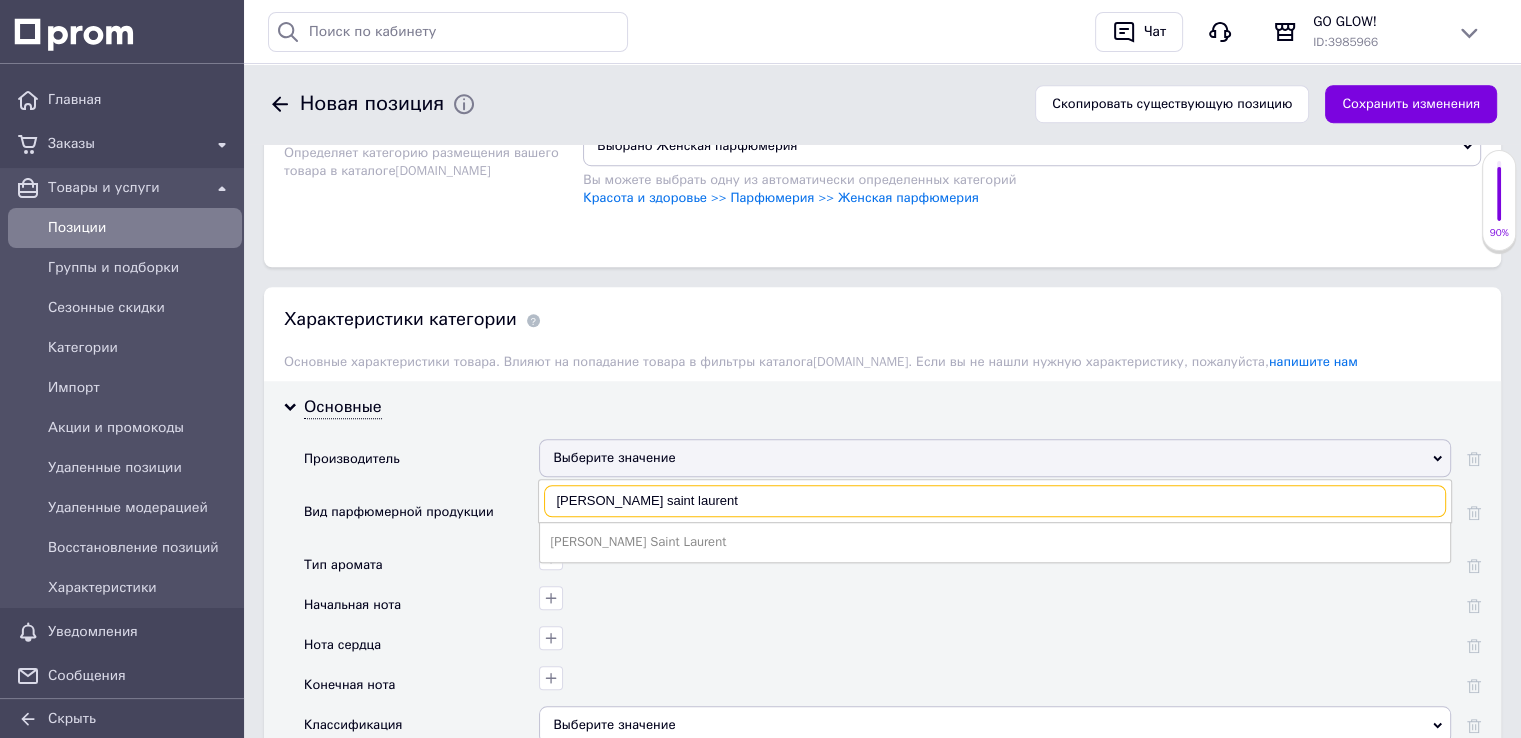 type on "[PERSON_NAME] saint laurent" 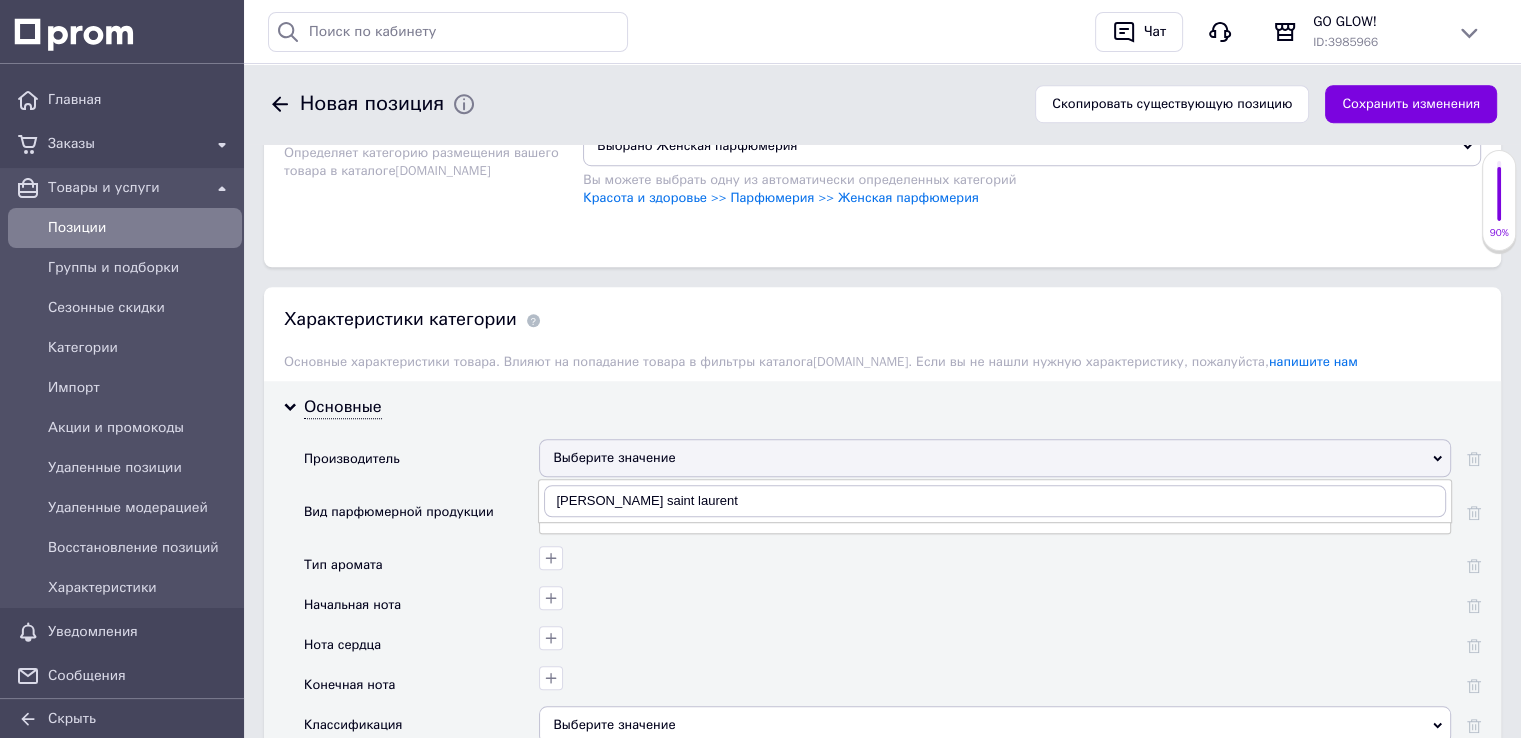click at bounding box center [992, 555] 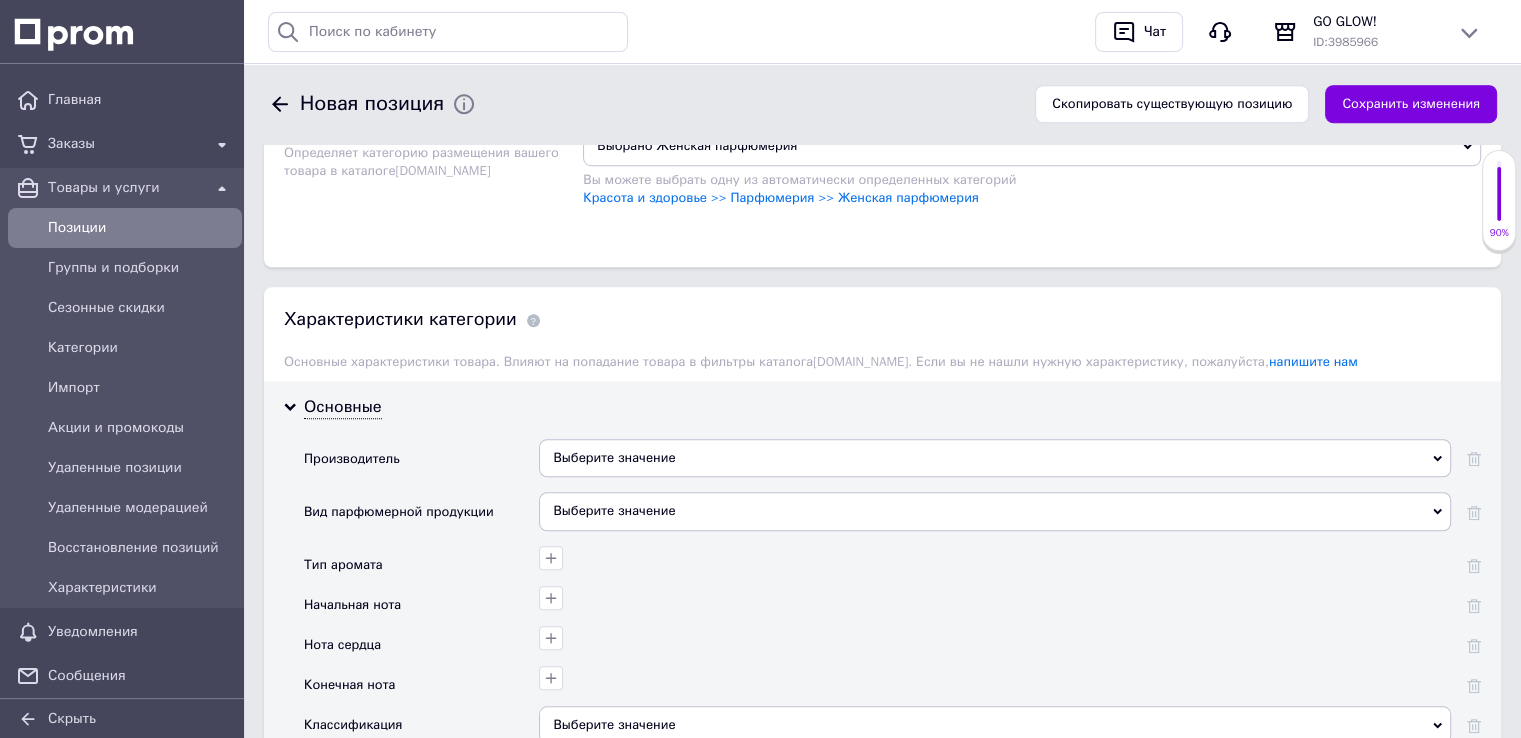 scroll, scrollTop: 1679, scrollLeft: 0, axis: vertical 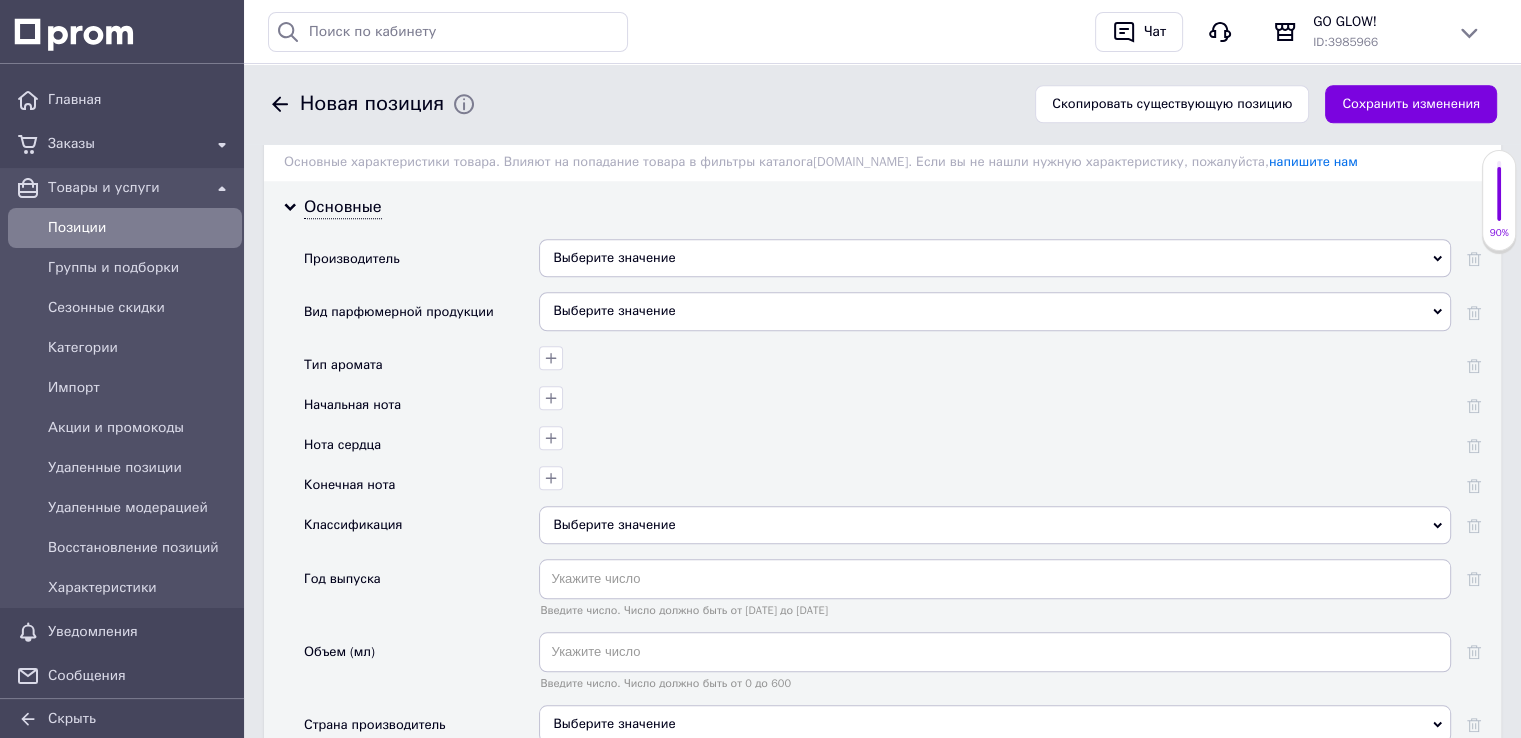 click on "Выберите значение" at bounding box center [995, 258] 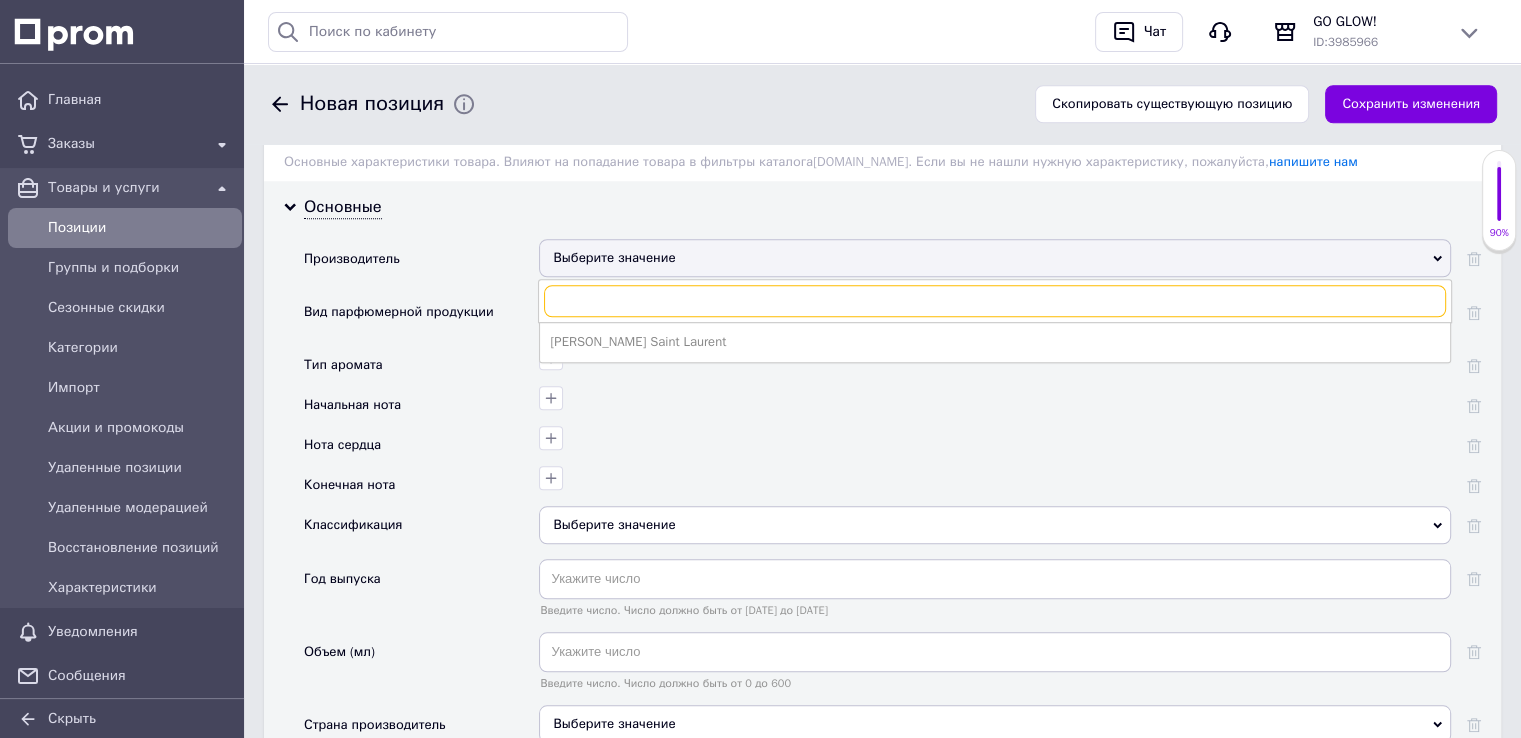 paste on "[PERSON_NAME] saint laurent libre" 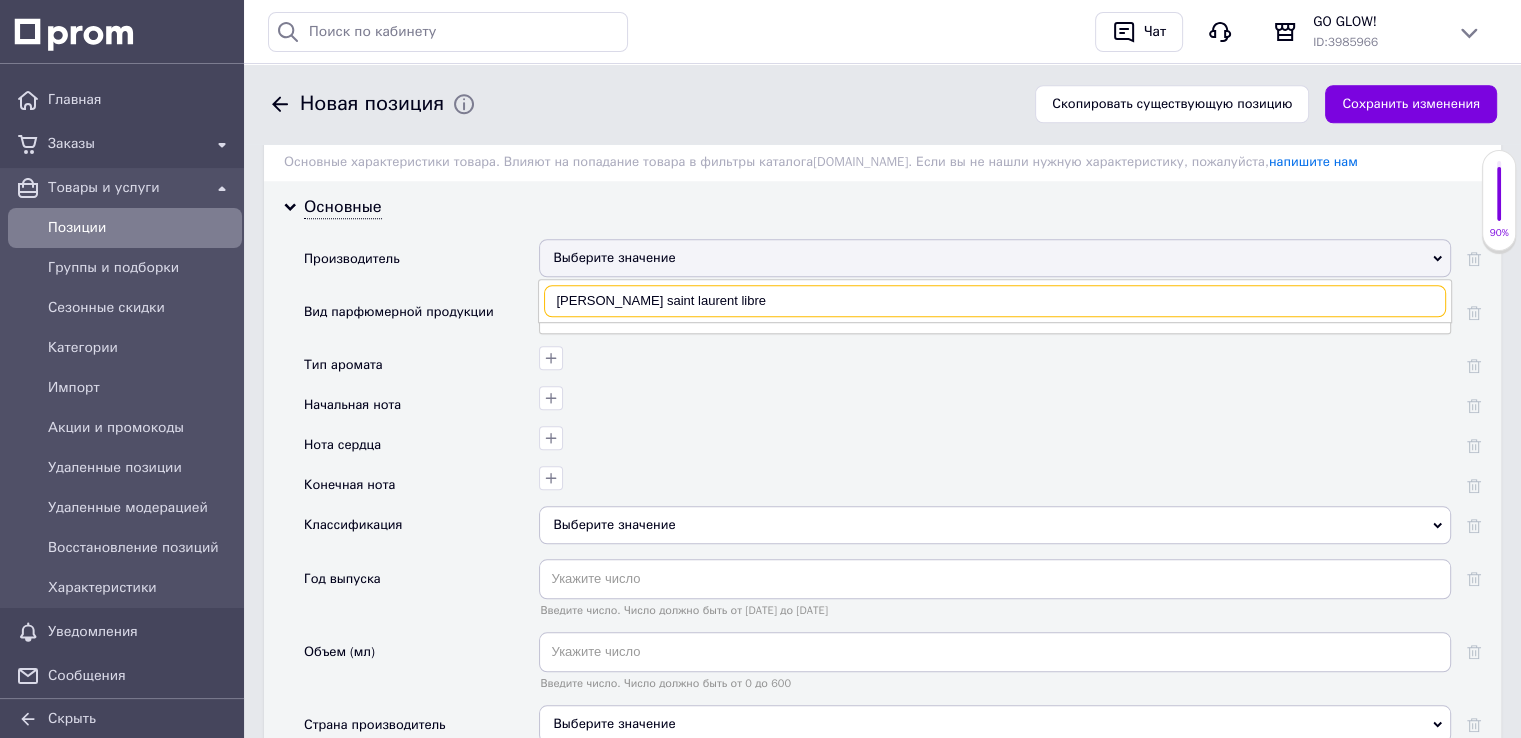 drag, startPoint x: 660, startPoint y: 261, endPoint x: 703, endPoint y: 268, distance: 43.56604 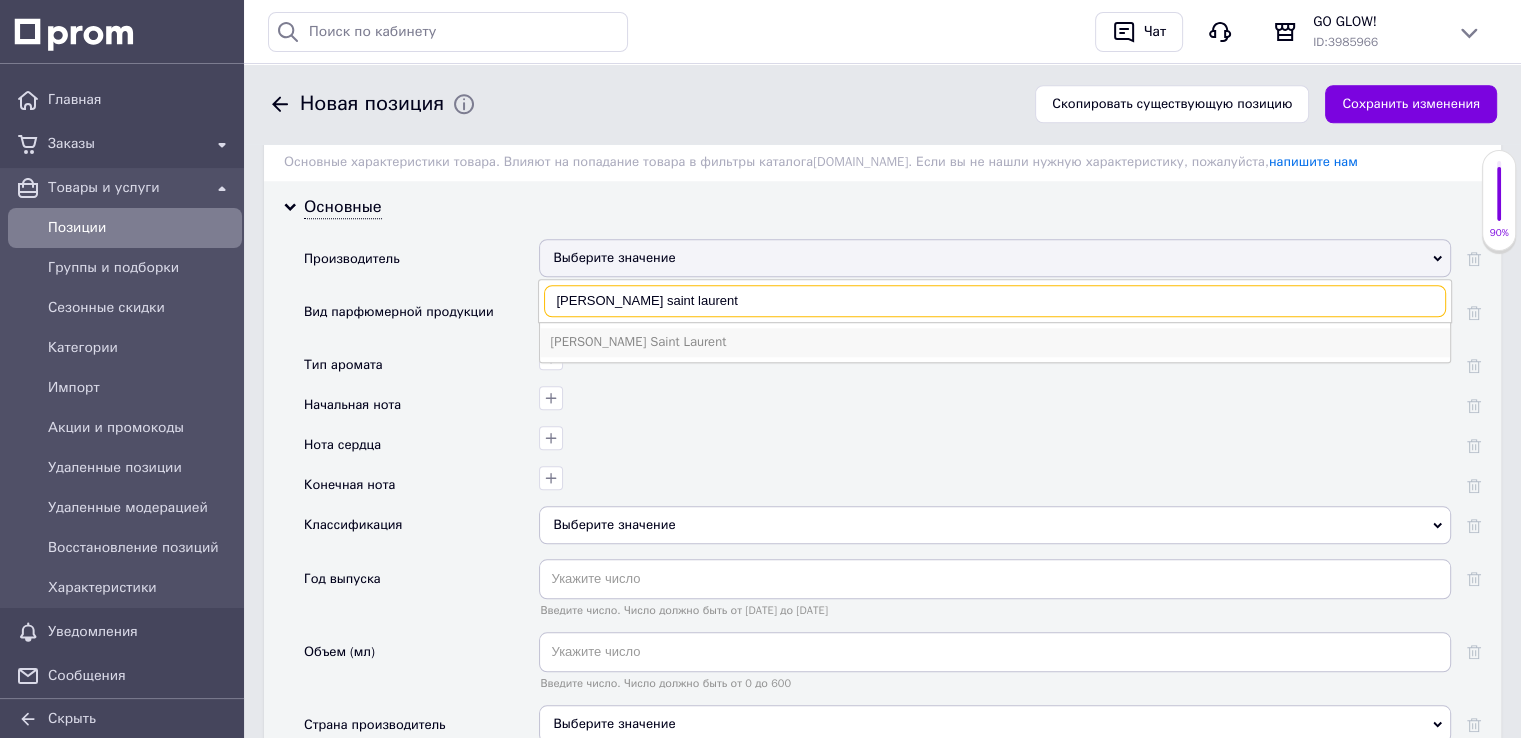 type on "[PERSON_NAME] saint laurent" 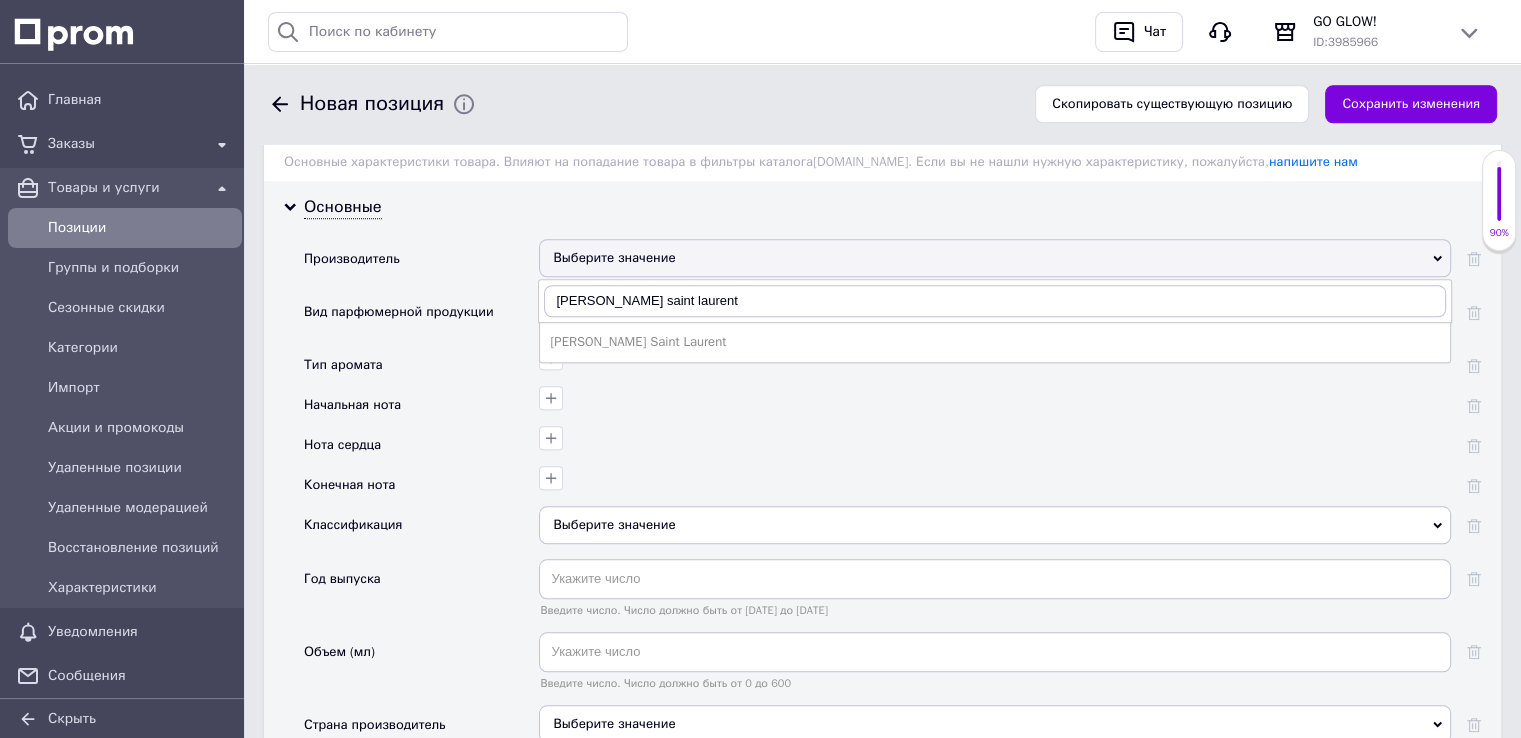 drag, startPoint x: 590, startPoint y: 305, endPoint x: 562, endPoint y: 301, distance: 28.284271 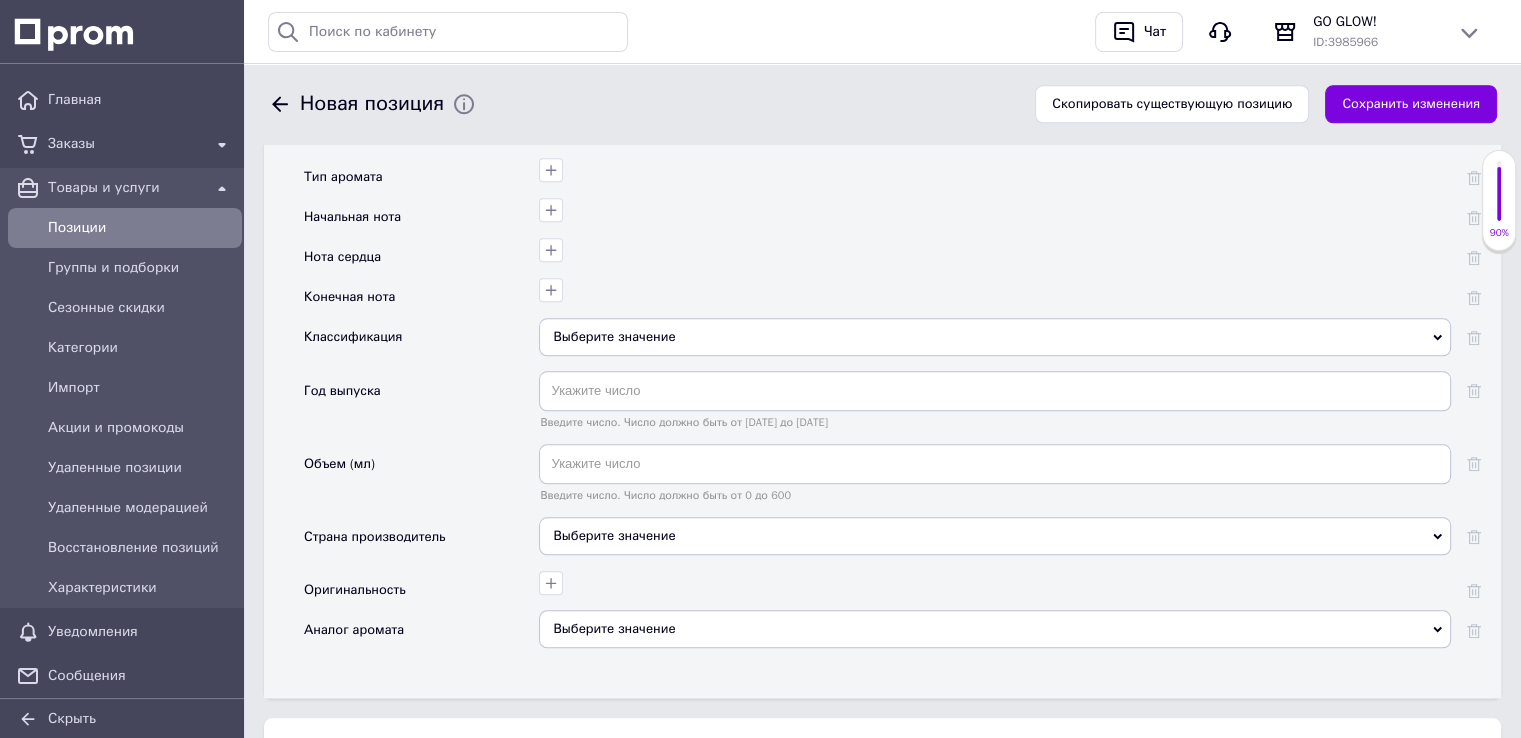 scroll, scrollTop: 1879, scrollLeft: 0, axis: vertical 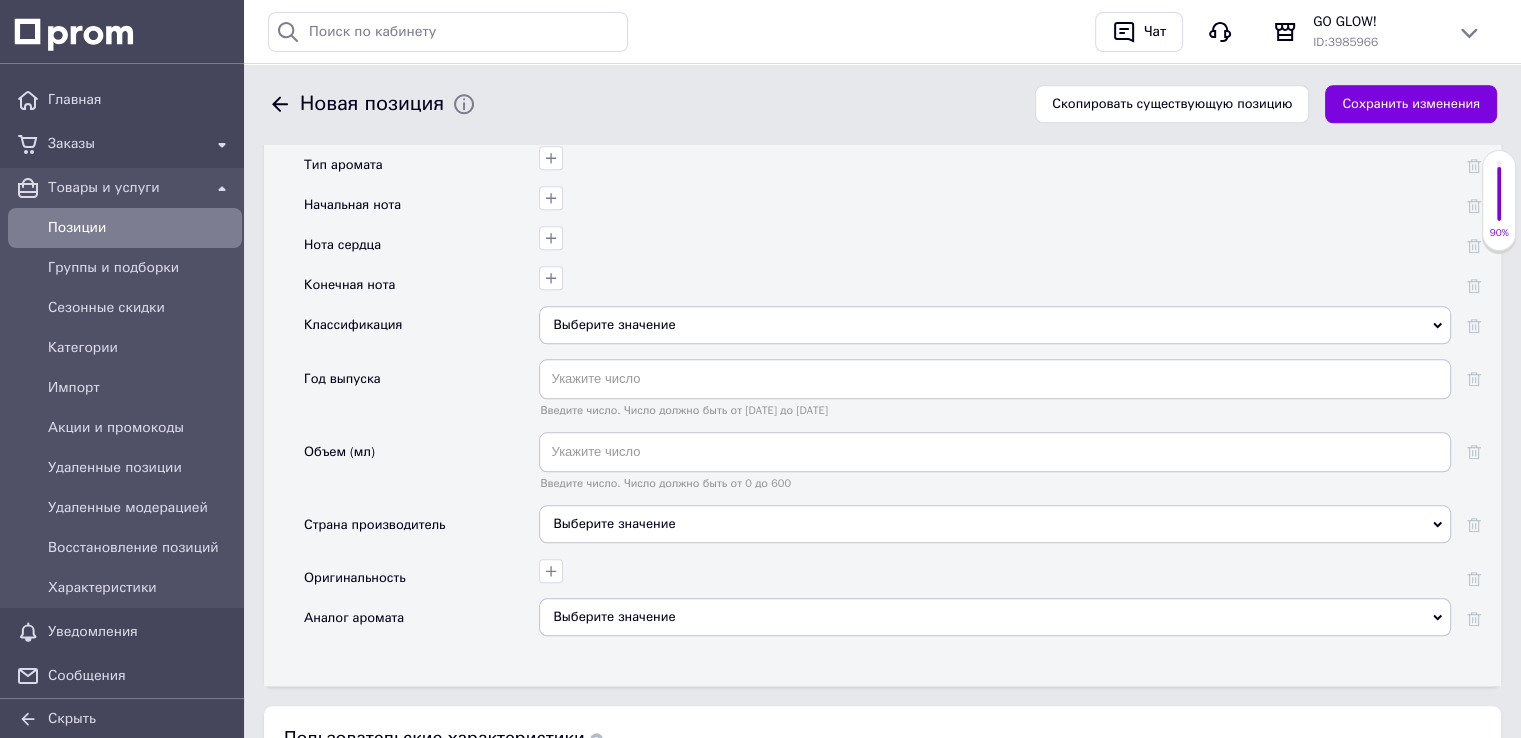 click on "Выберите значение" at bounding box center (995, 325) 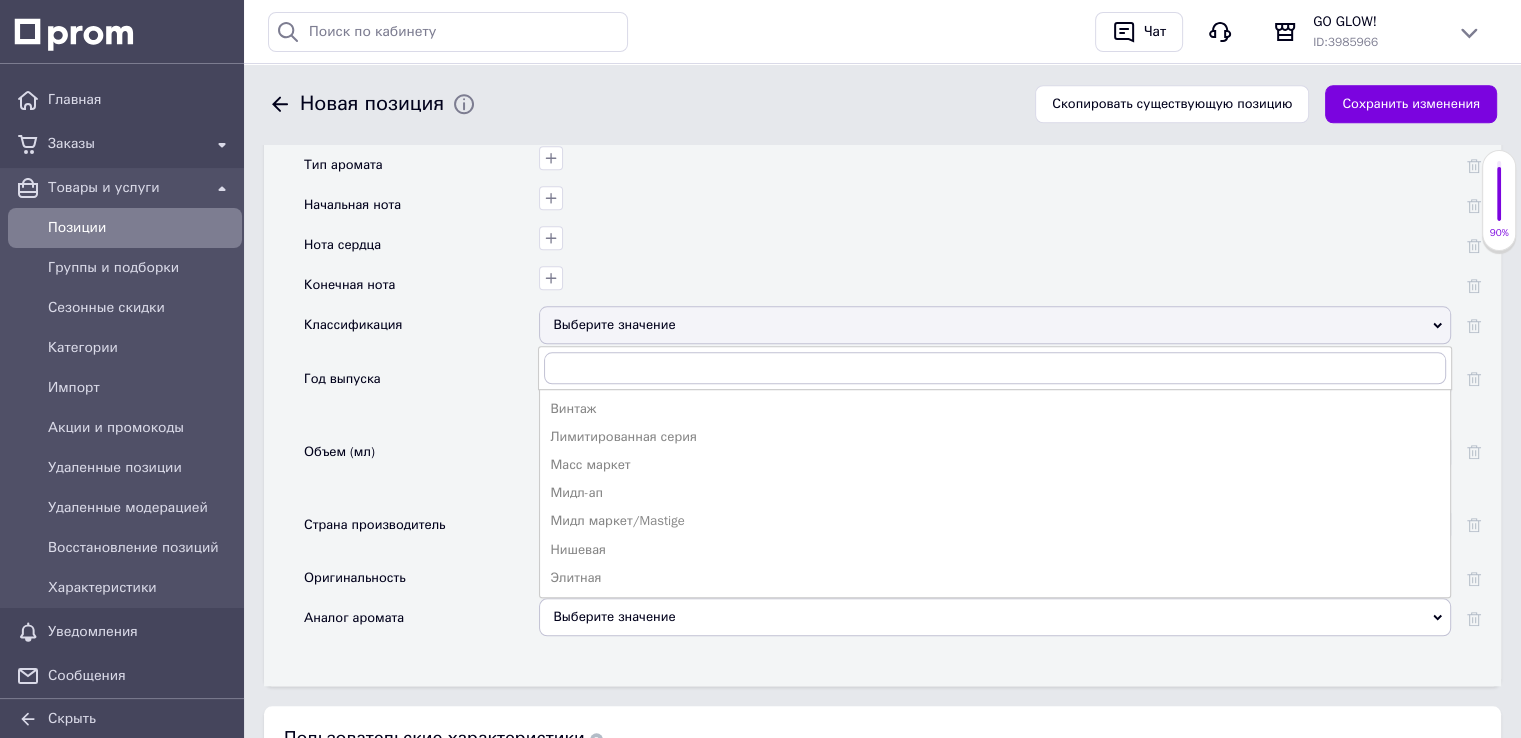 click on "Элитная" at bounding box center (995, 578) 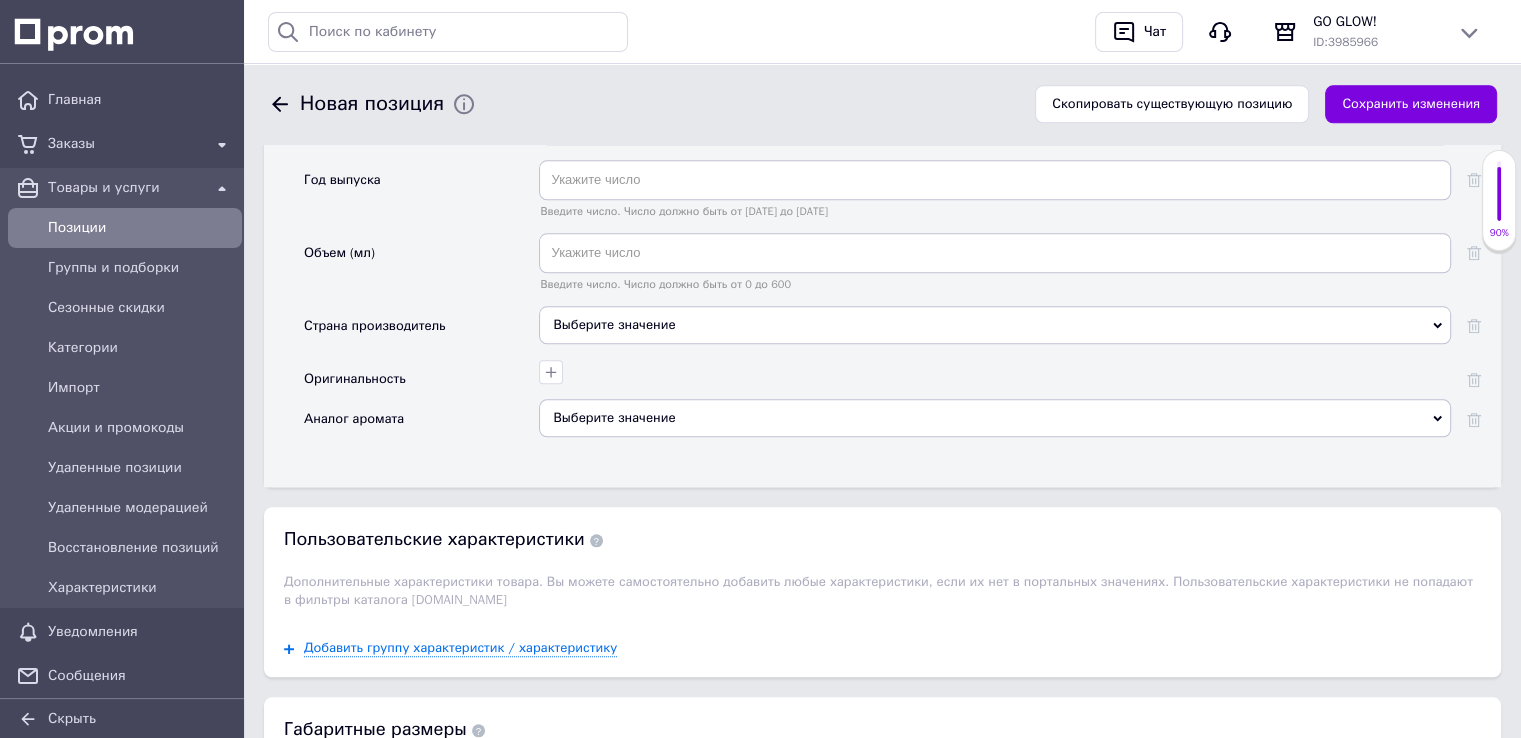 scroll, scrollTop: 2079, scrollLeft: 0, axis: vertical 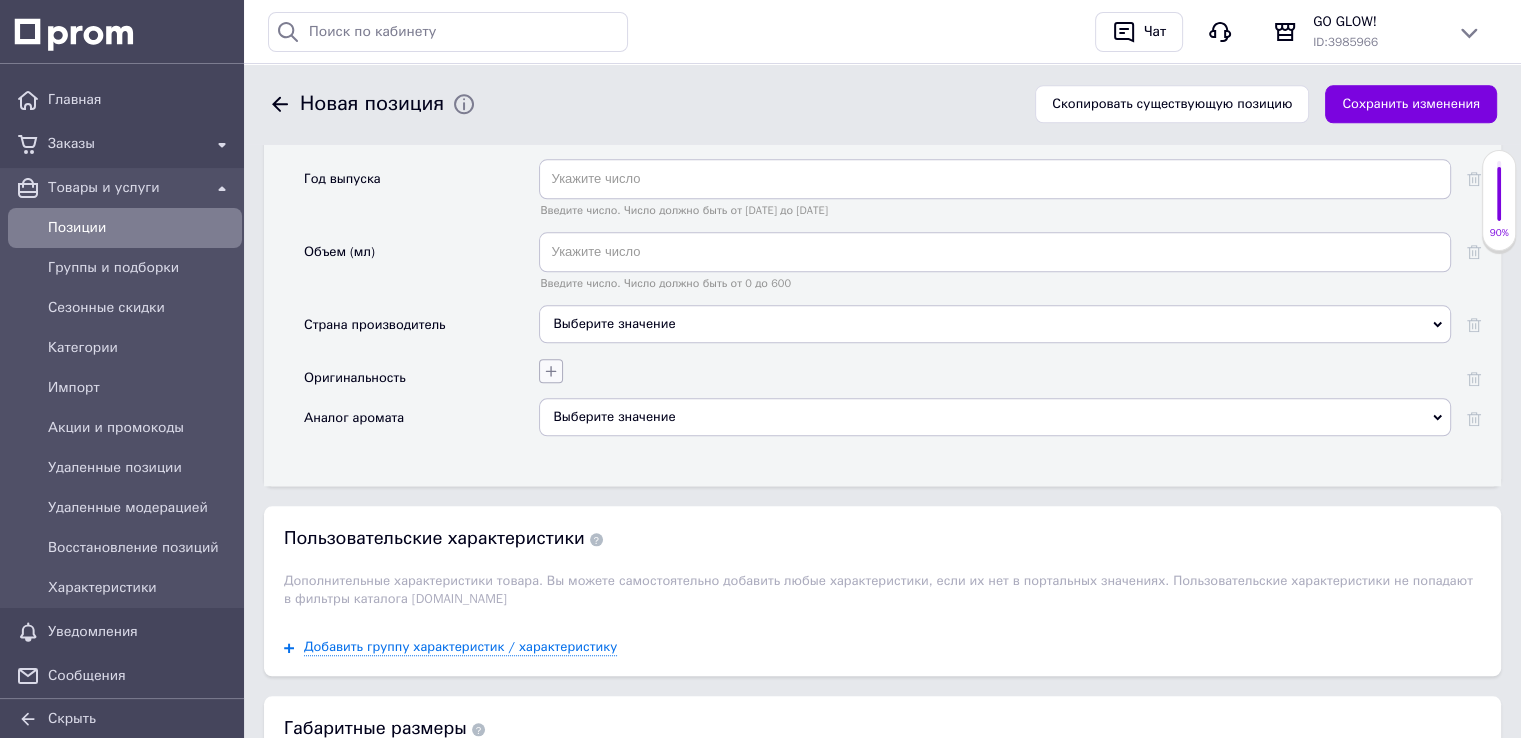 click 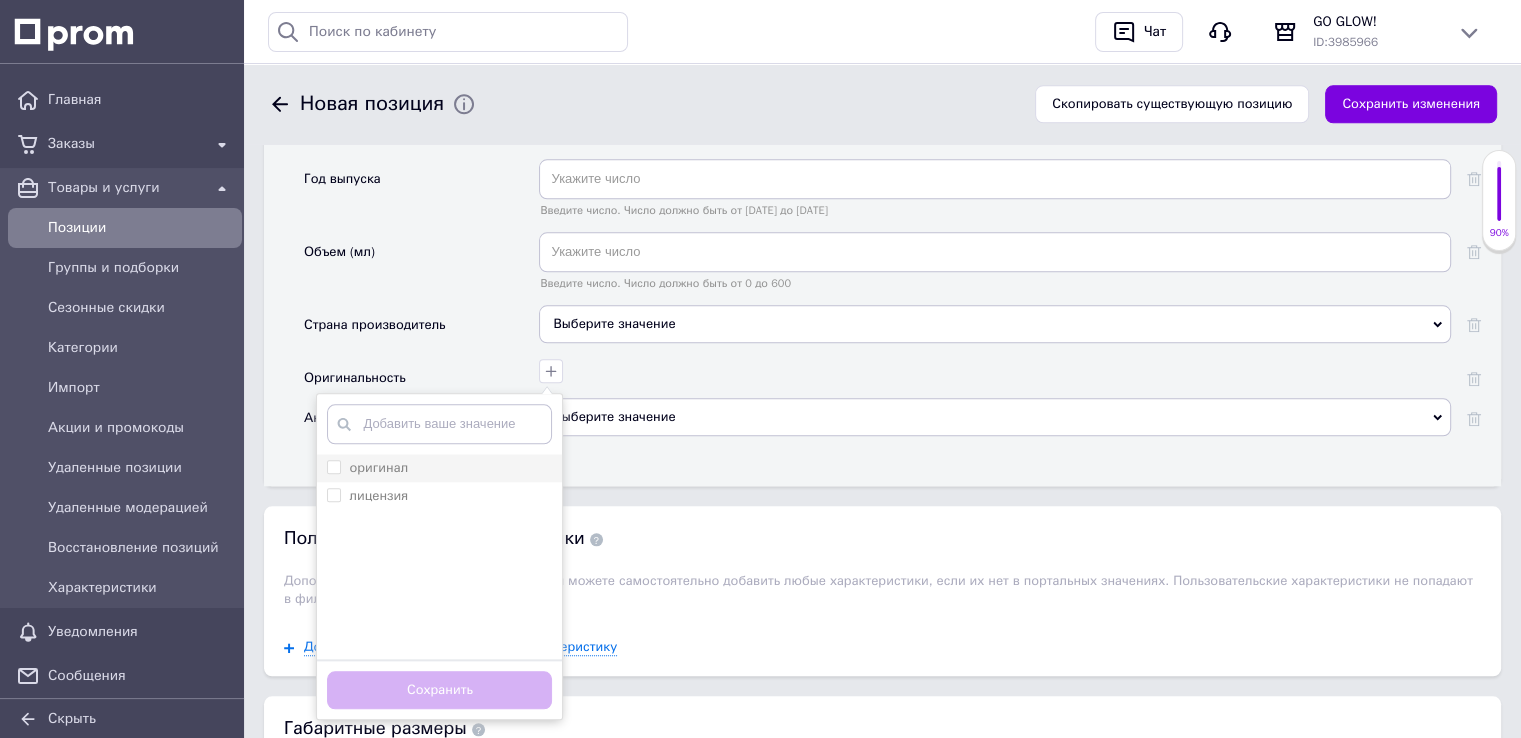 click on "оригинал" at bounding box center [439, 468] 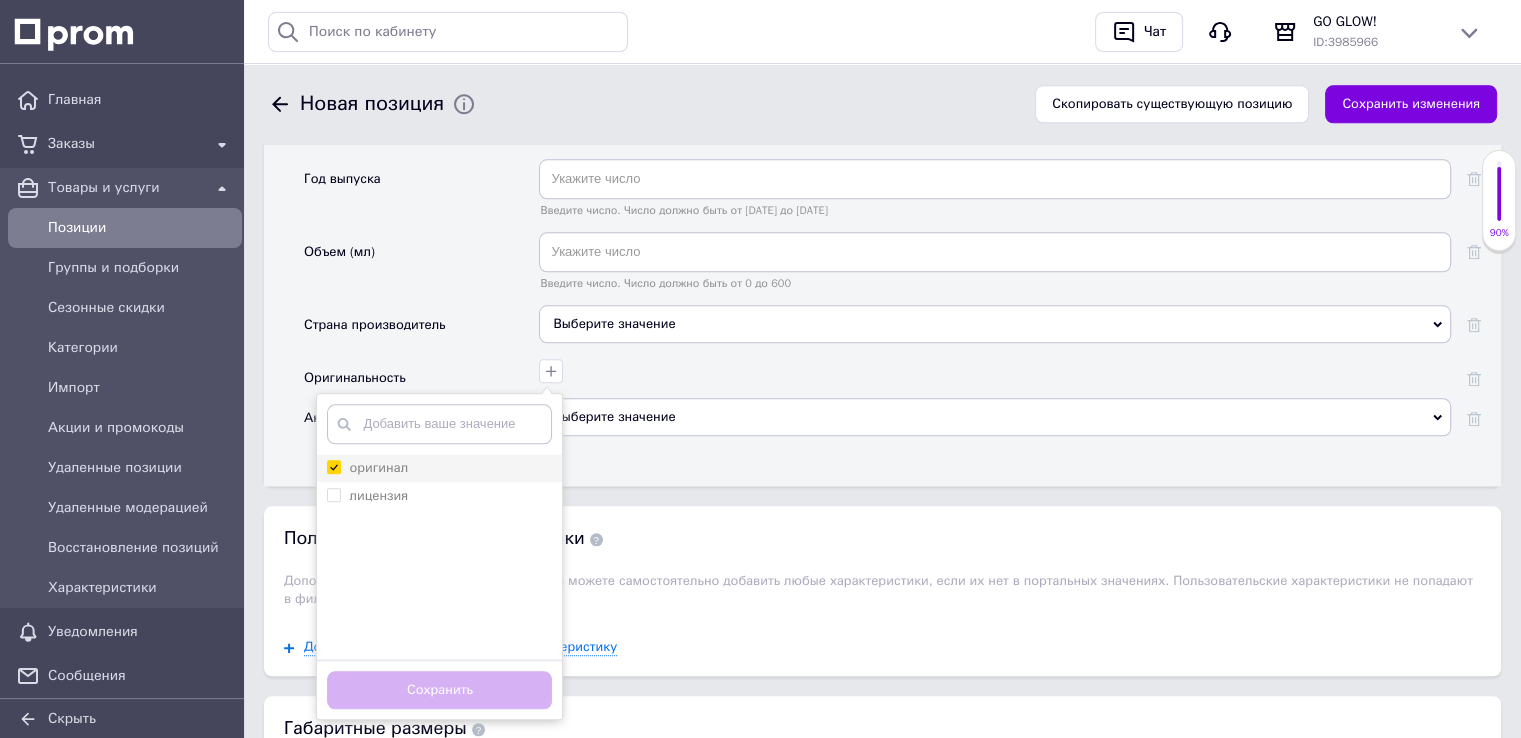 checkbox on "true" 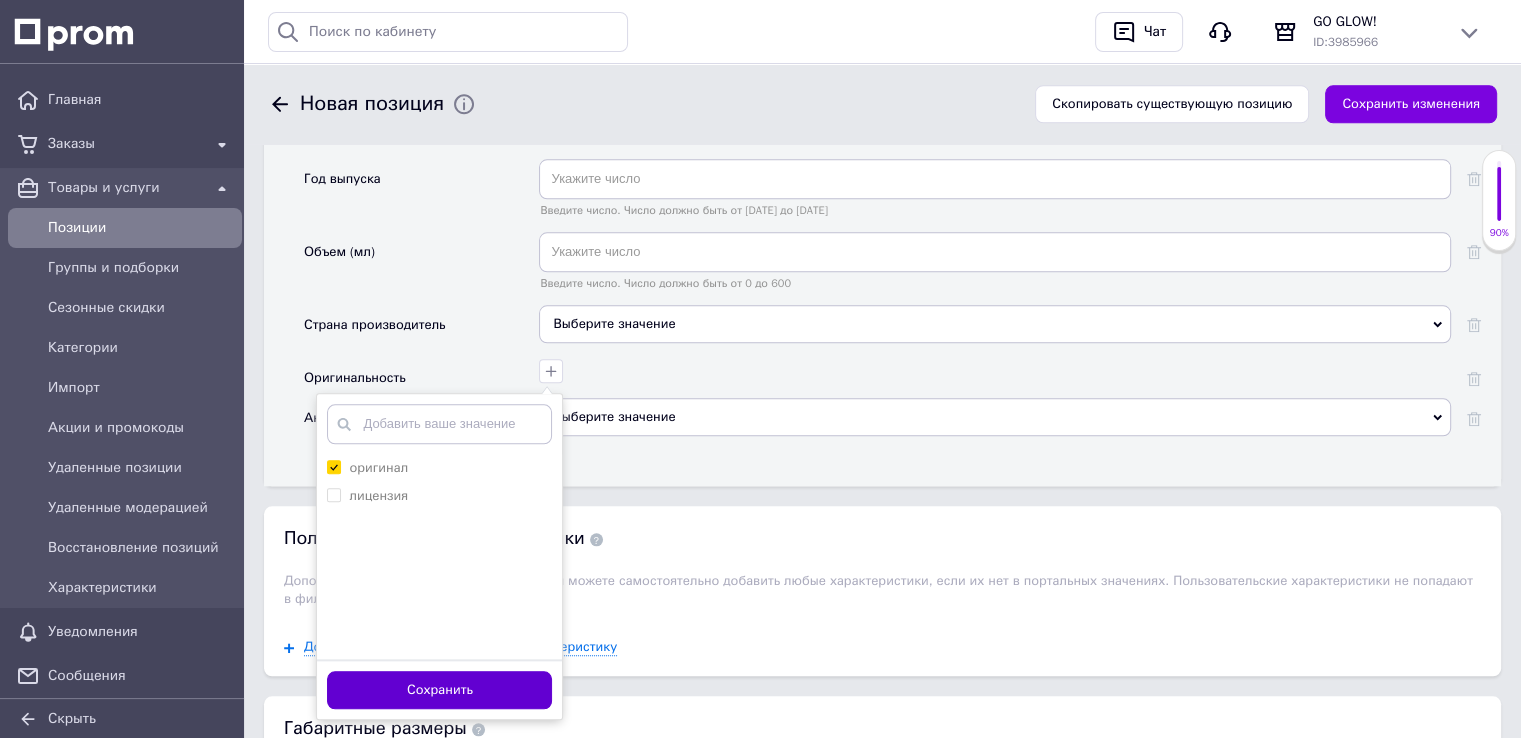 click on "Сохранить" at bounding box center (439, 690) 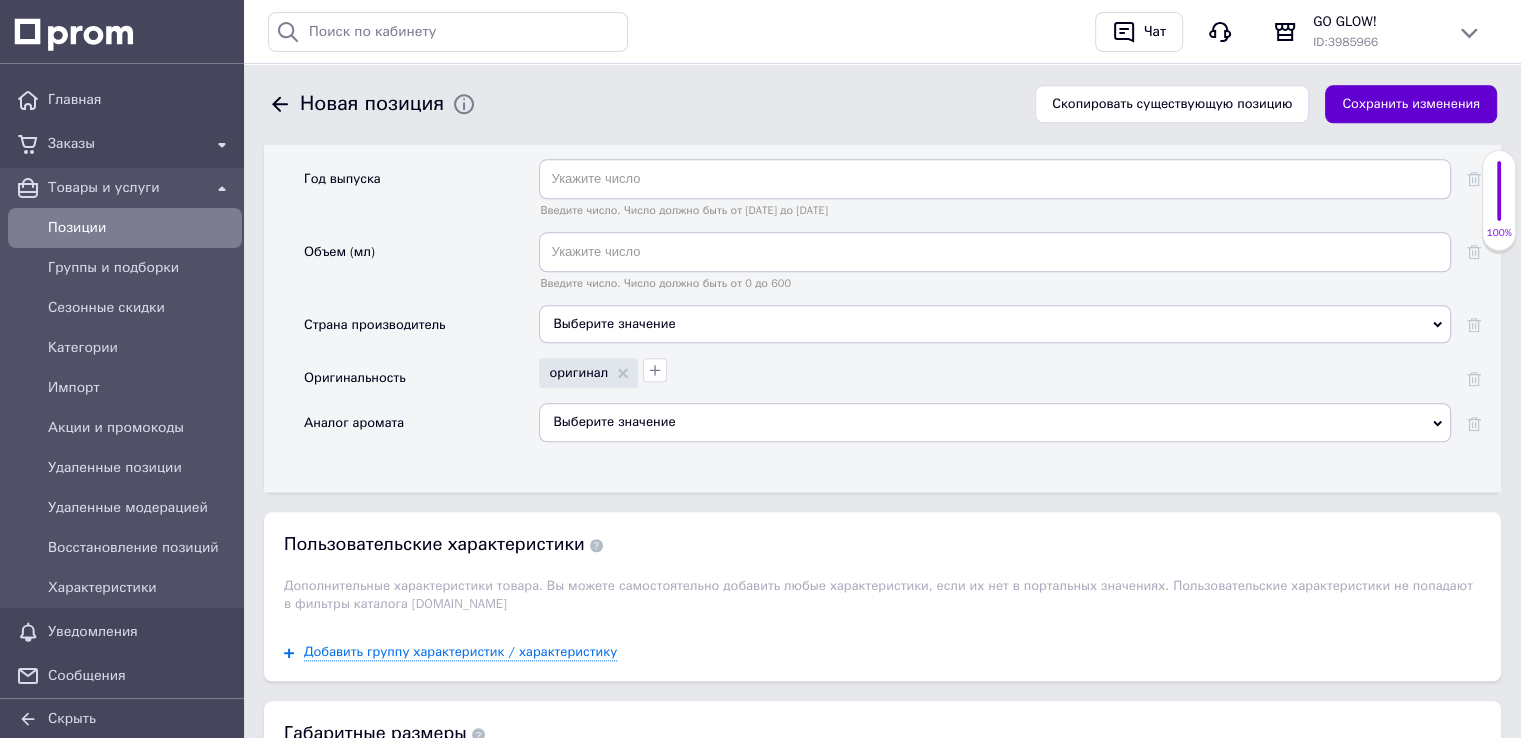 click on "Сохранить изменения" at bounding box center [1411, 104] 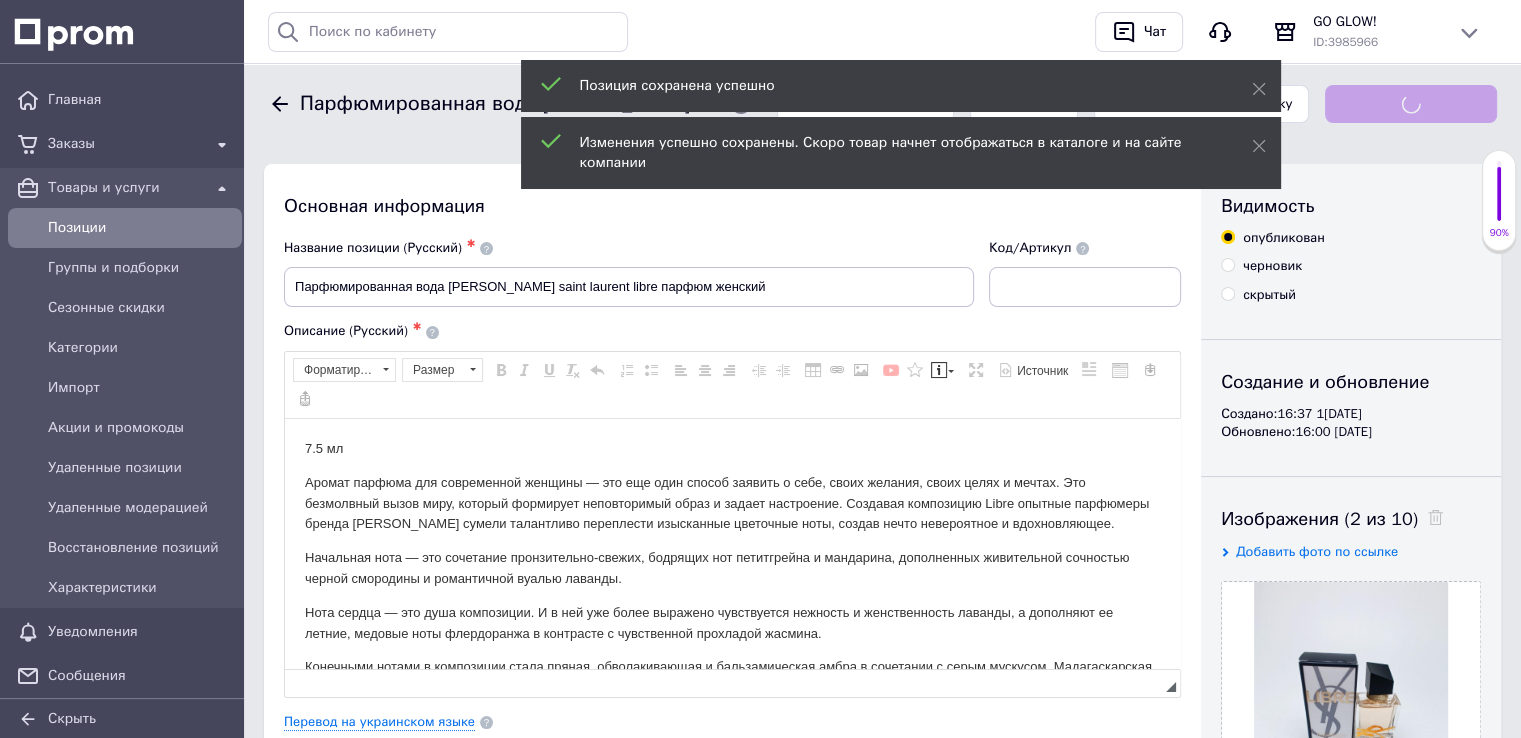 scroll, scrollTop: 0, scrollLeft: 0, axis: both 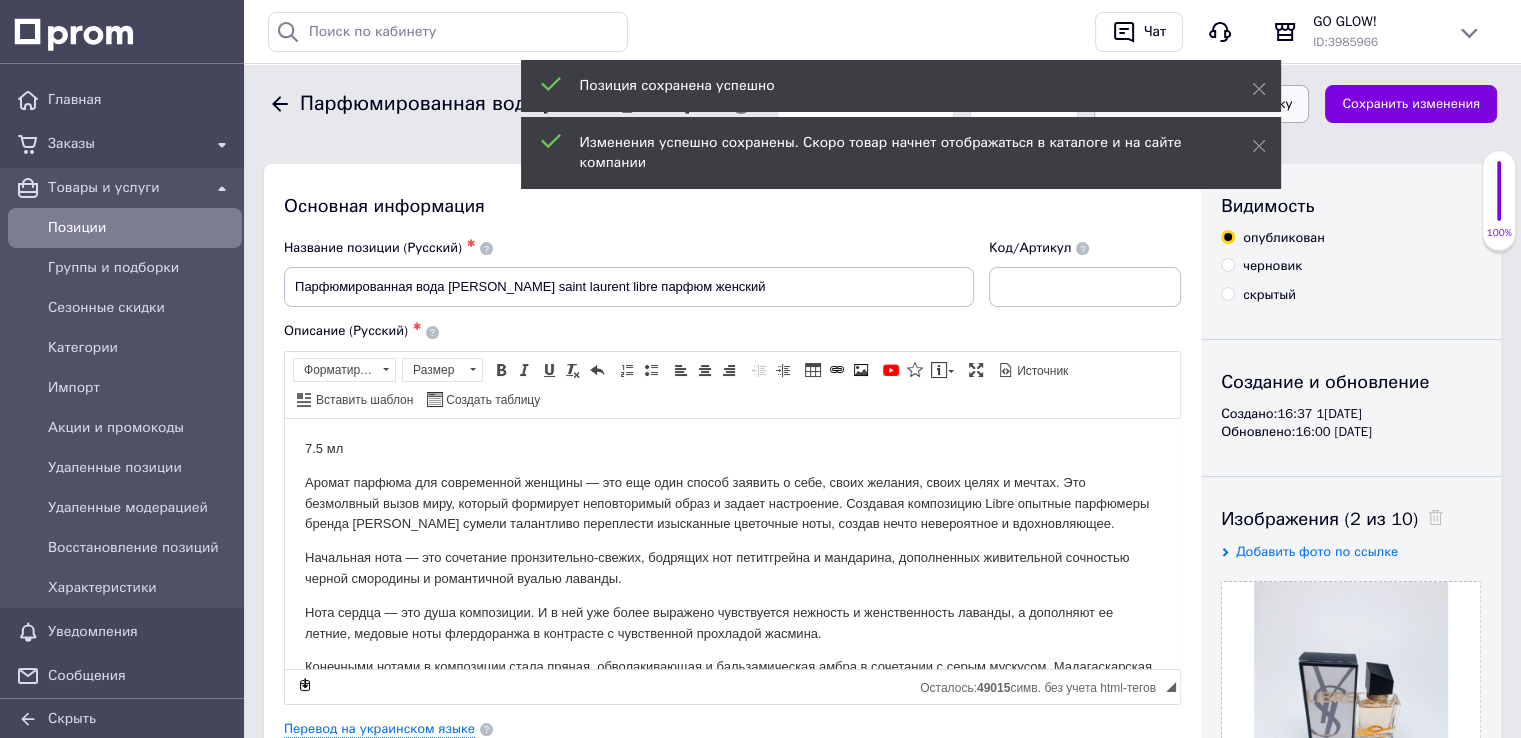 click on "Сохранить, перейти к списку" at bounding box center [1202, 104] 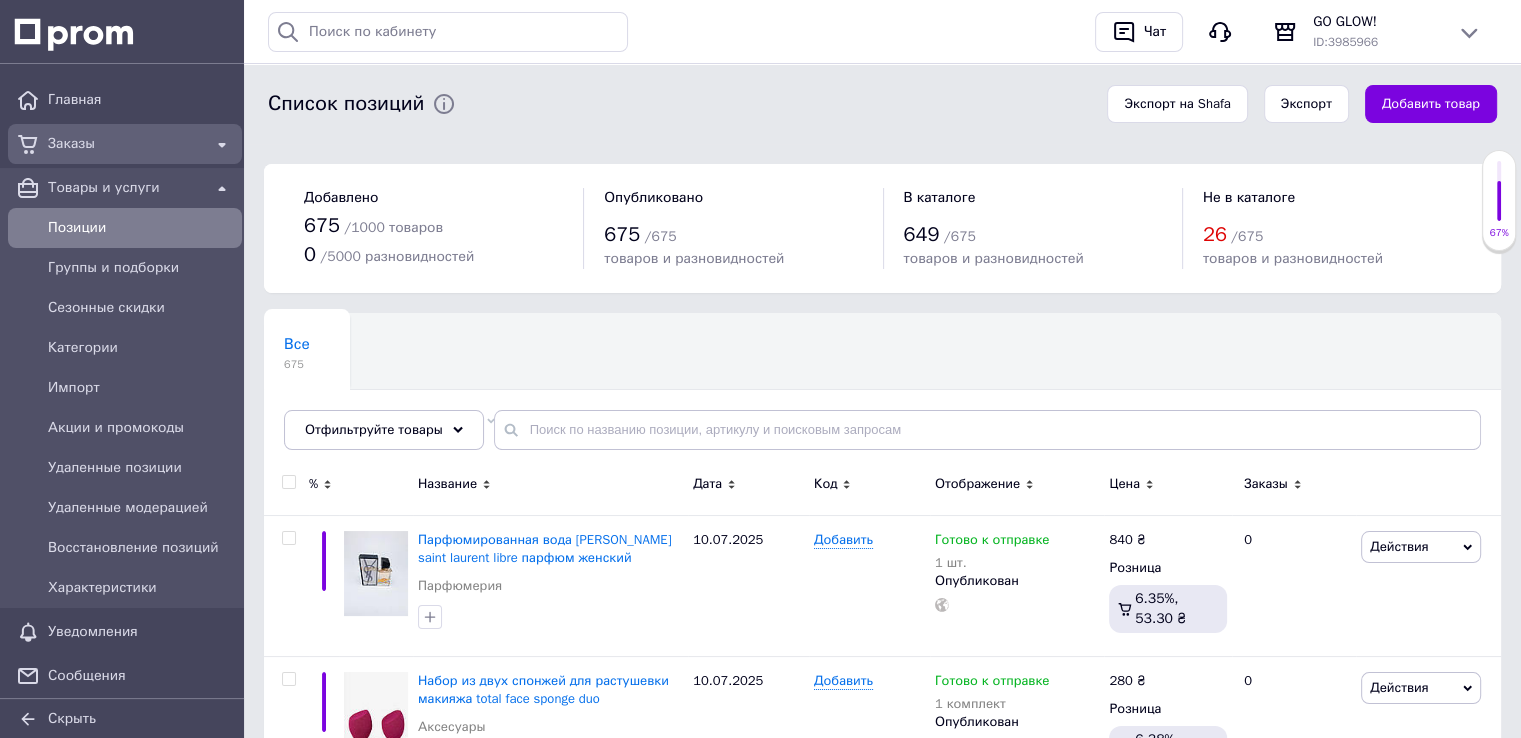 click on "Заказы" at bounding box center [125, 144] 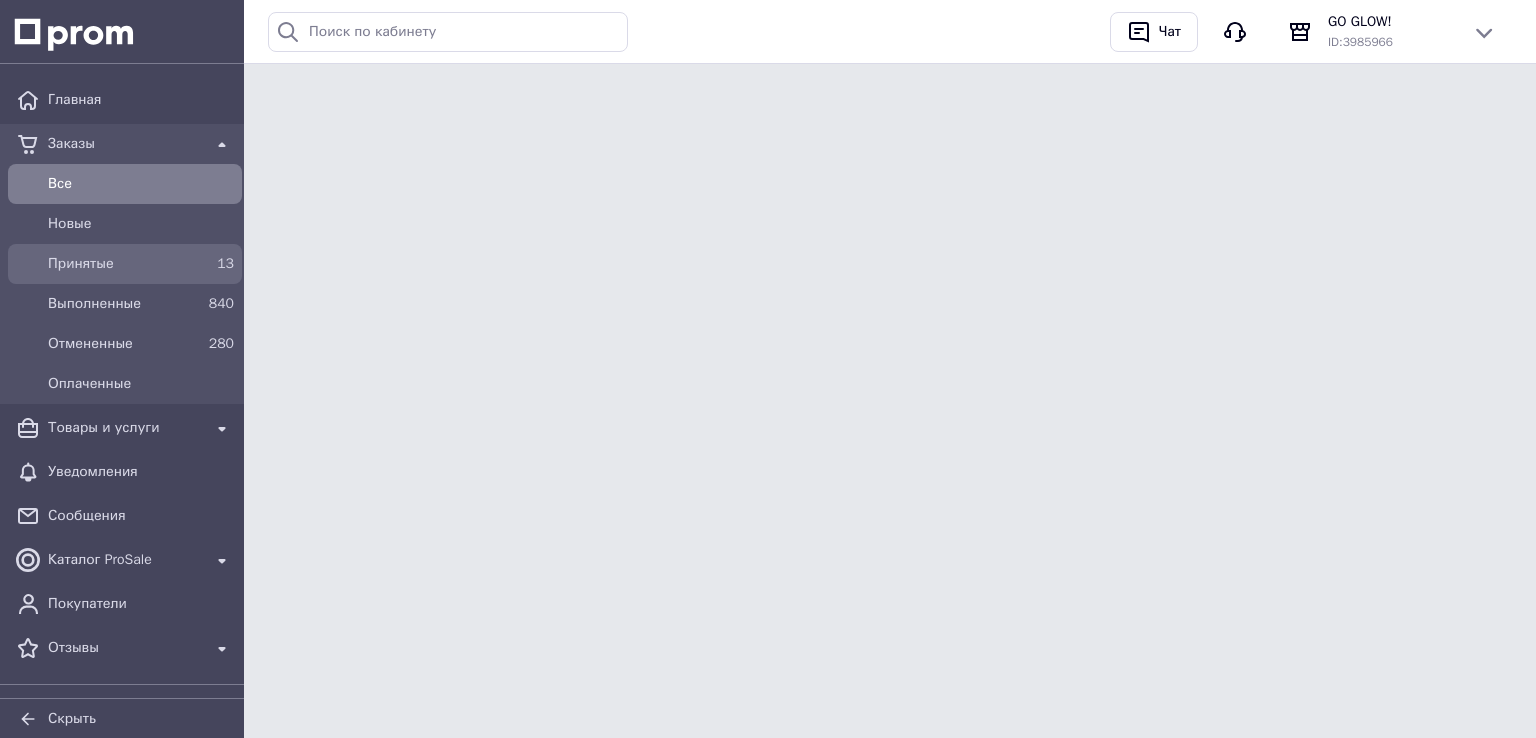 click on "Принятые" at bounding box center (121, 264) 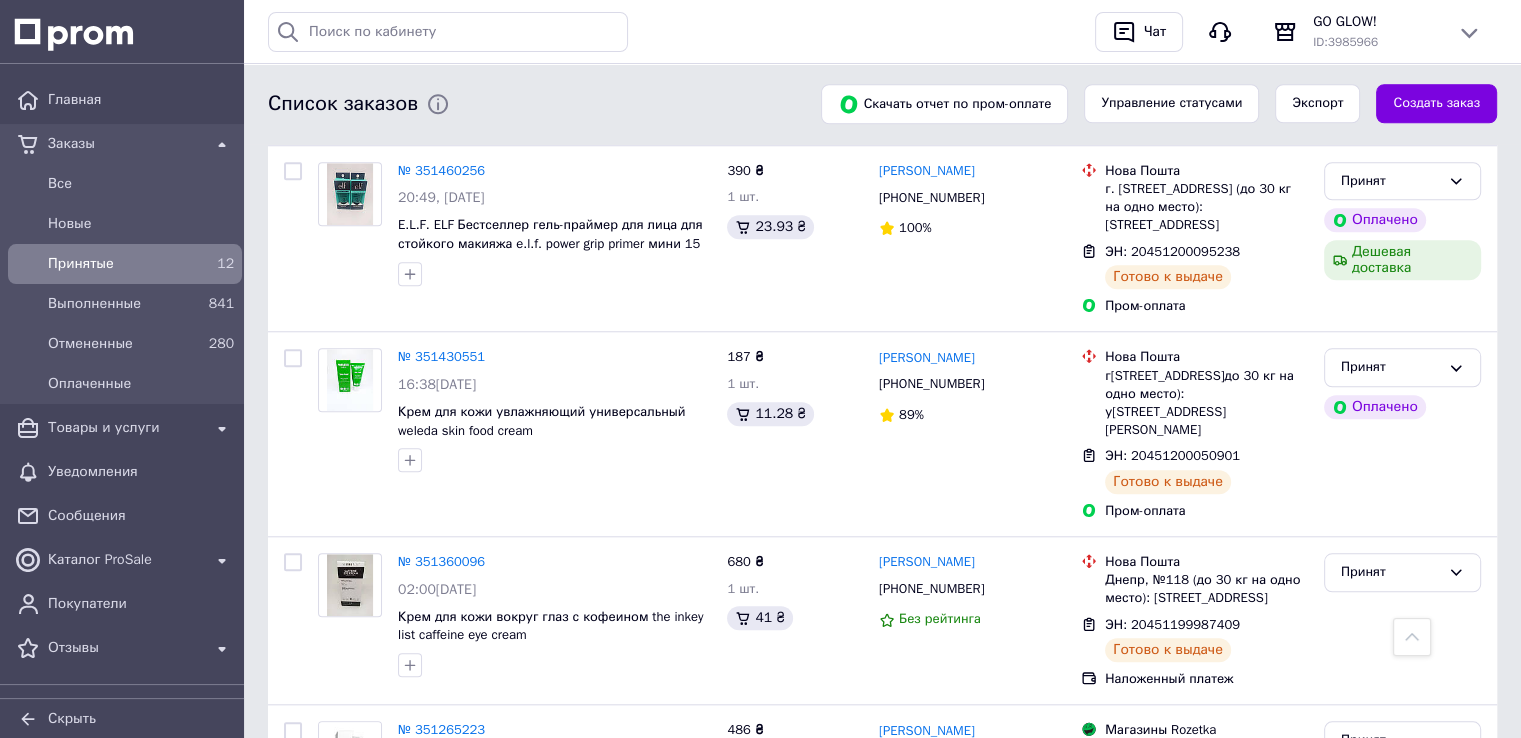 scroll, scrollTop: 1882, scrollLeft: 0, axis: vertical 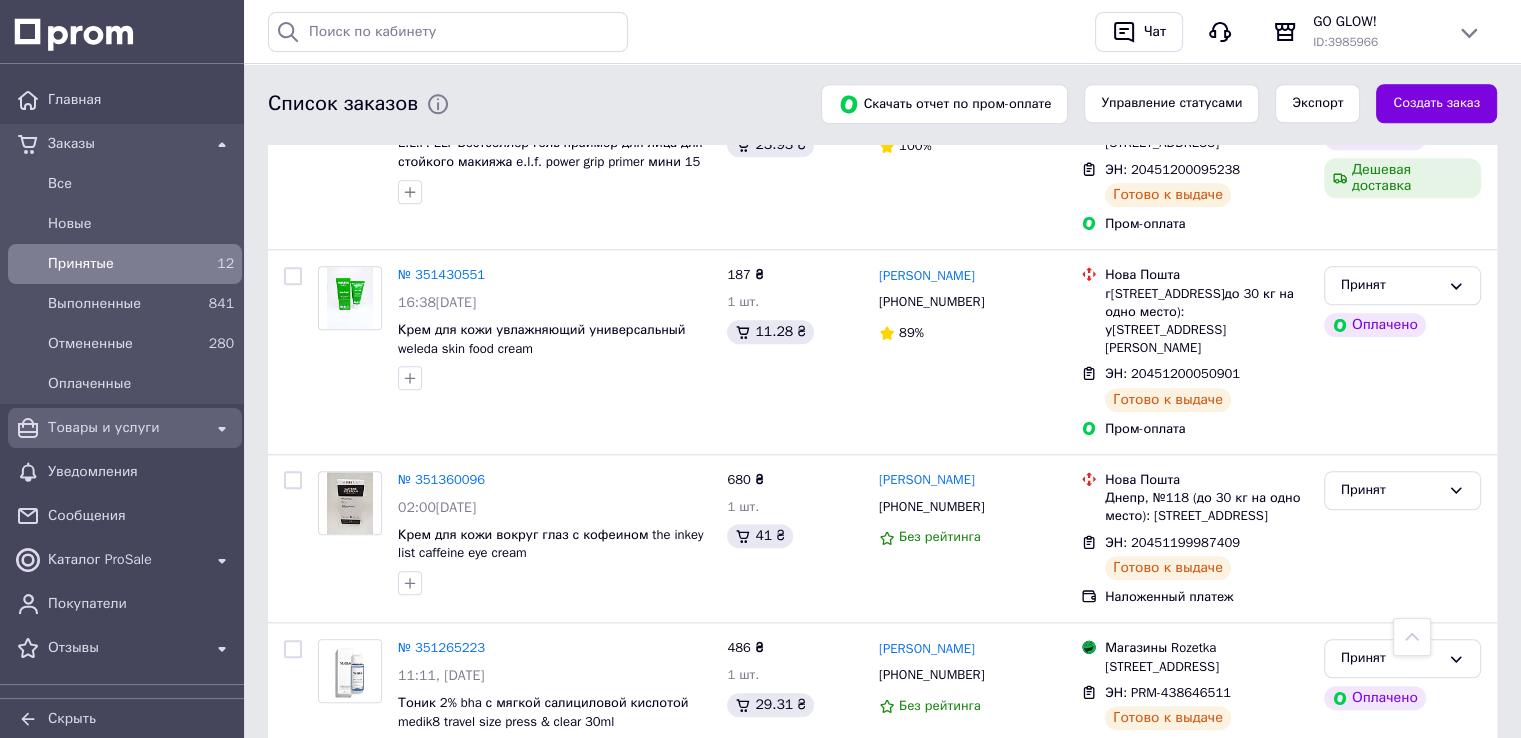 click on "Товары и услуги" at bounding box center [125, 428] 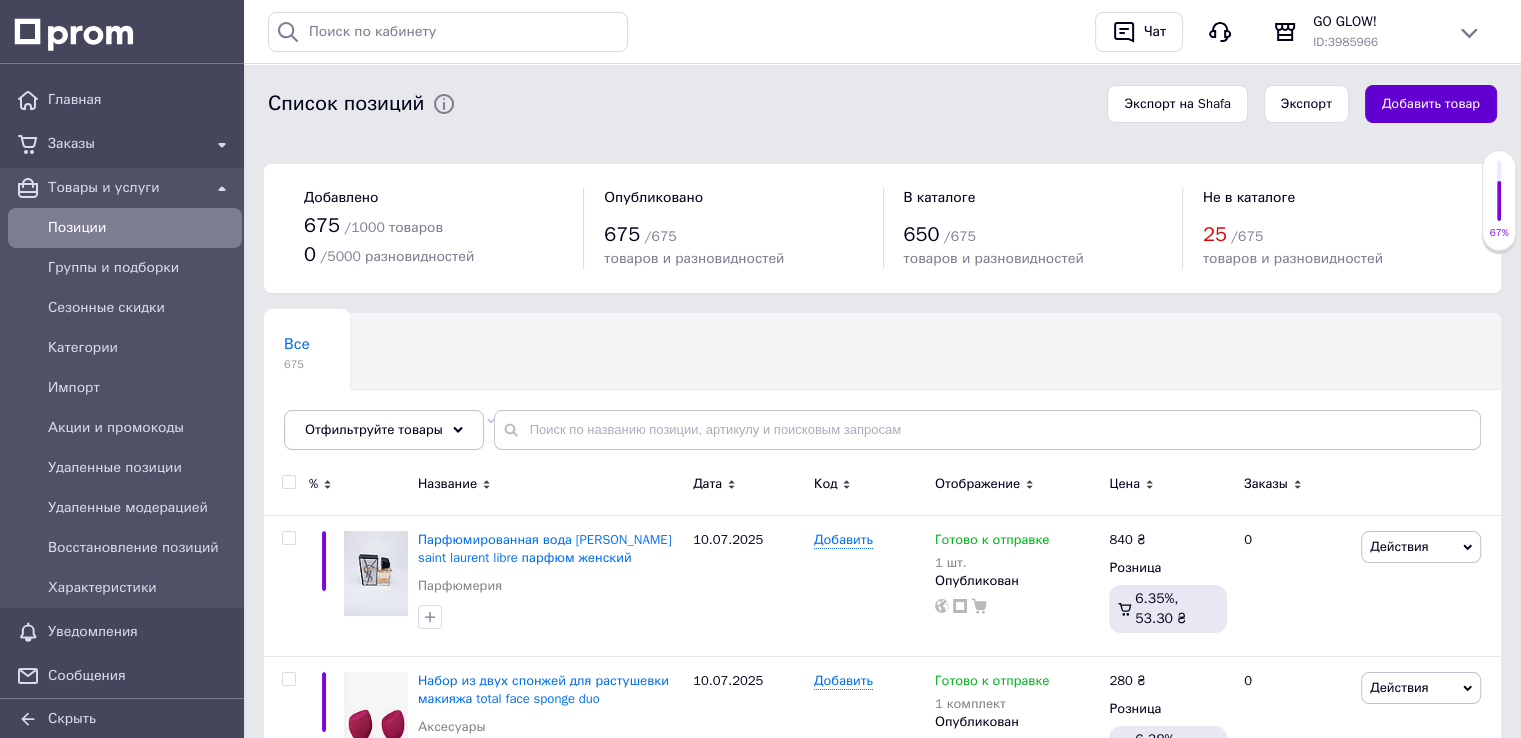 click on "Добавить товар" at bounding box center [1431, 104] 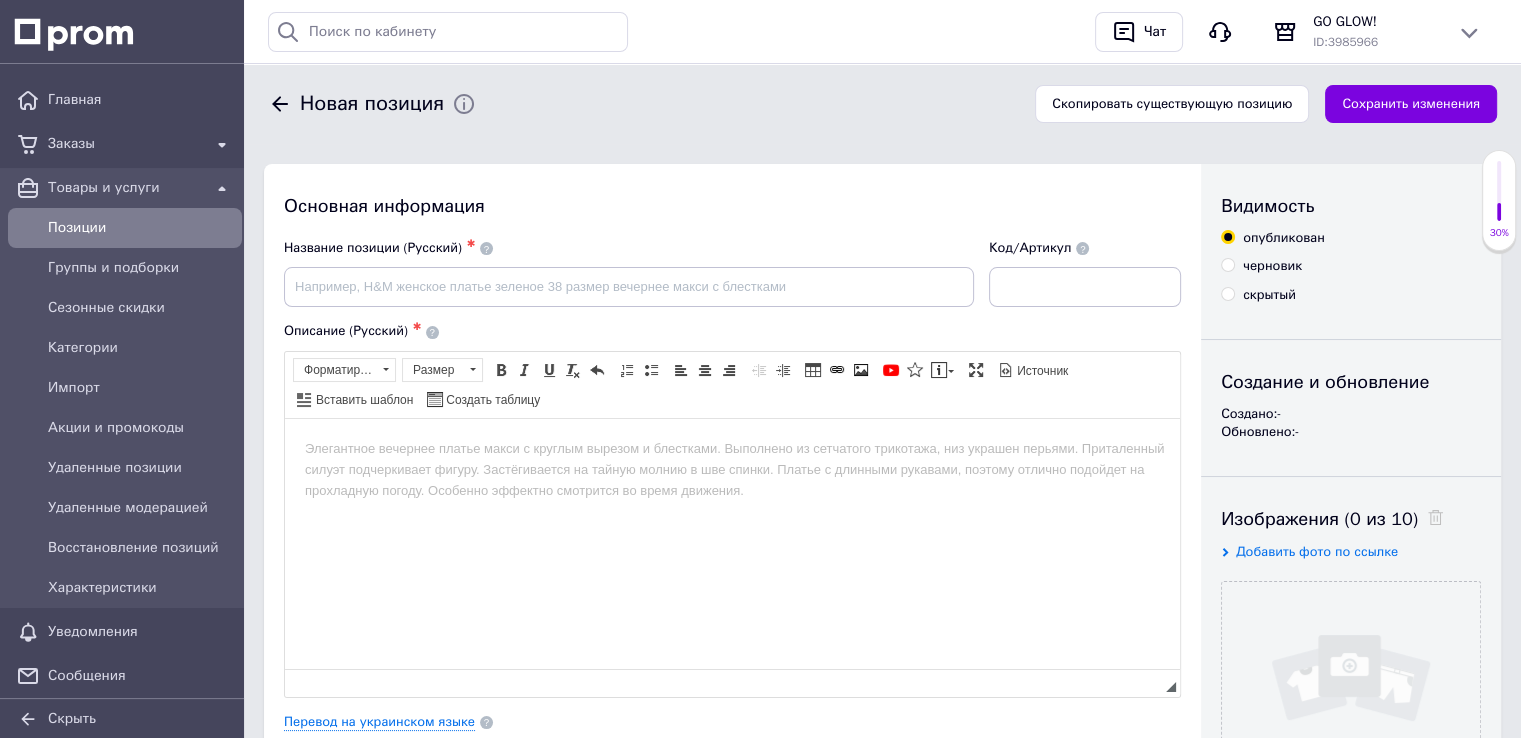 scroll, scrollTop: 0, scrollLeft: 0, axis: both 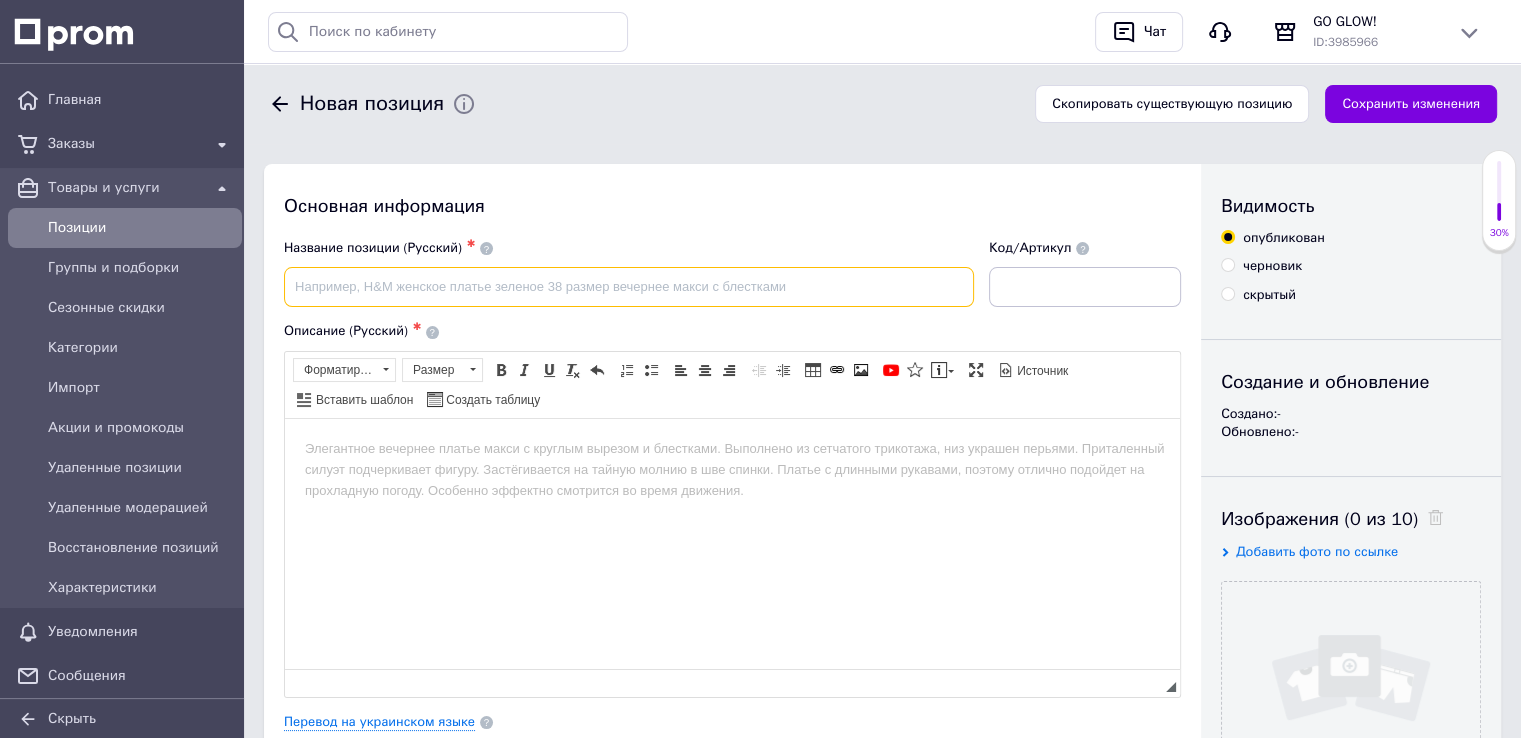 click at bounding box center (629, 287) 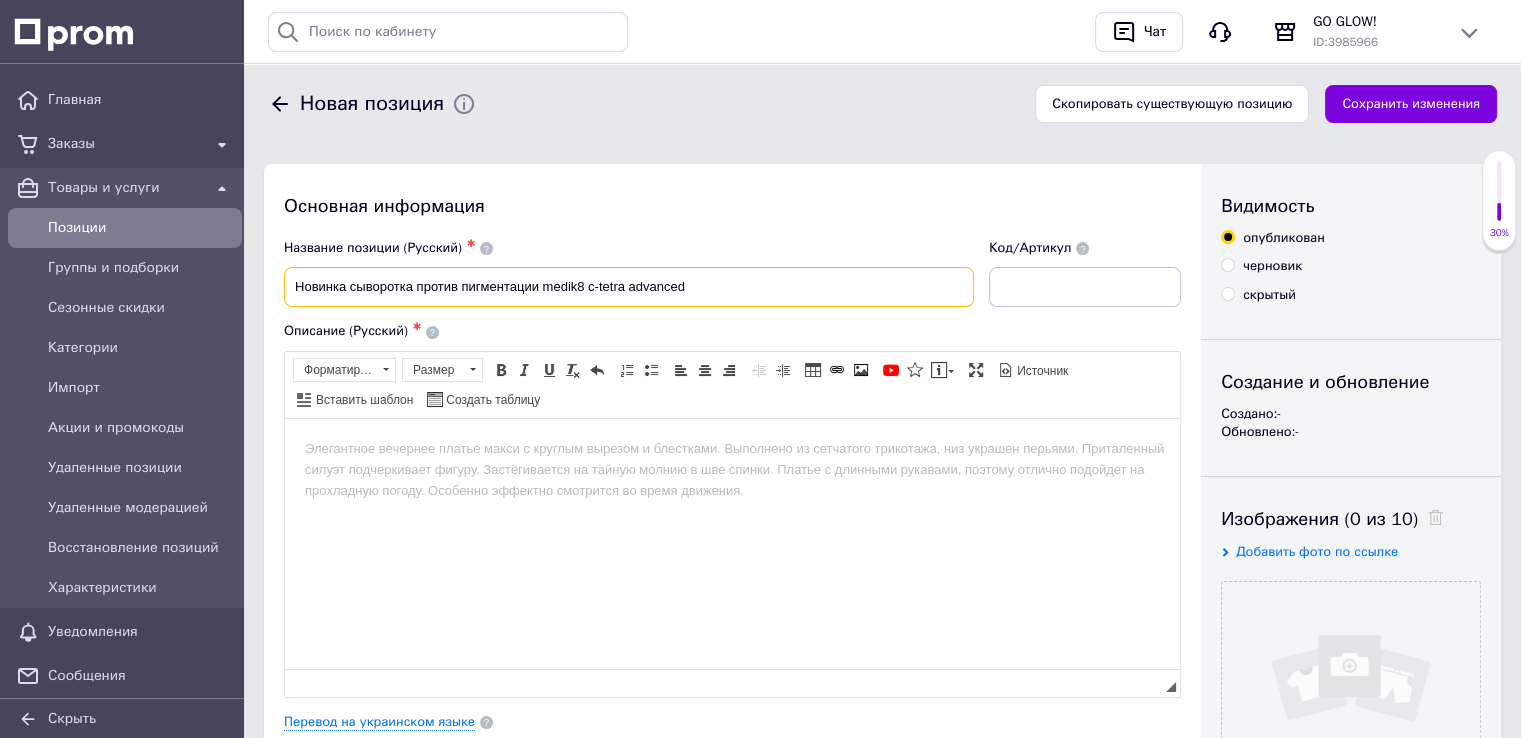 type on "Новинка сыворотка против пигментации medik8 c-tetra advanced" 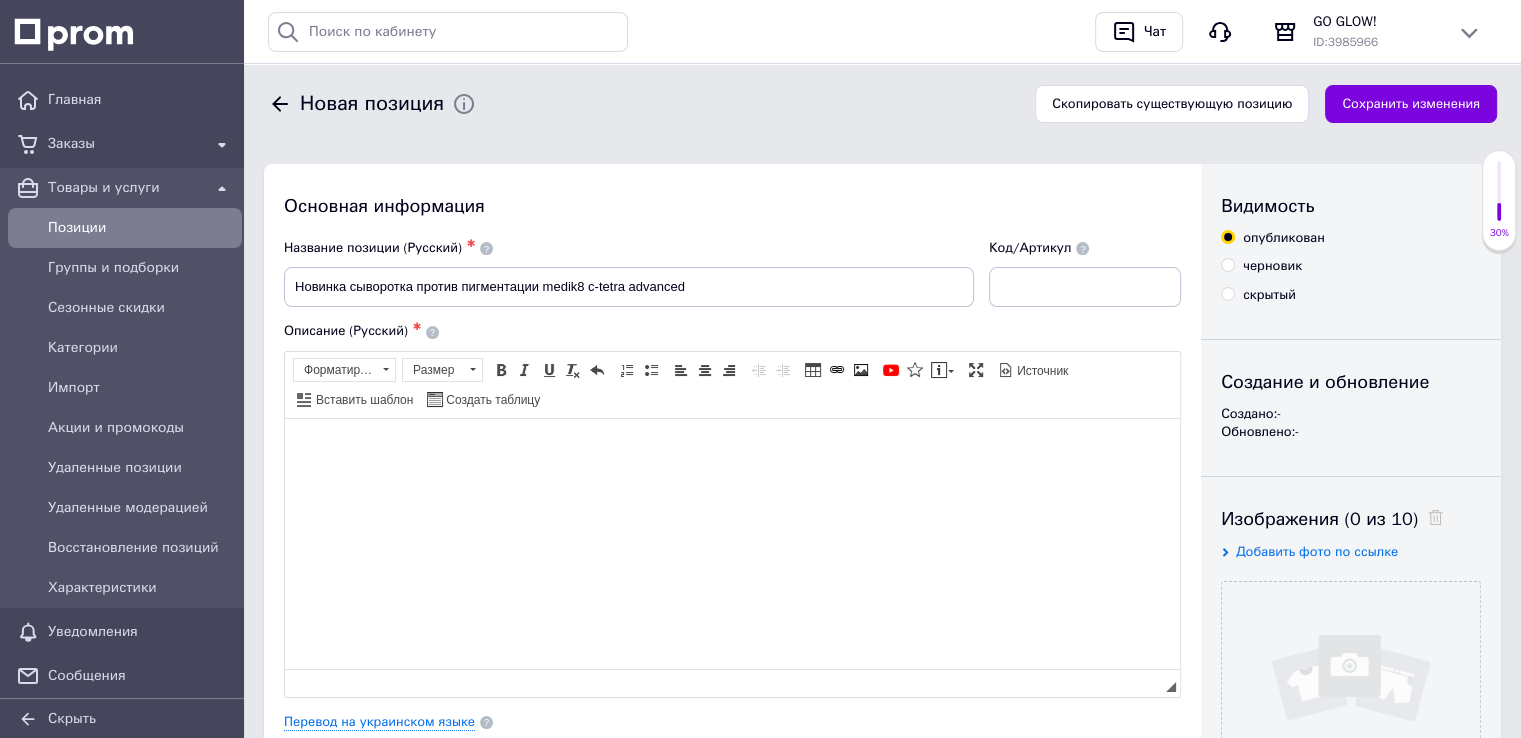 click at bounding box center [732, 448] 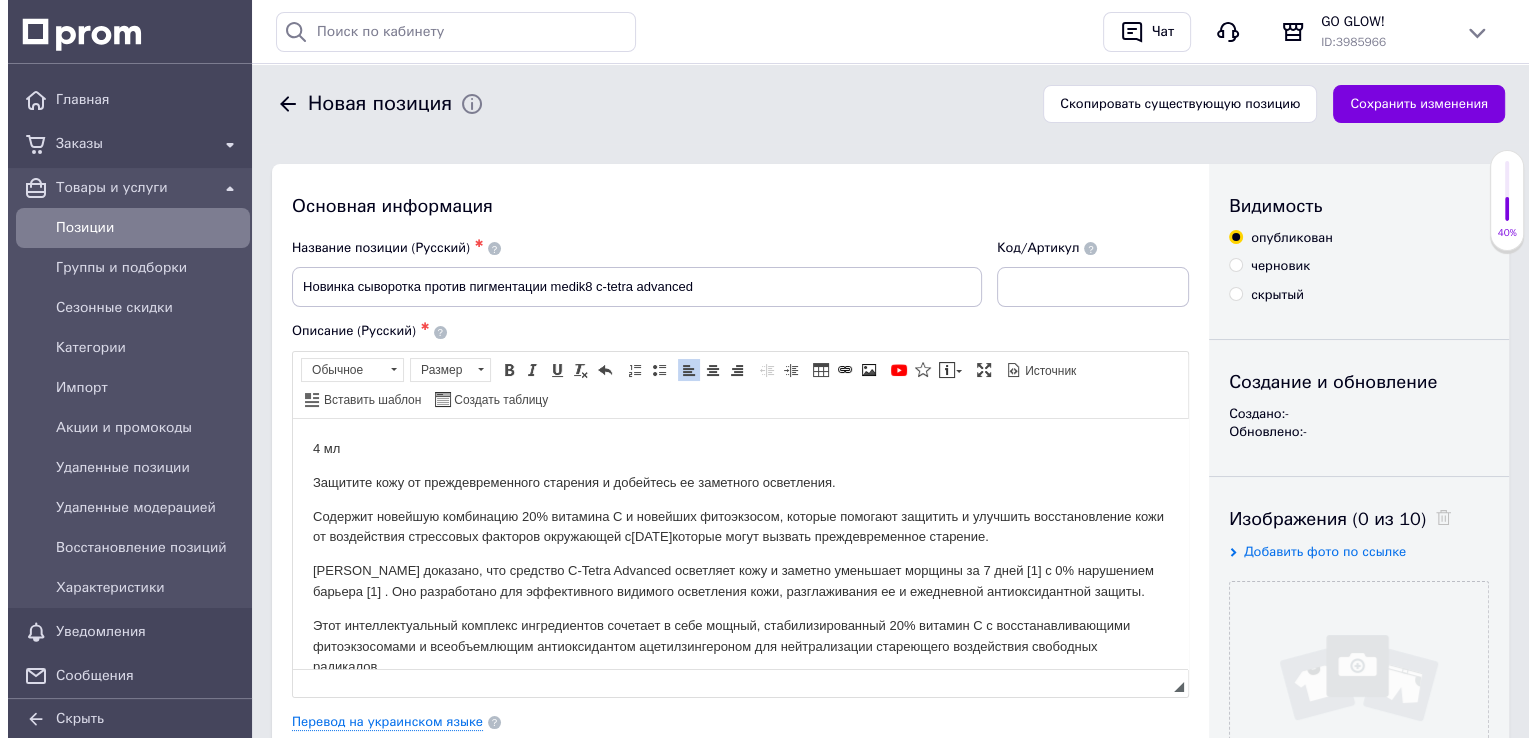 scroll, scrollTop: 764, scrollLeft: 0, axis: vertical 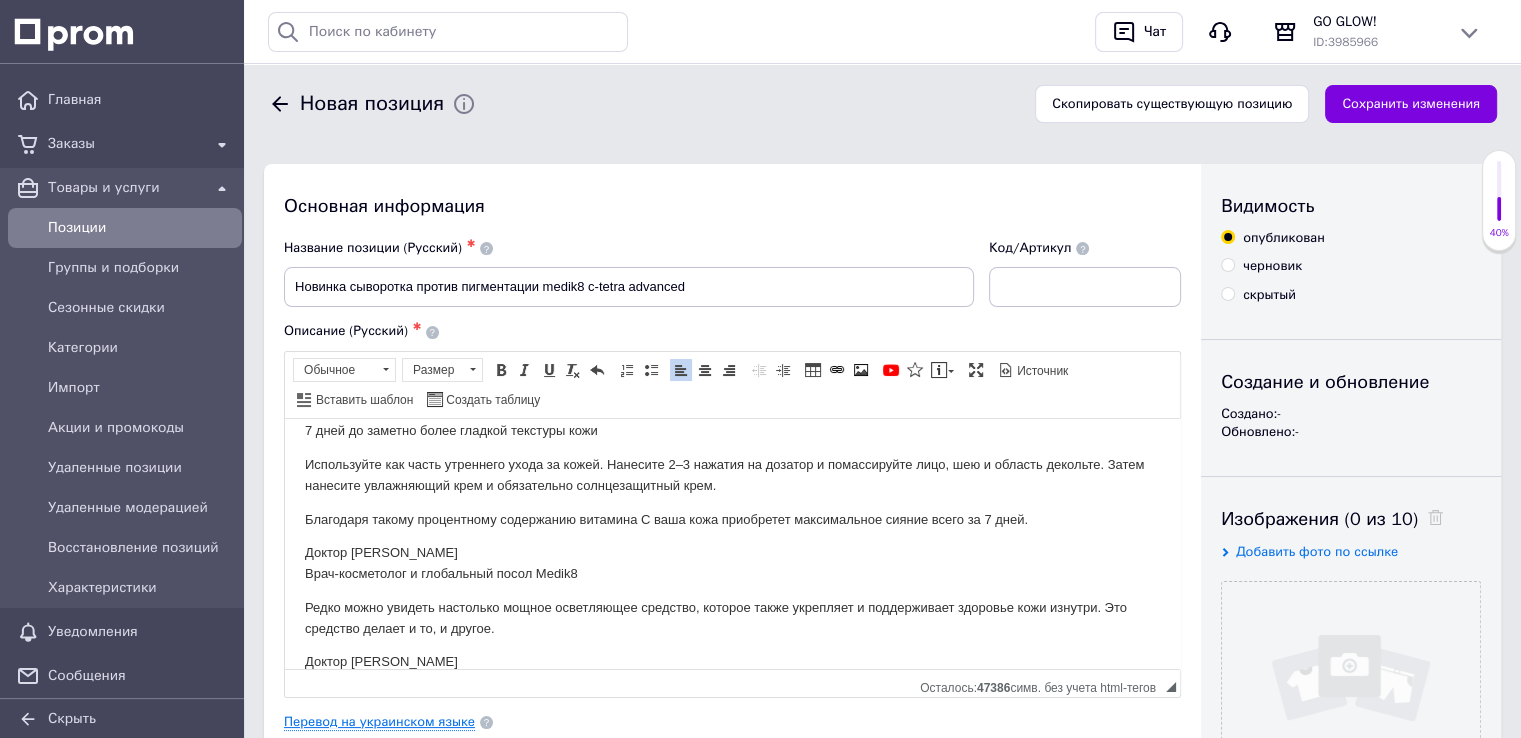 click on "Перевод на украинском языке" at bounding box center (379, 722) 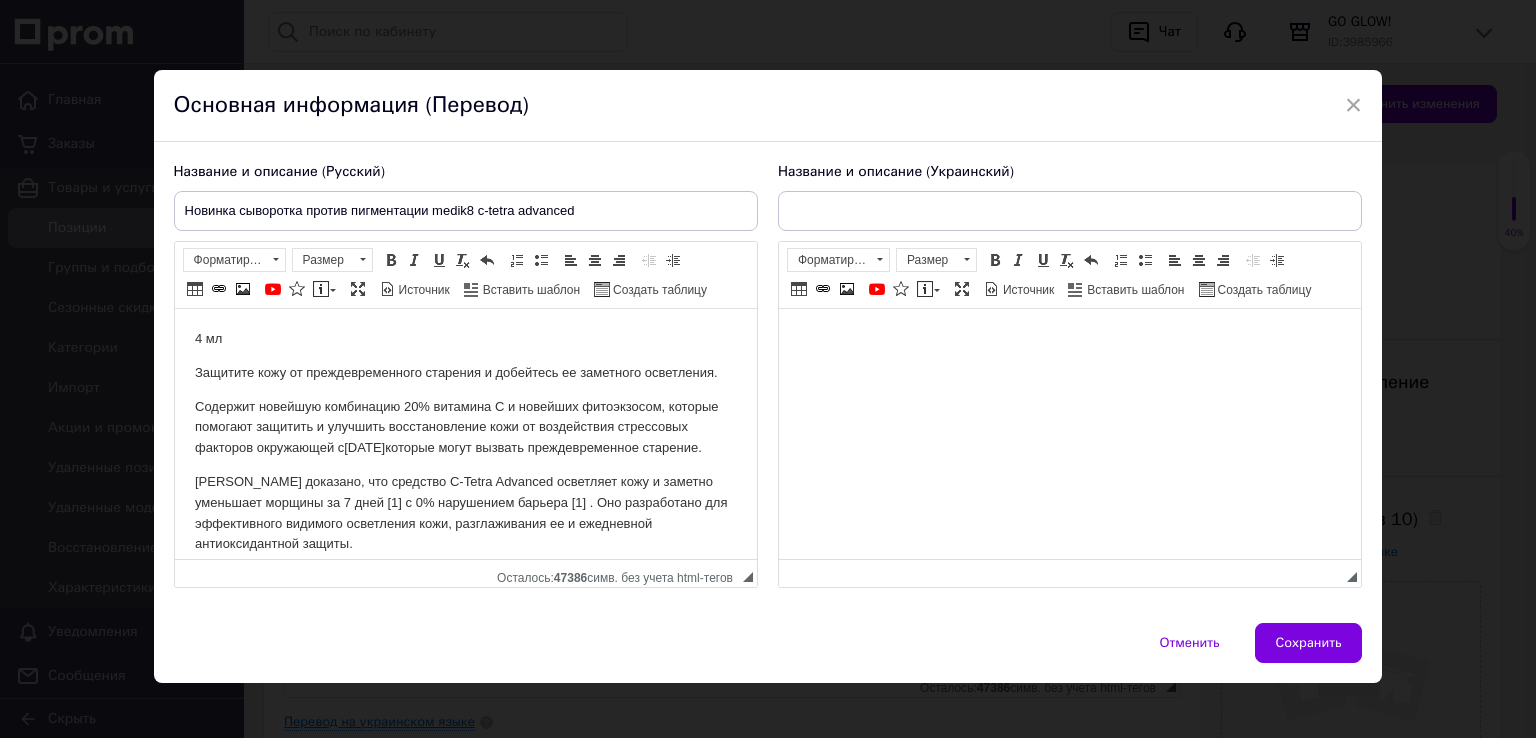 scroll, scrollTop: 0, scrollLeft: 0, axis: both 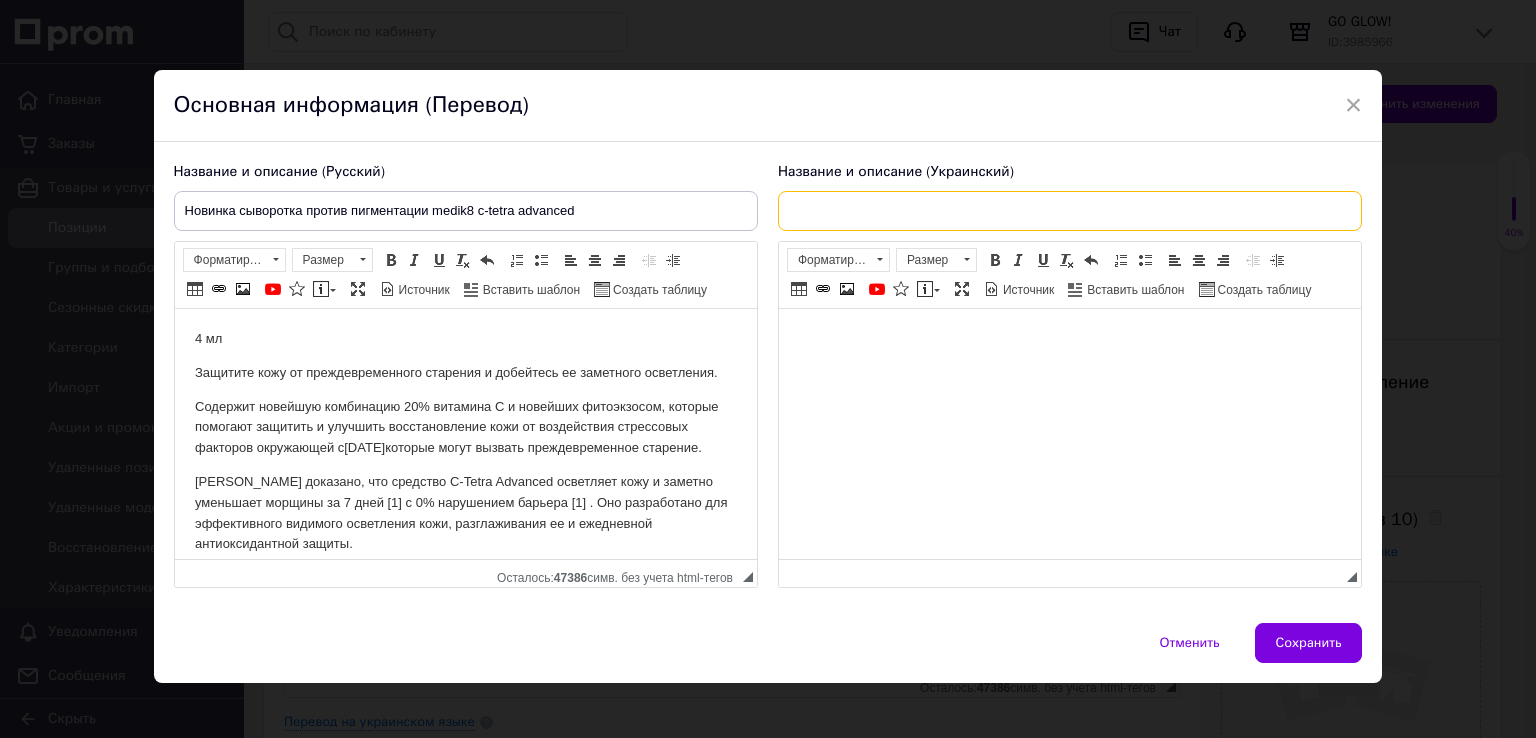 click at bounding box center (1070, 211) 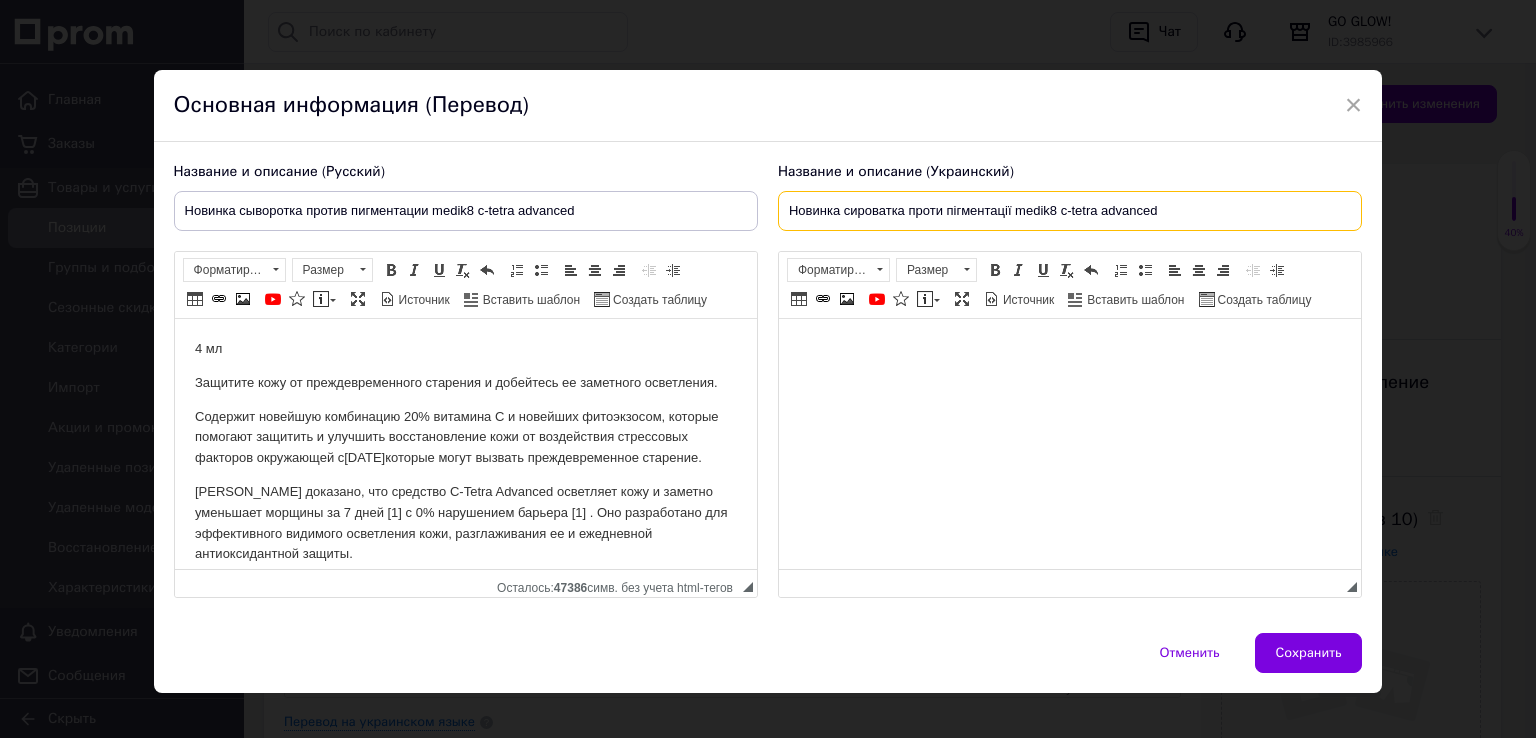 type on "Новинка сироватка проти пігментації medik8 c-tetra advanced" 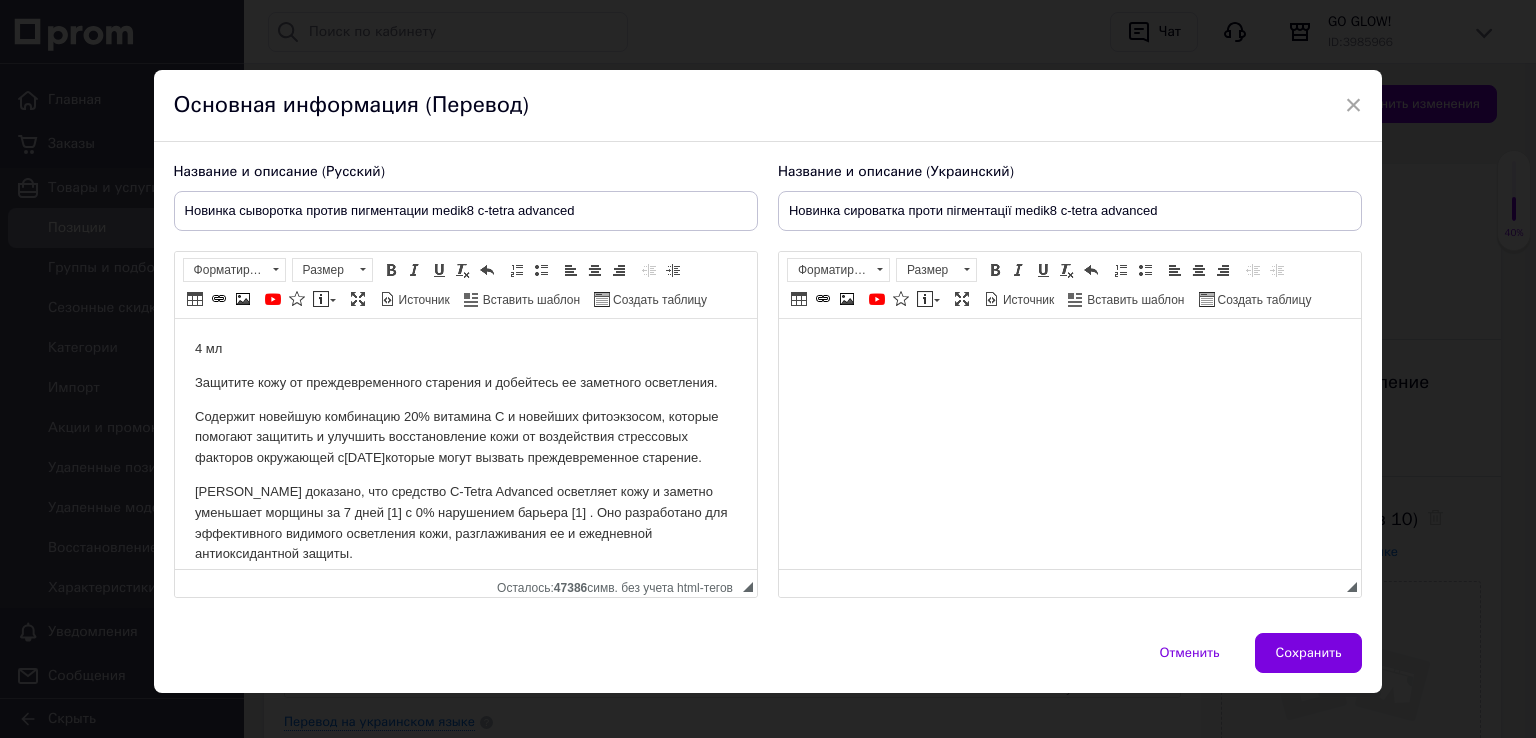 click at bounding box center (1069, 349) 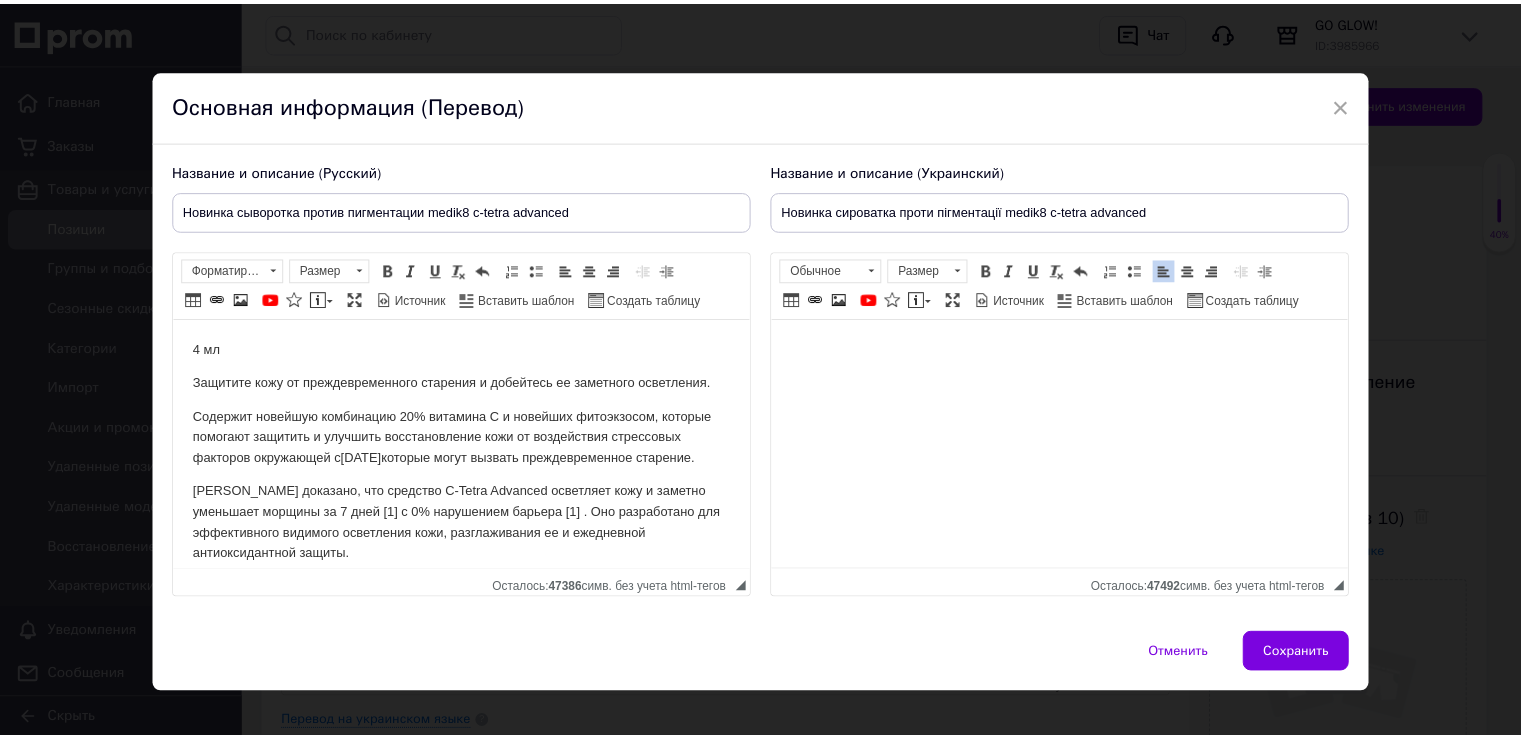 scroll, scrollTop: 910, scrollLeft: 0, axis: vertical 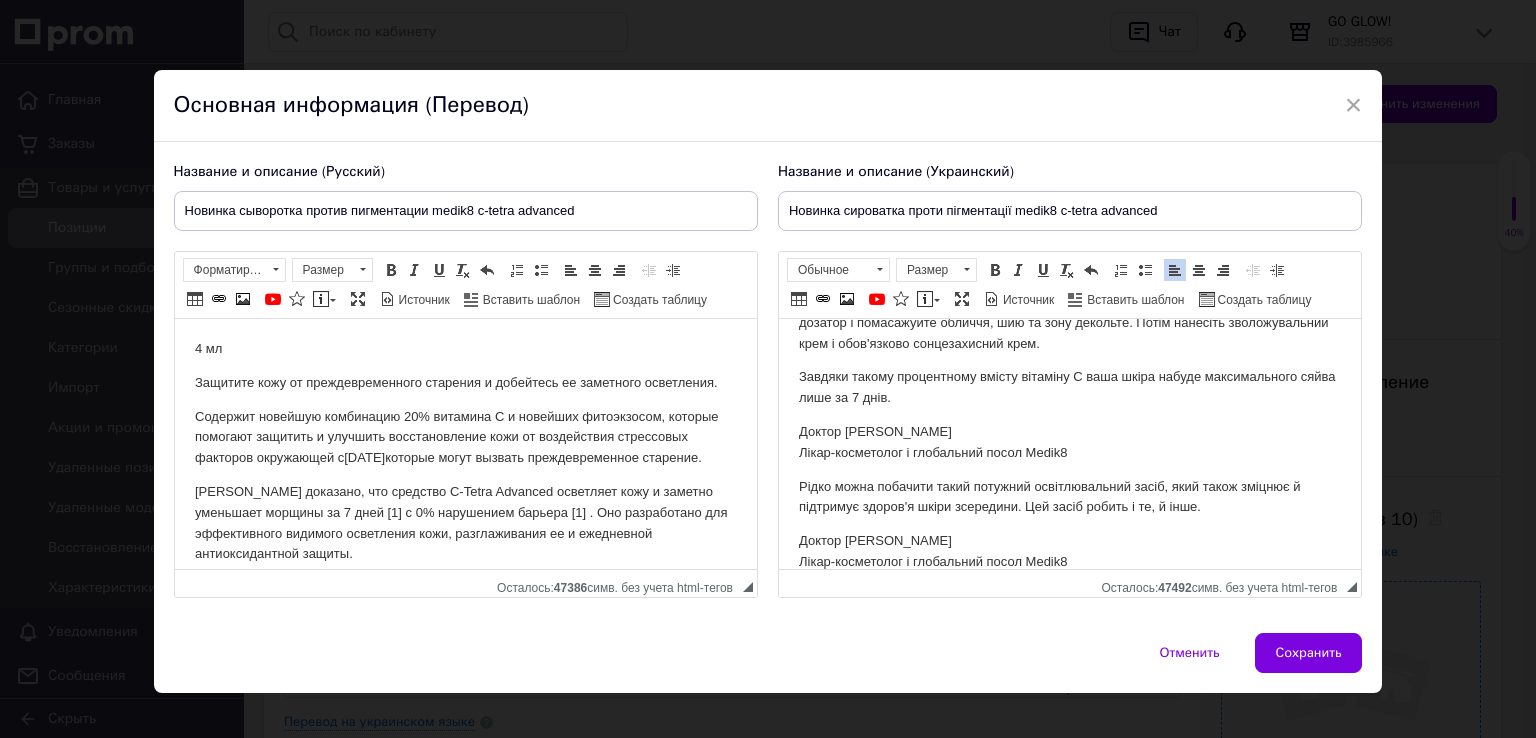 click on "Сохранить" at bounding box center (1309, 653) 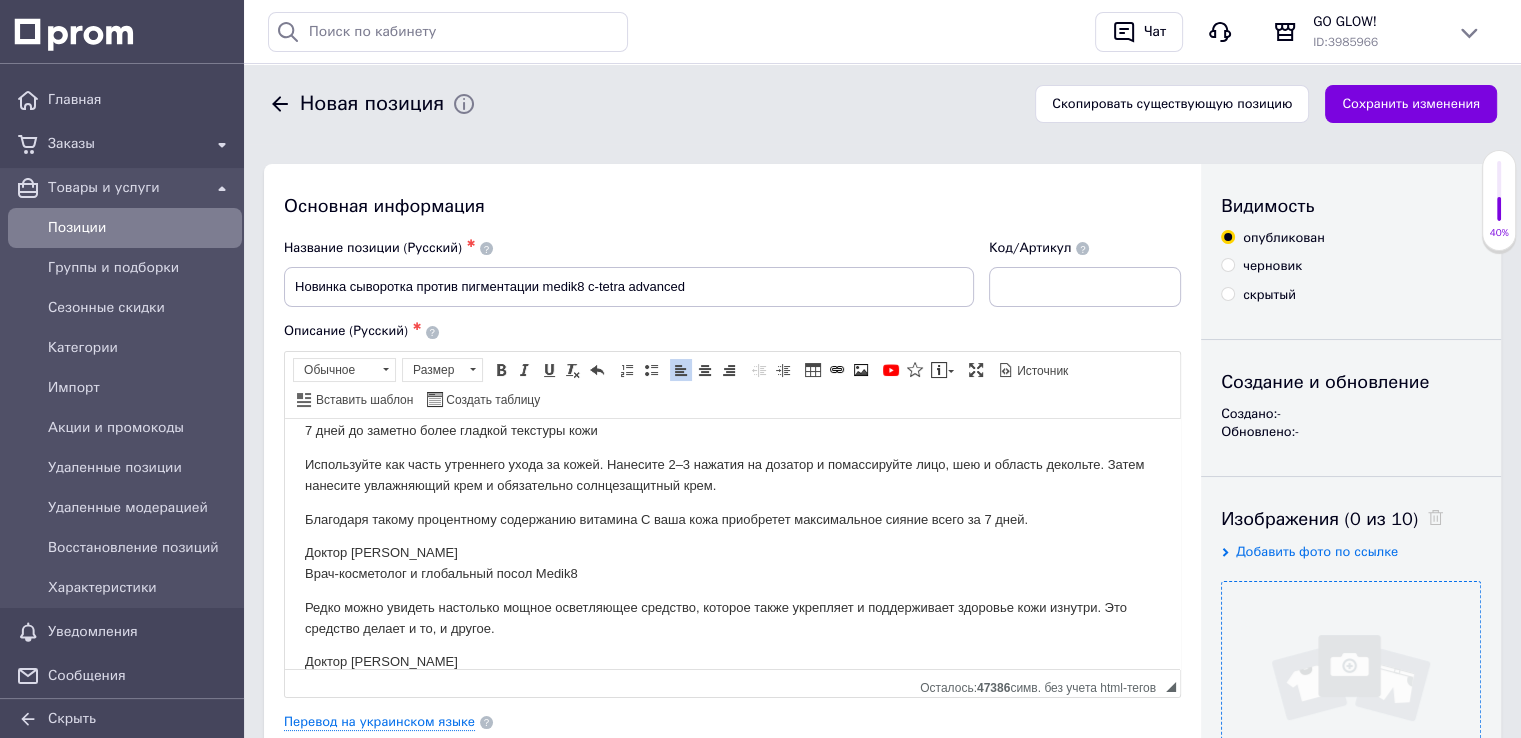 click at bounding box center (1351, 711) 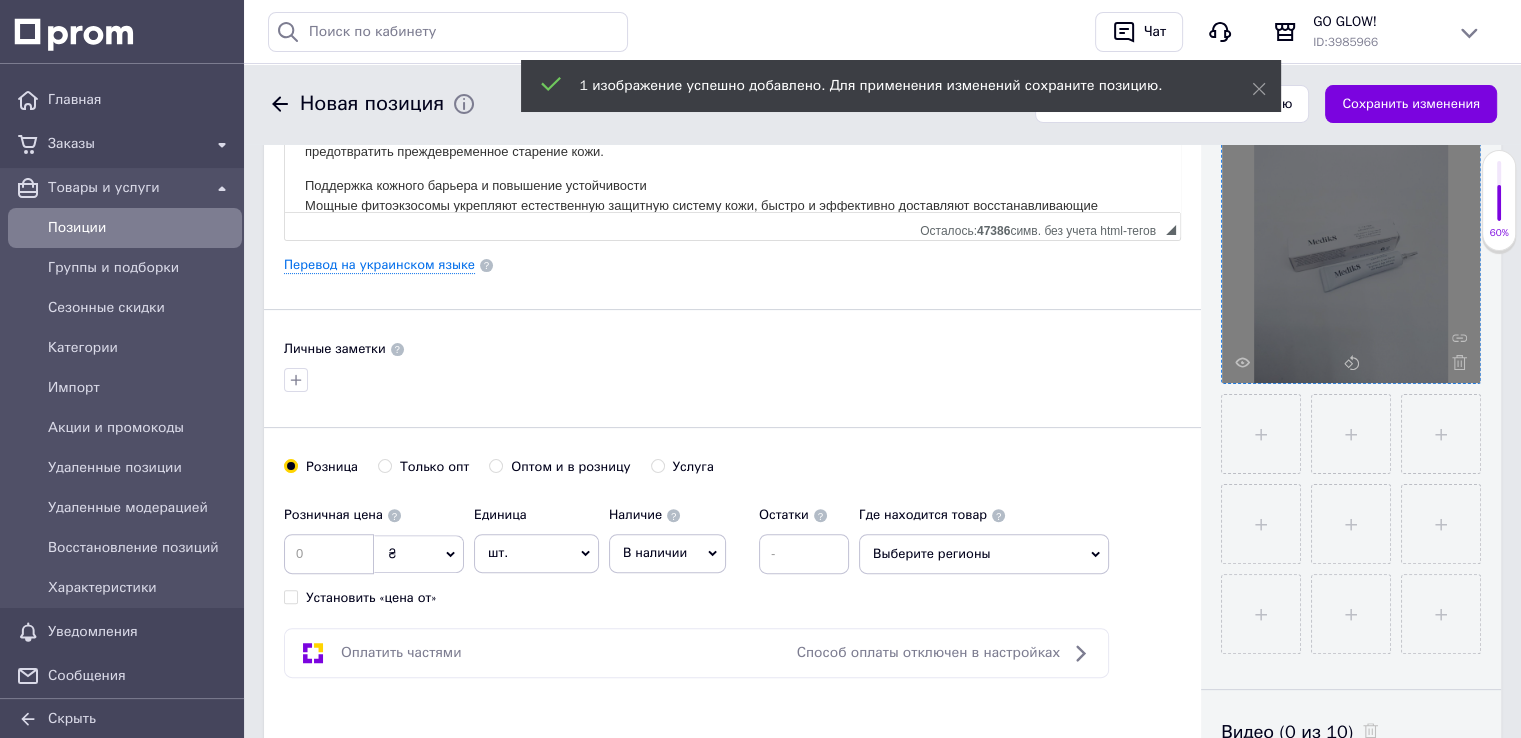 scroll, scrollTop: 600, scrollLeft: 0, axis: vertical 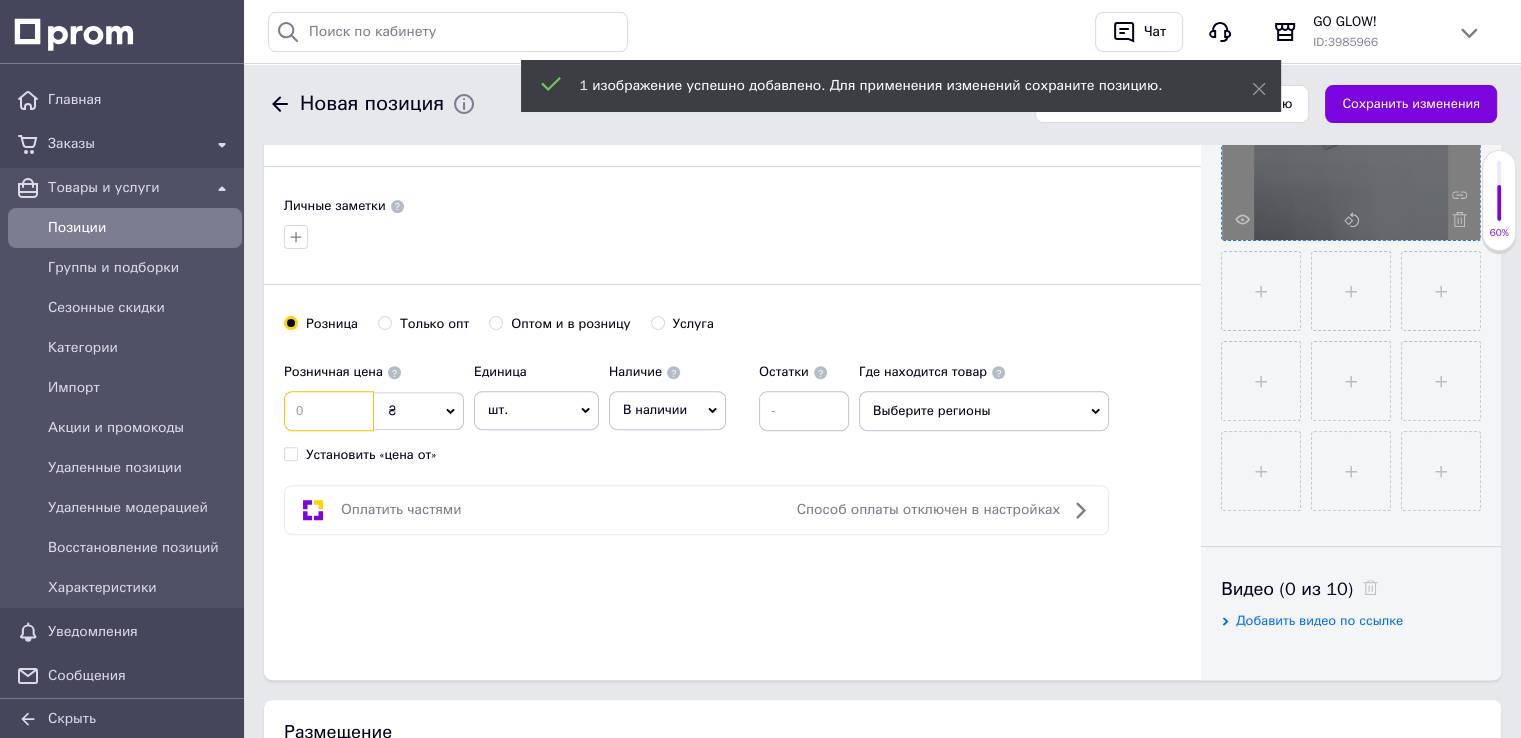 click at bounding box center (329, 411) 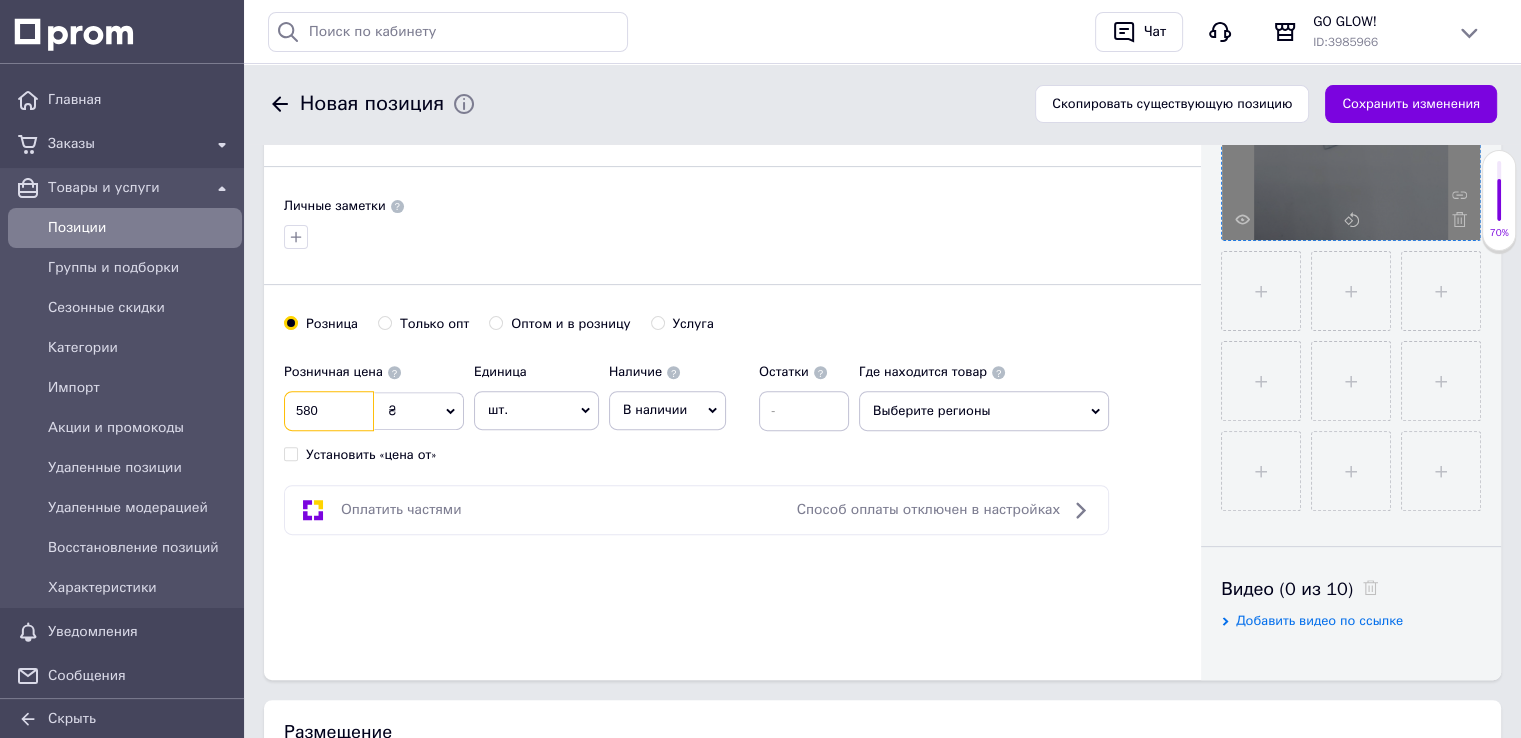 type on "580" 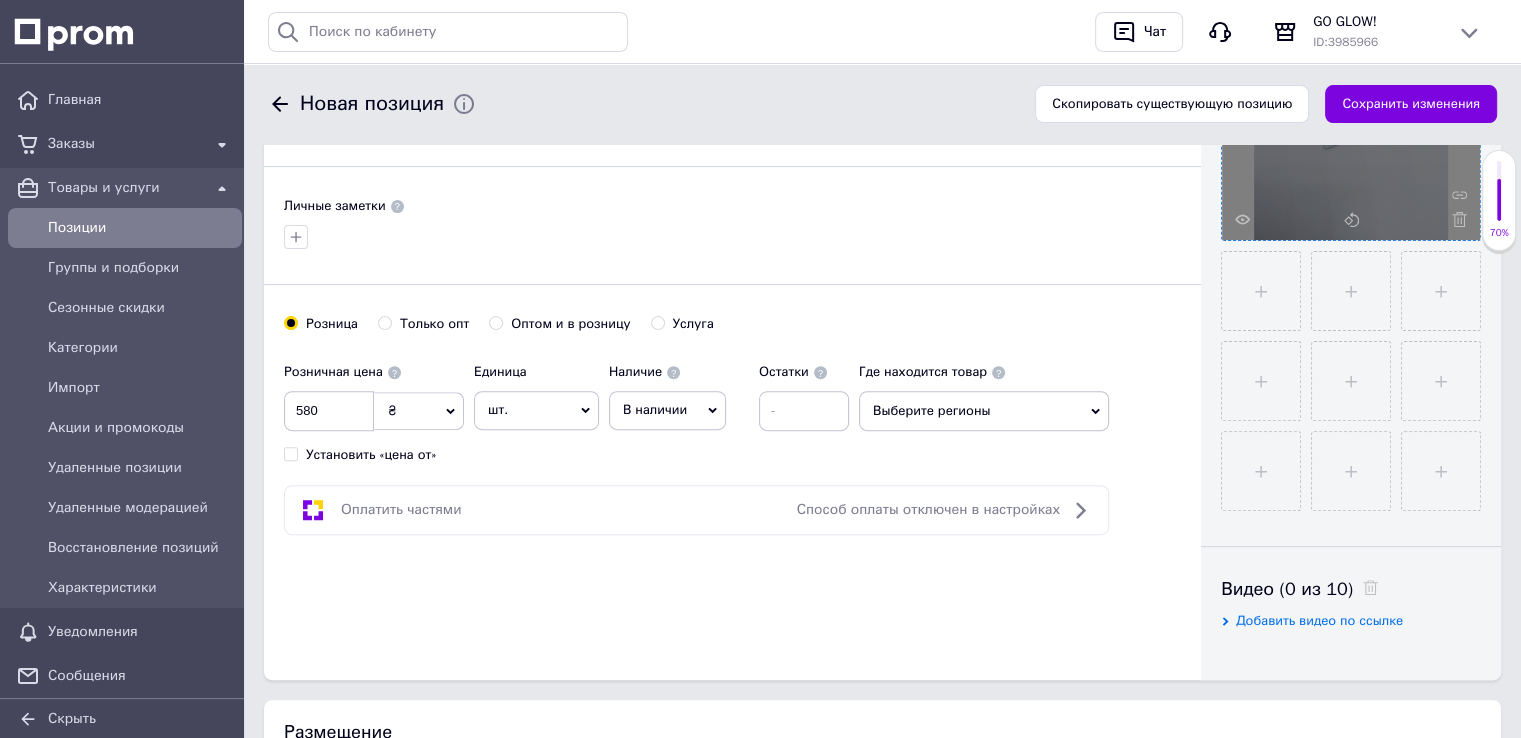 click on "В наличии" at bounding box center (655, 409) 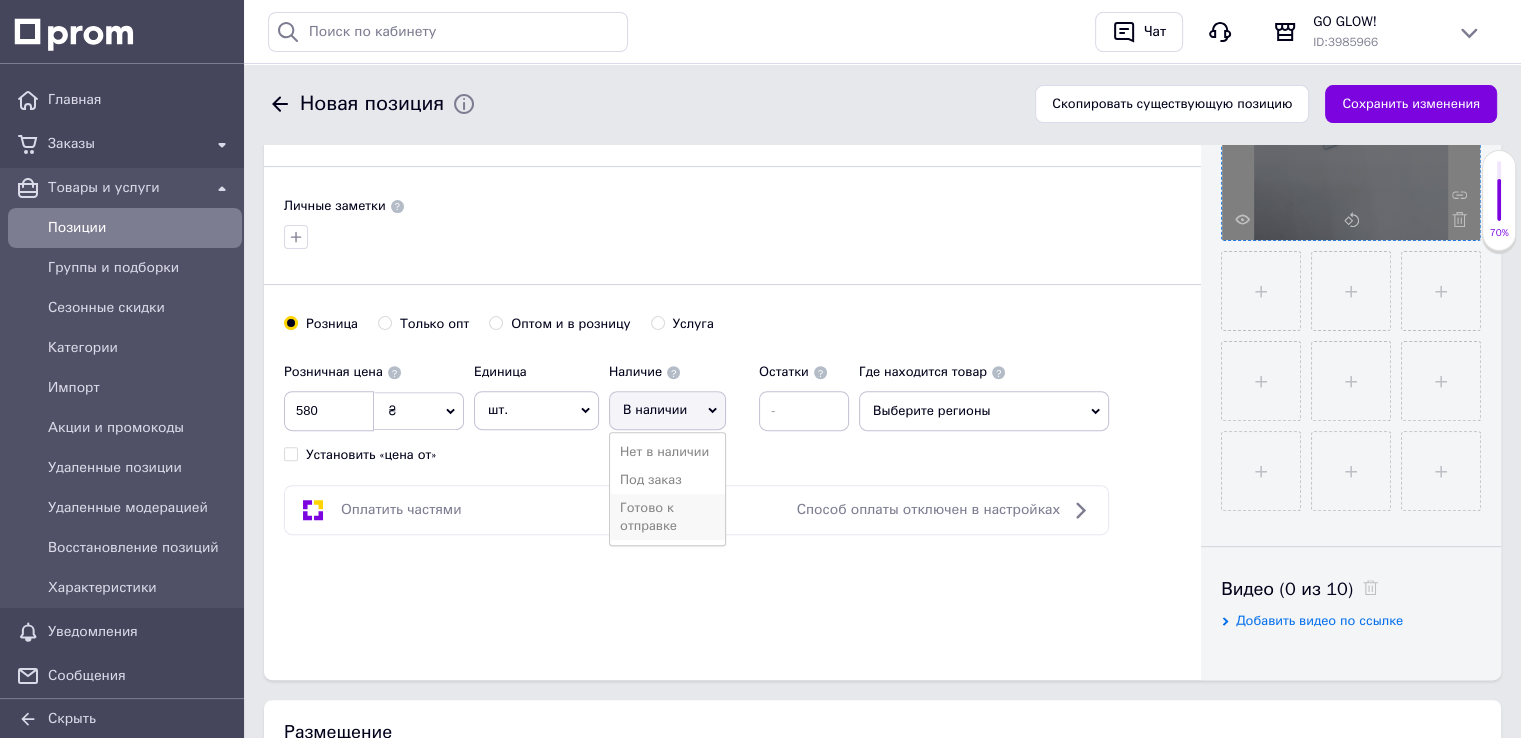 click on "Готово к отправке" at bounding box center (667, 517) 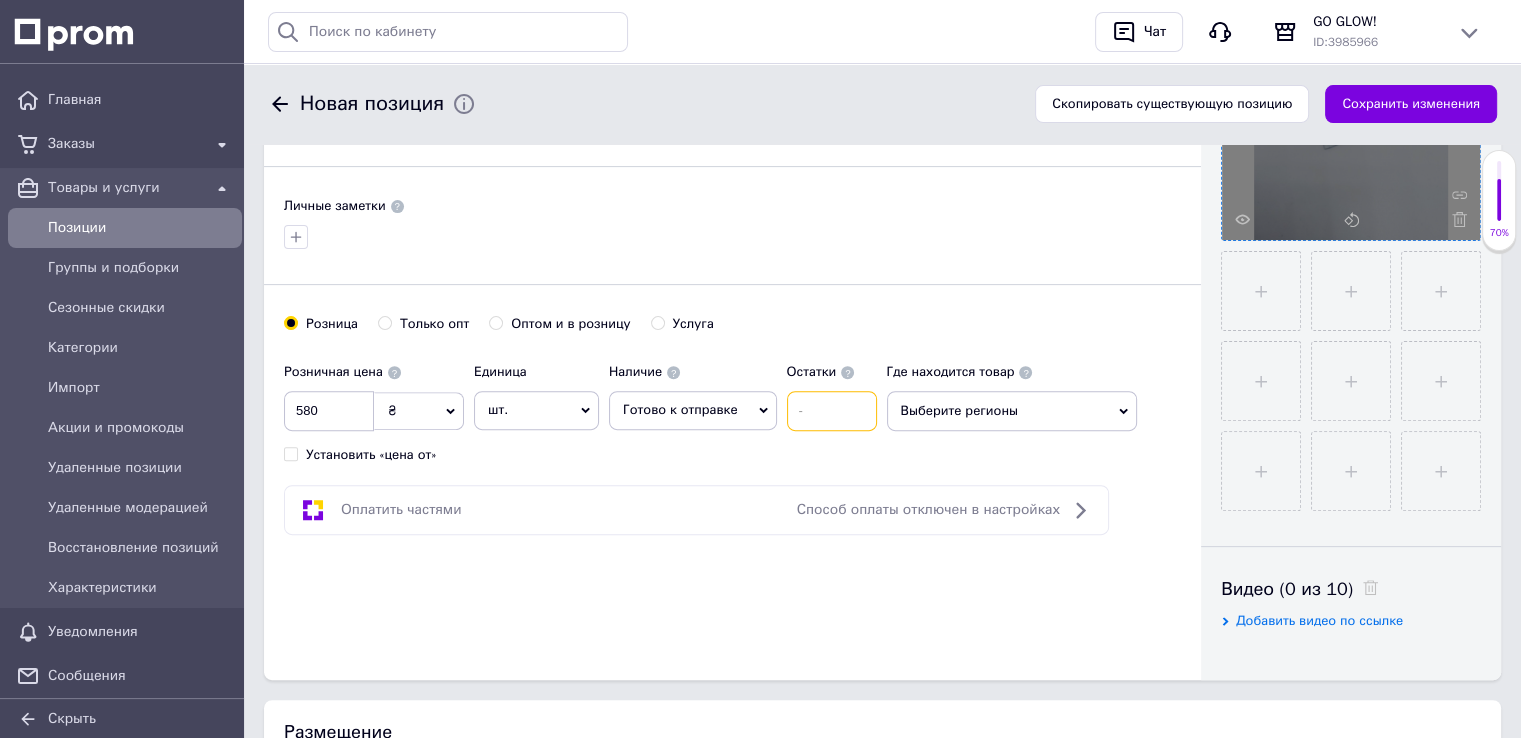click at bounding box center (832, 411) 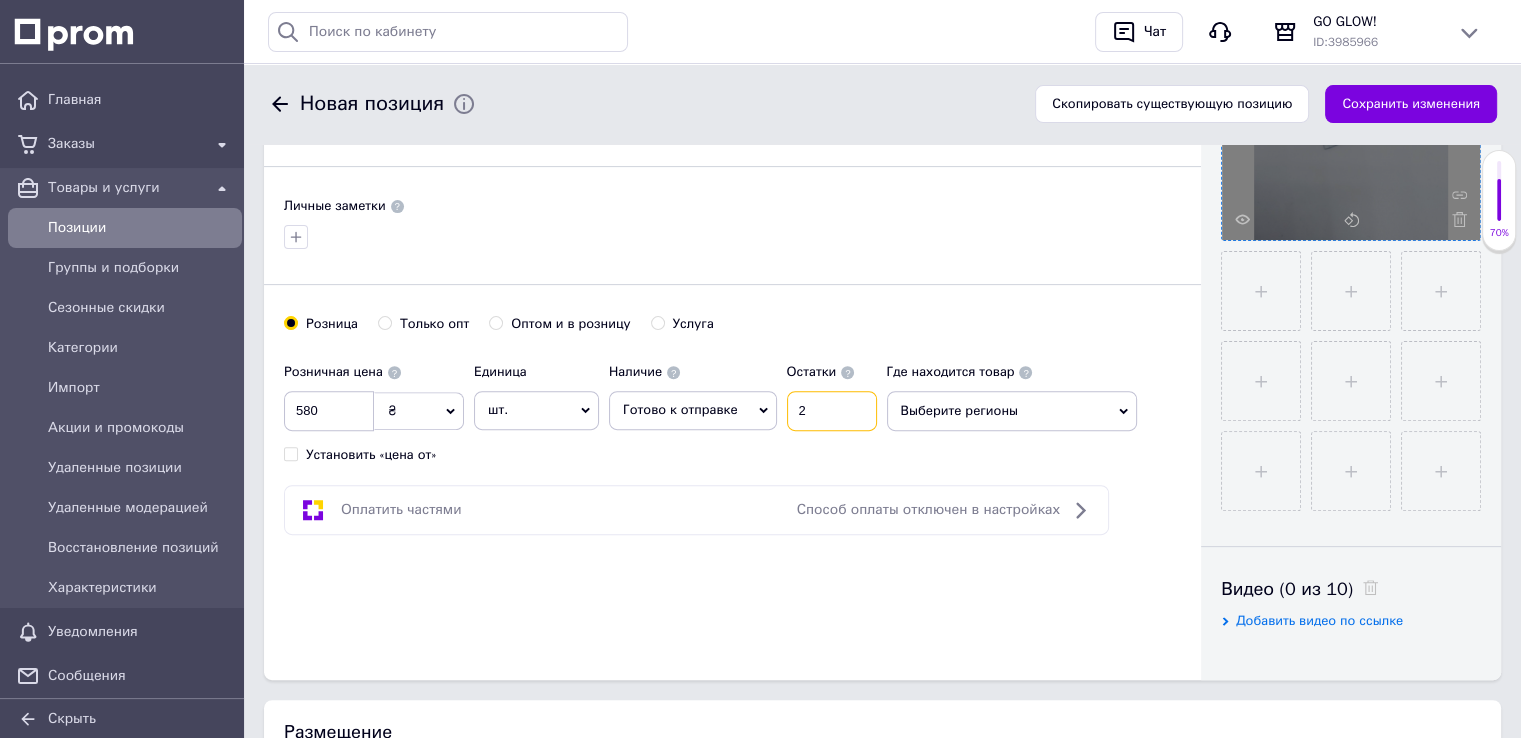 type on "2" 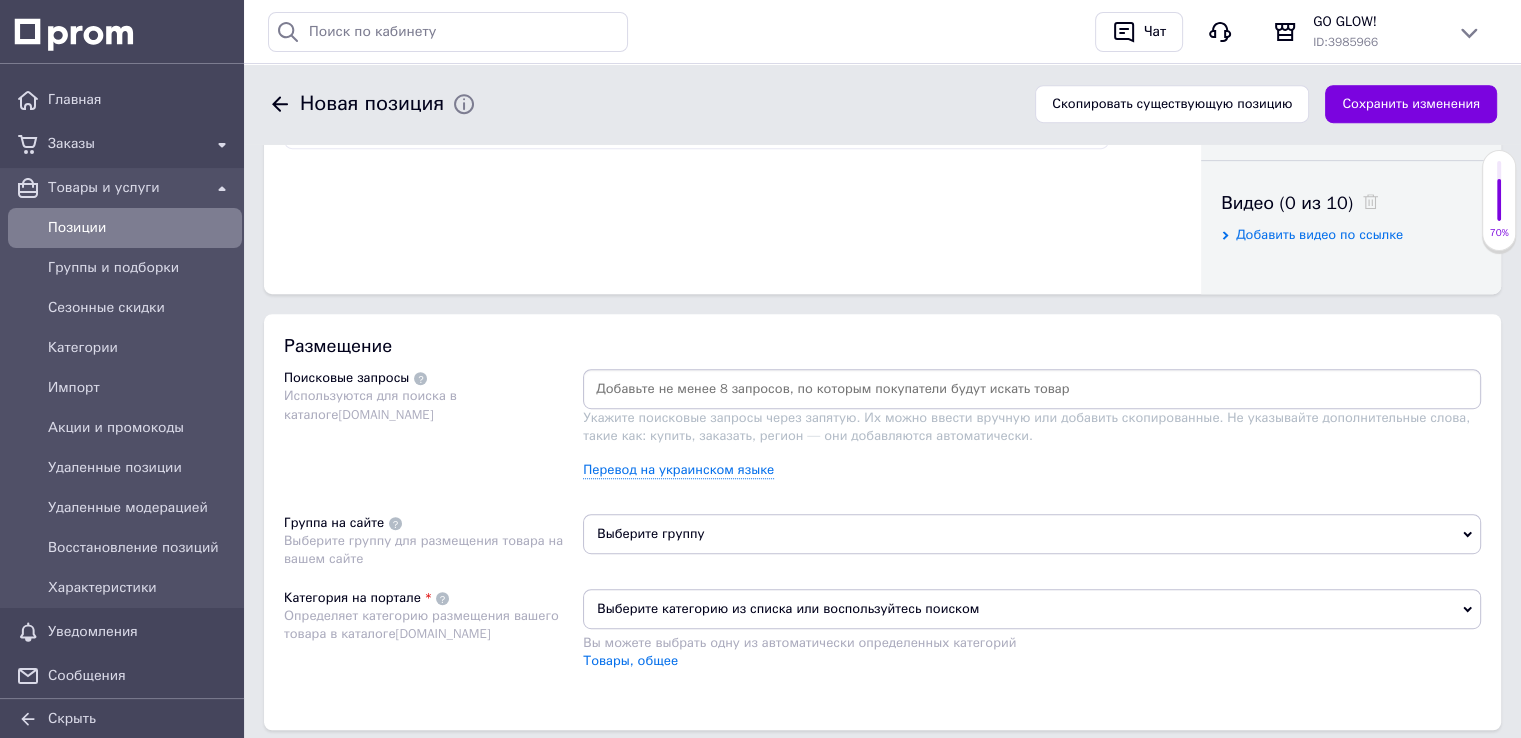 scroll, scrollTop: 1000, scrollLeft: 0, axis: vertical 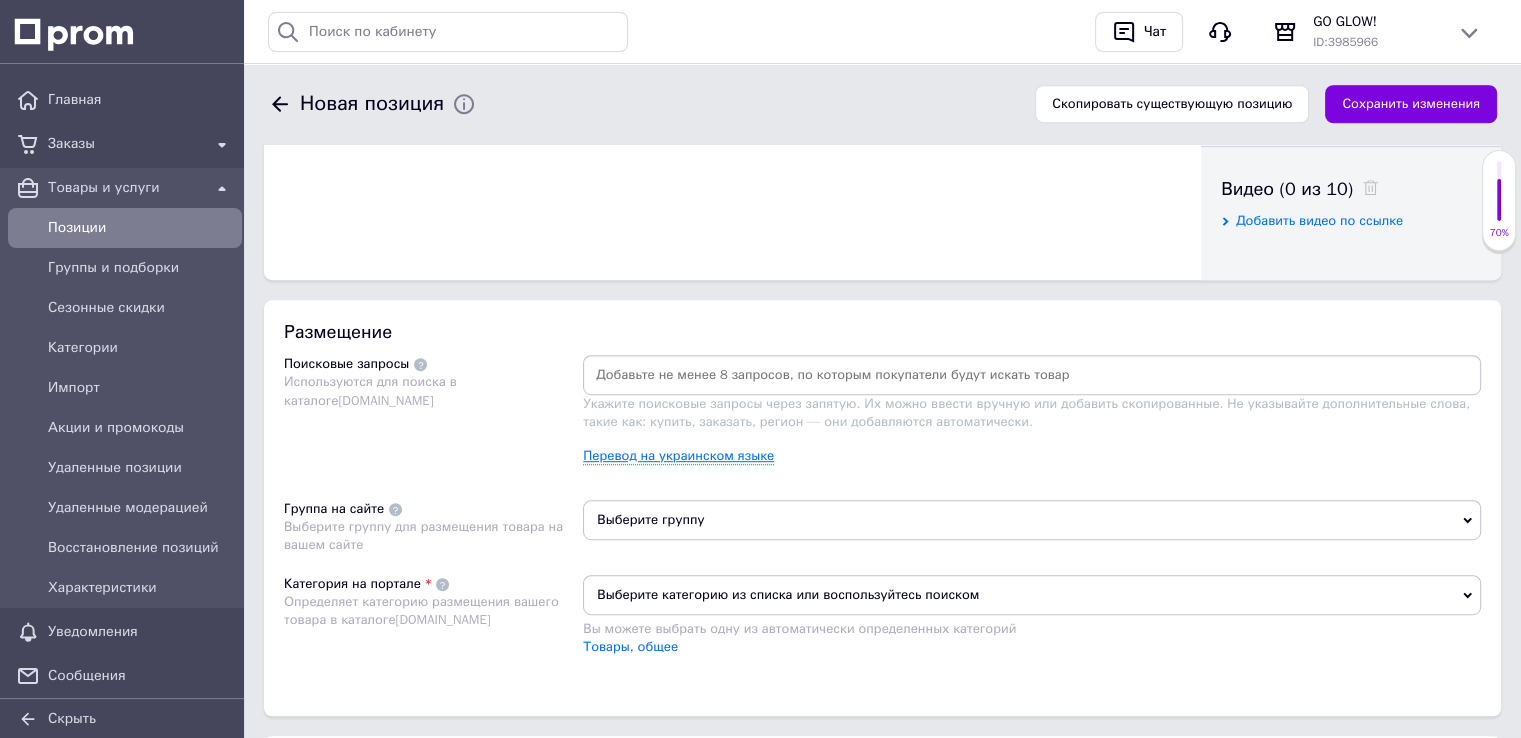 click on "Перевод на украинском языке" at bounding box center [678, 456] 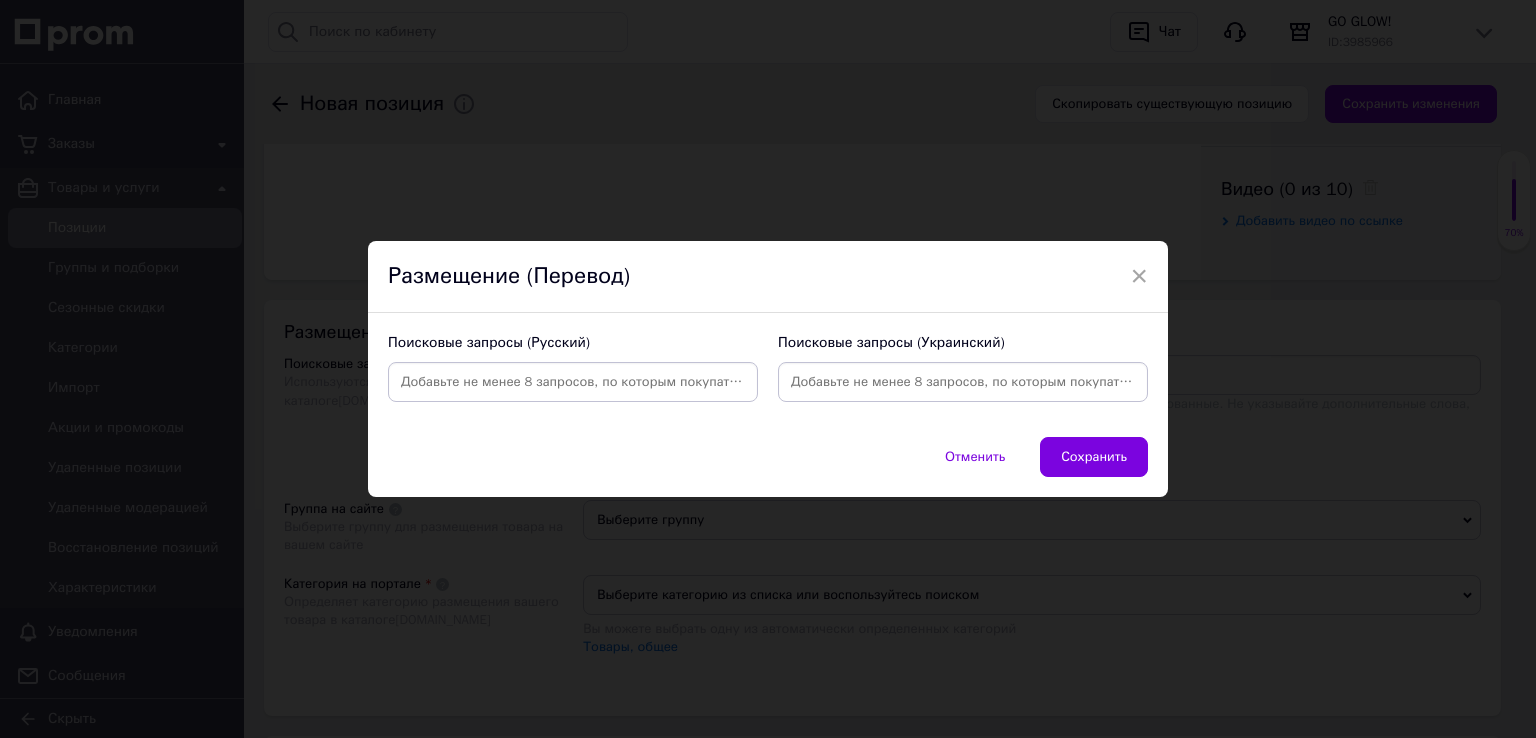 click at bounding box center (573, 382) 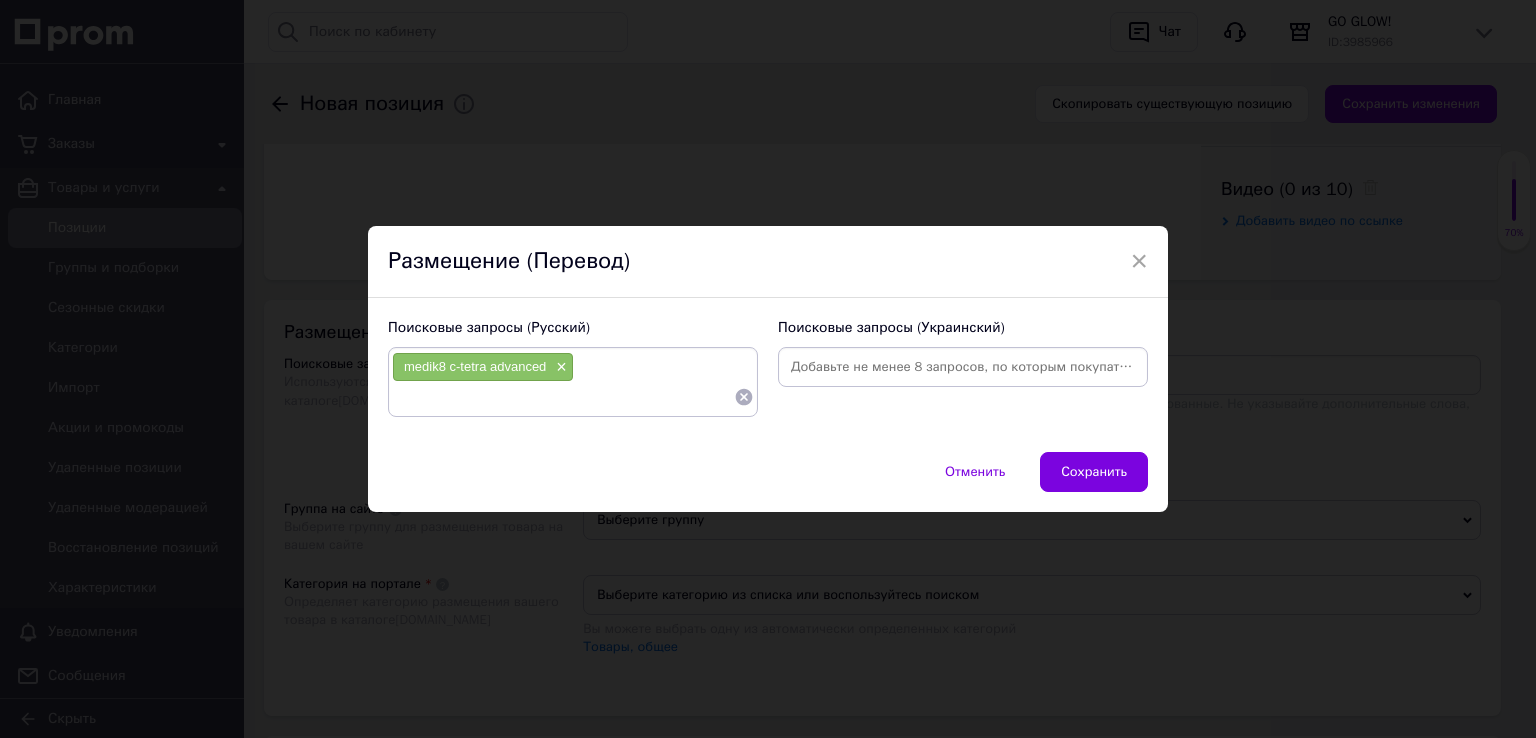 paste on "medik8 c-tetra advanced" 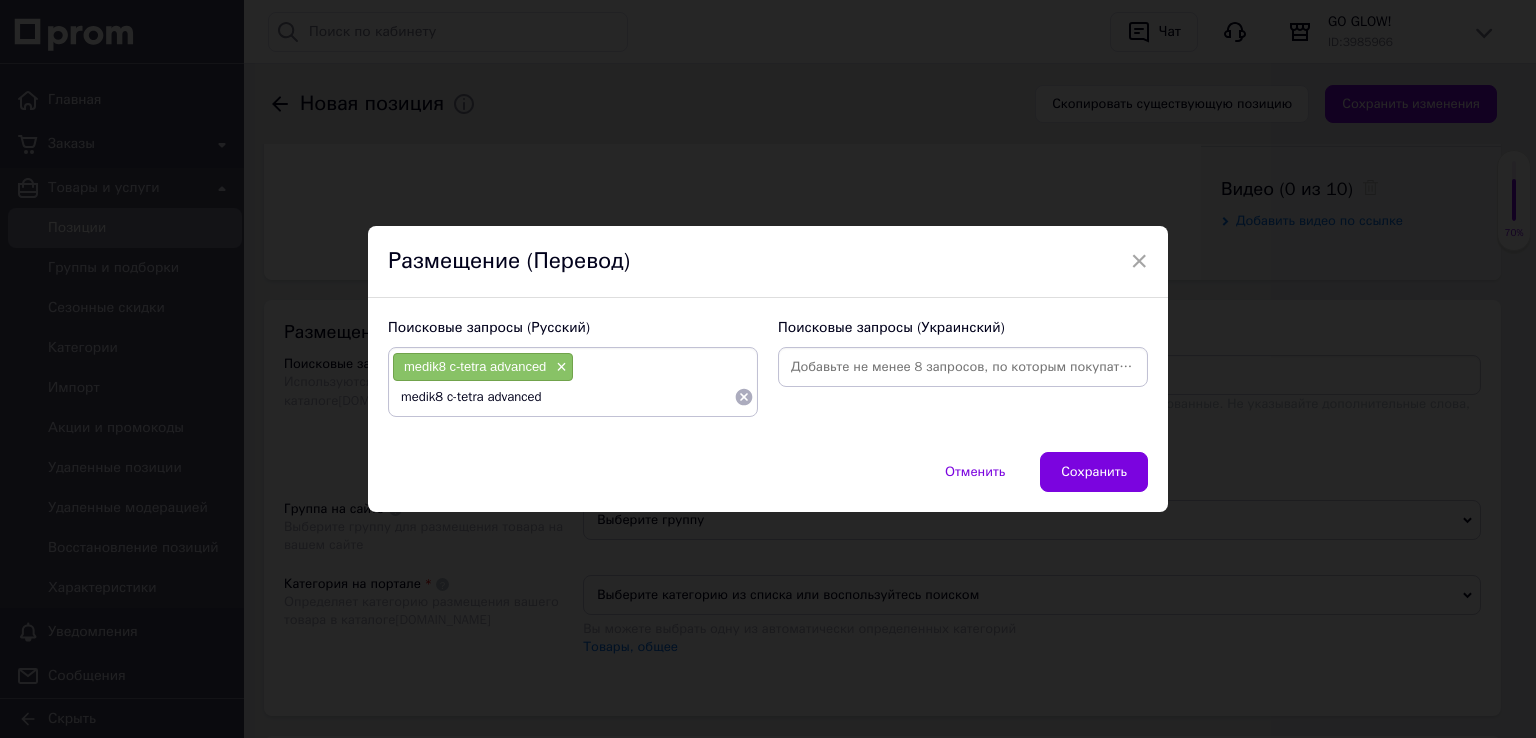 click on "medik8 c-tetra advanced" at bounding box center [563, 397] 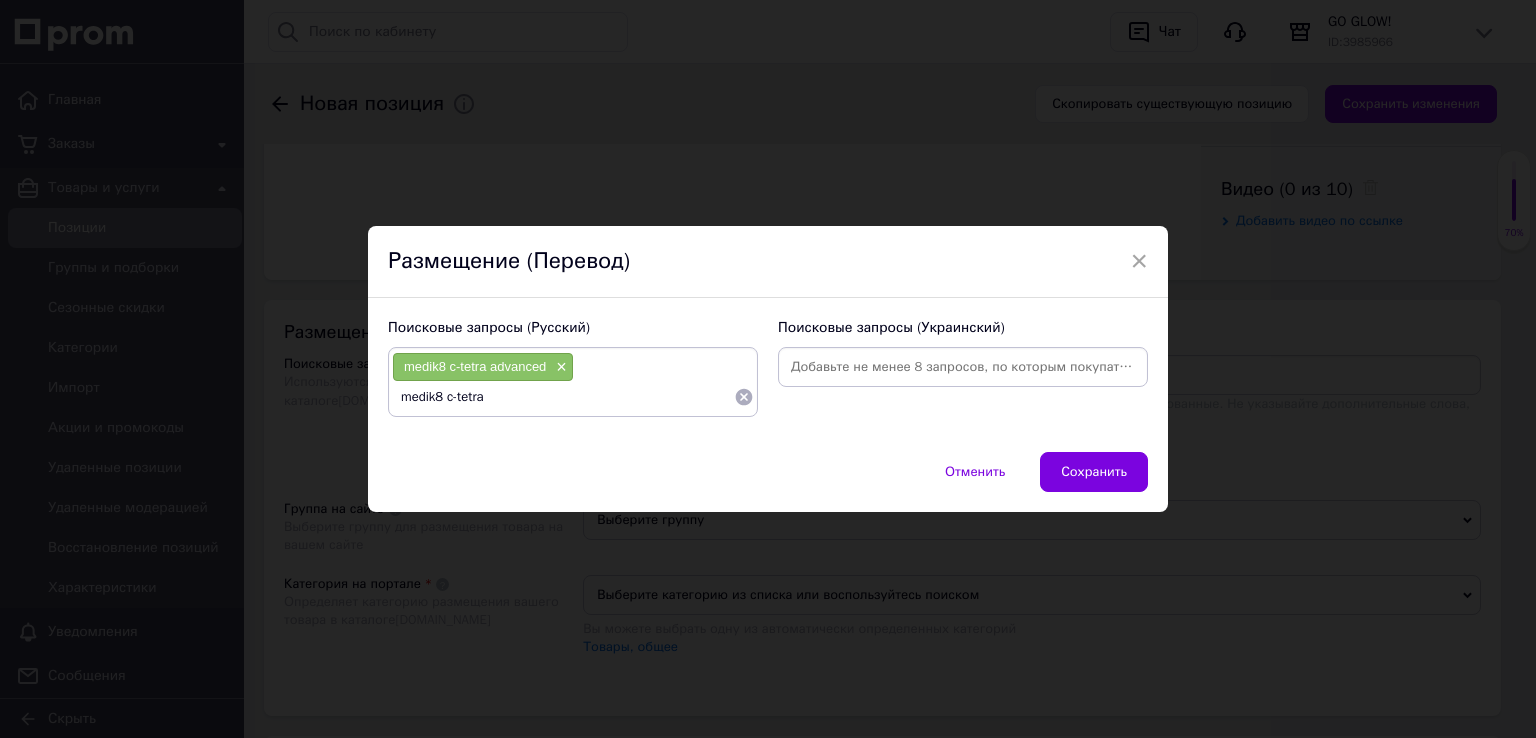 type 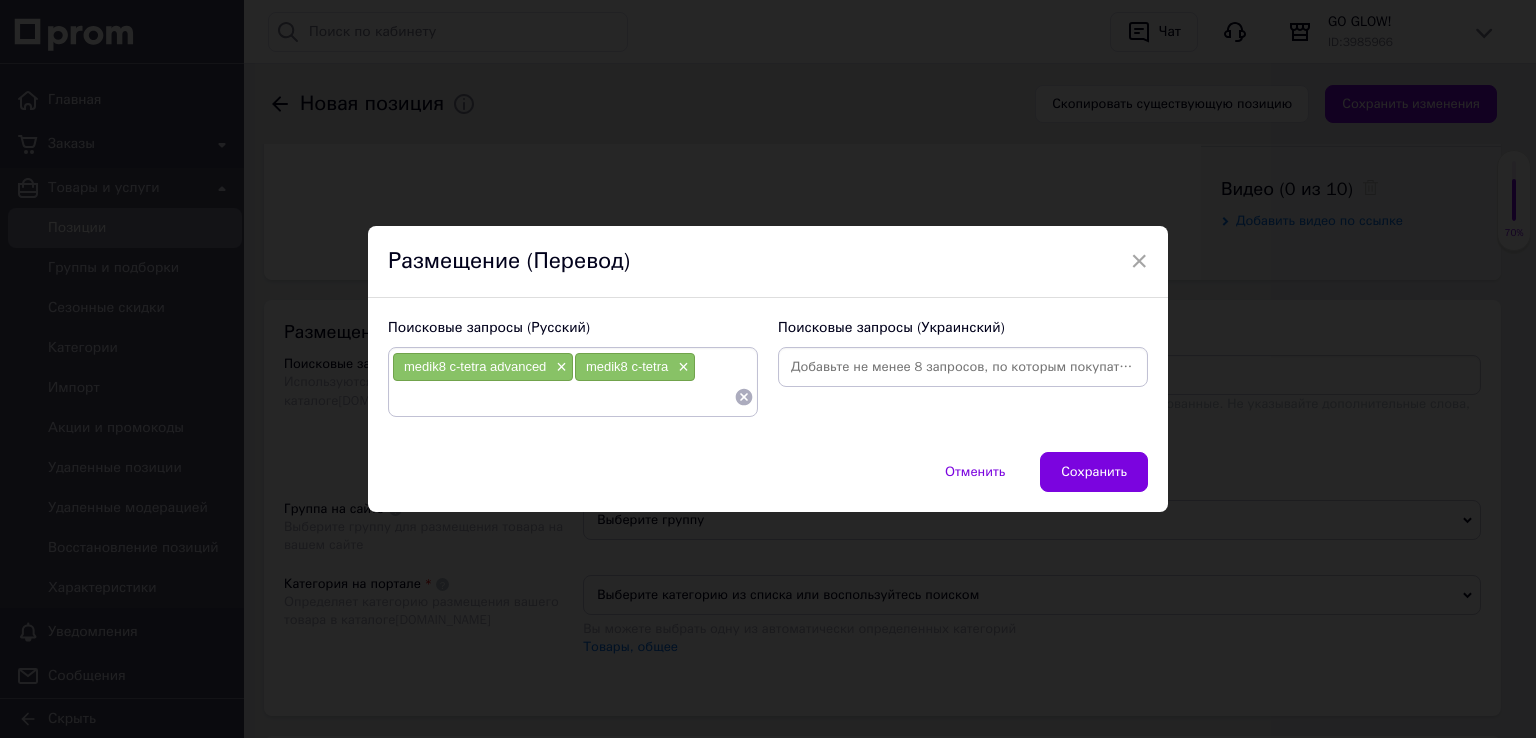 click at bounding box center [963, 367] 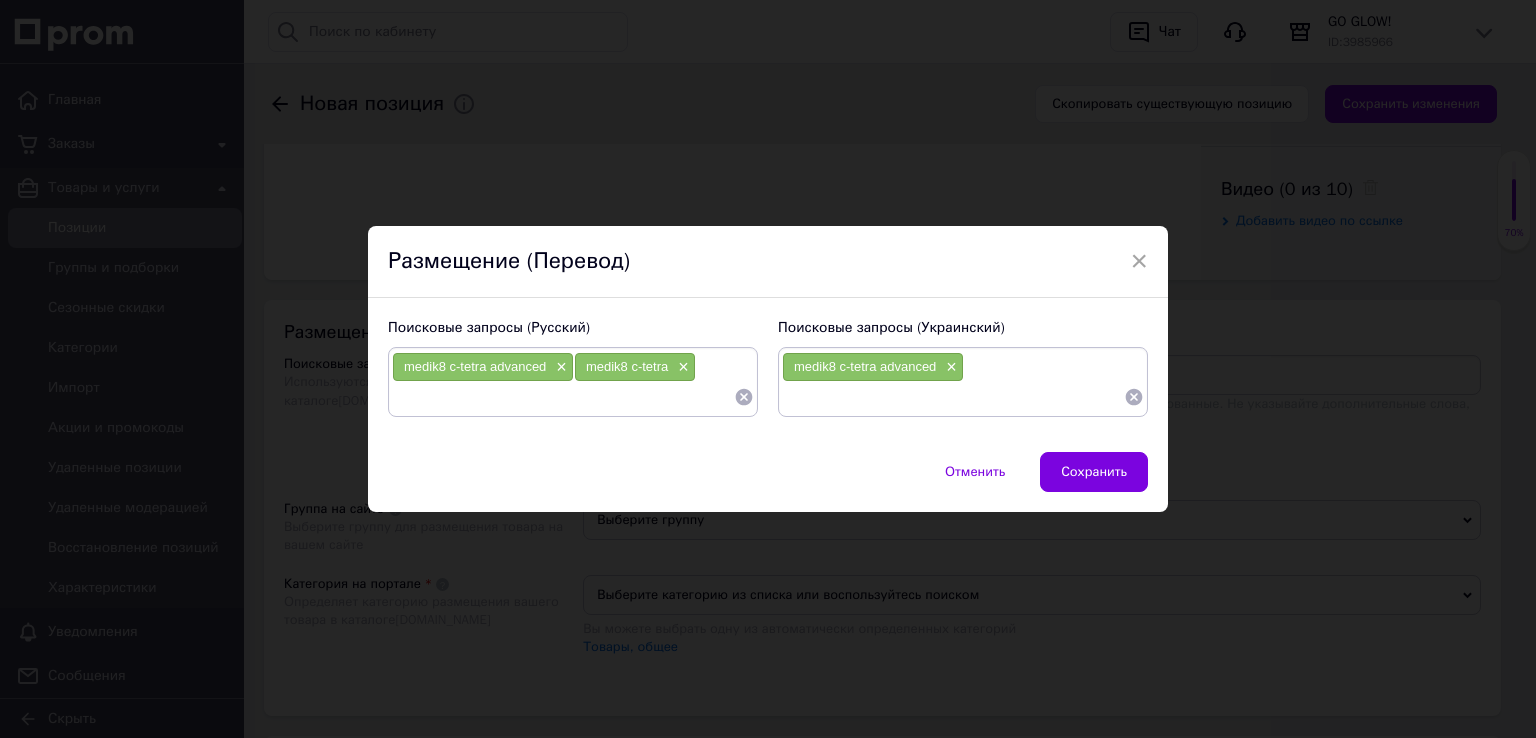 paste on "medik8 c-tetra advanced" 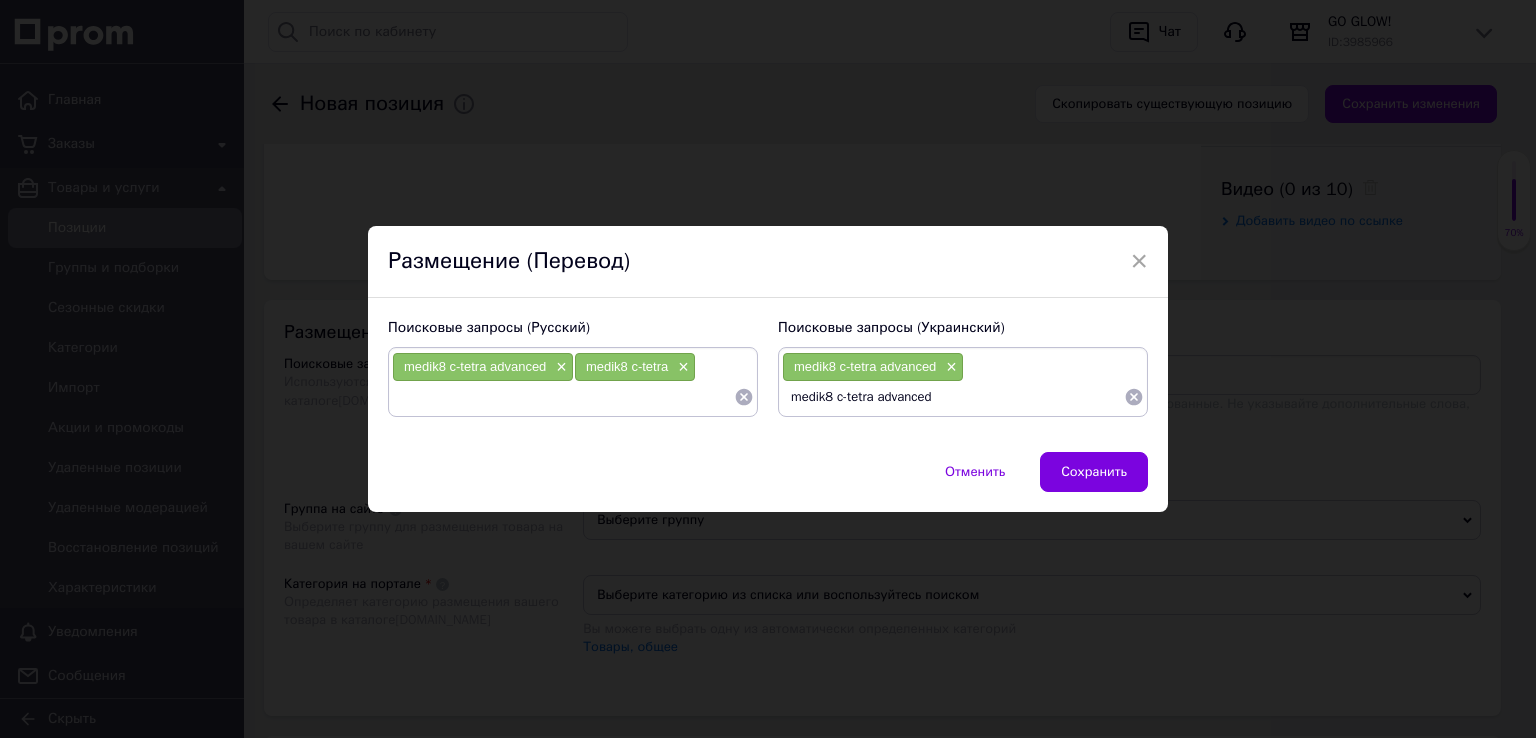 click on "medik8 c-tetra advanced" at bounding box center [953, 397] 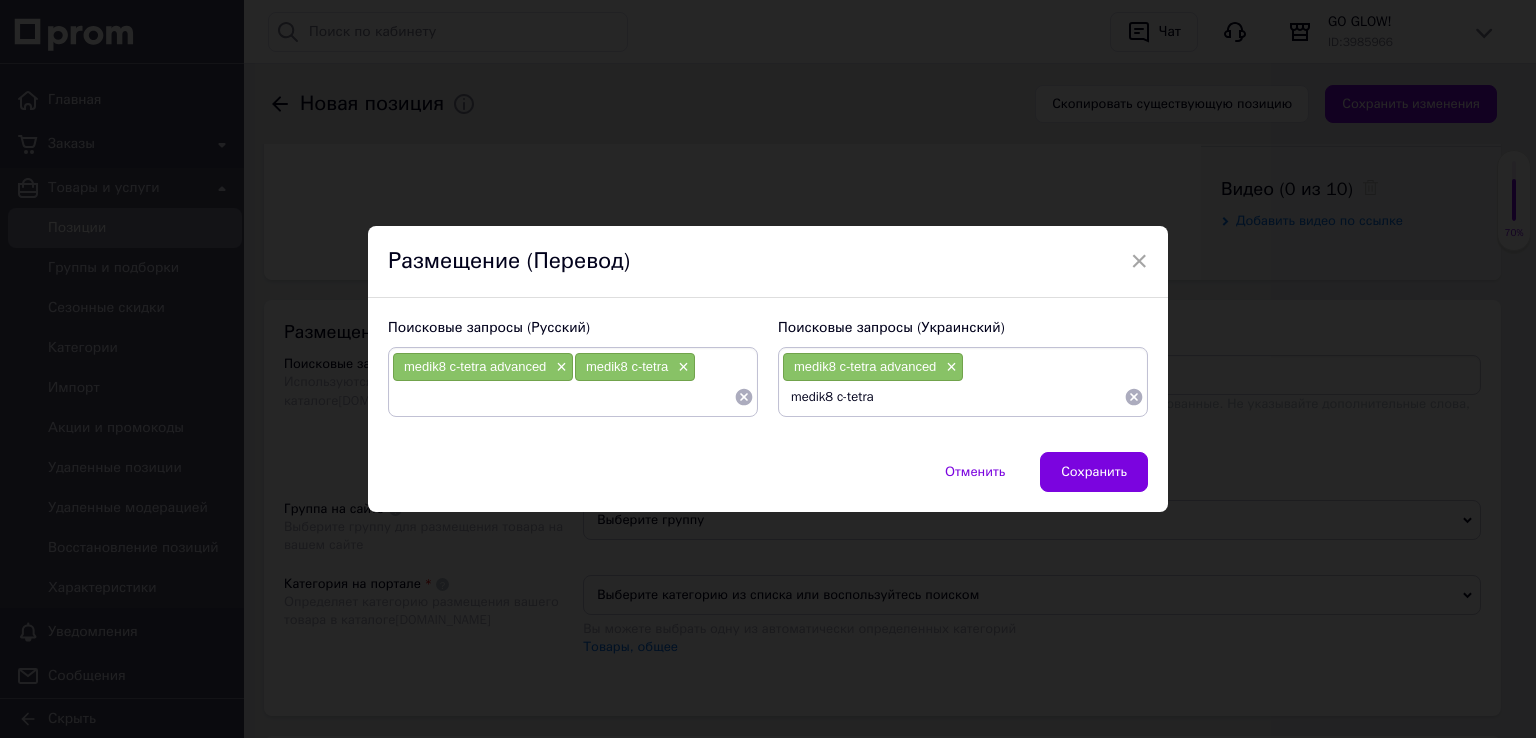 type 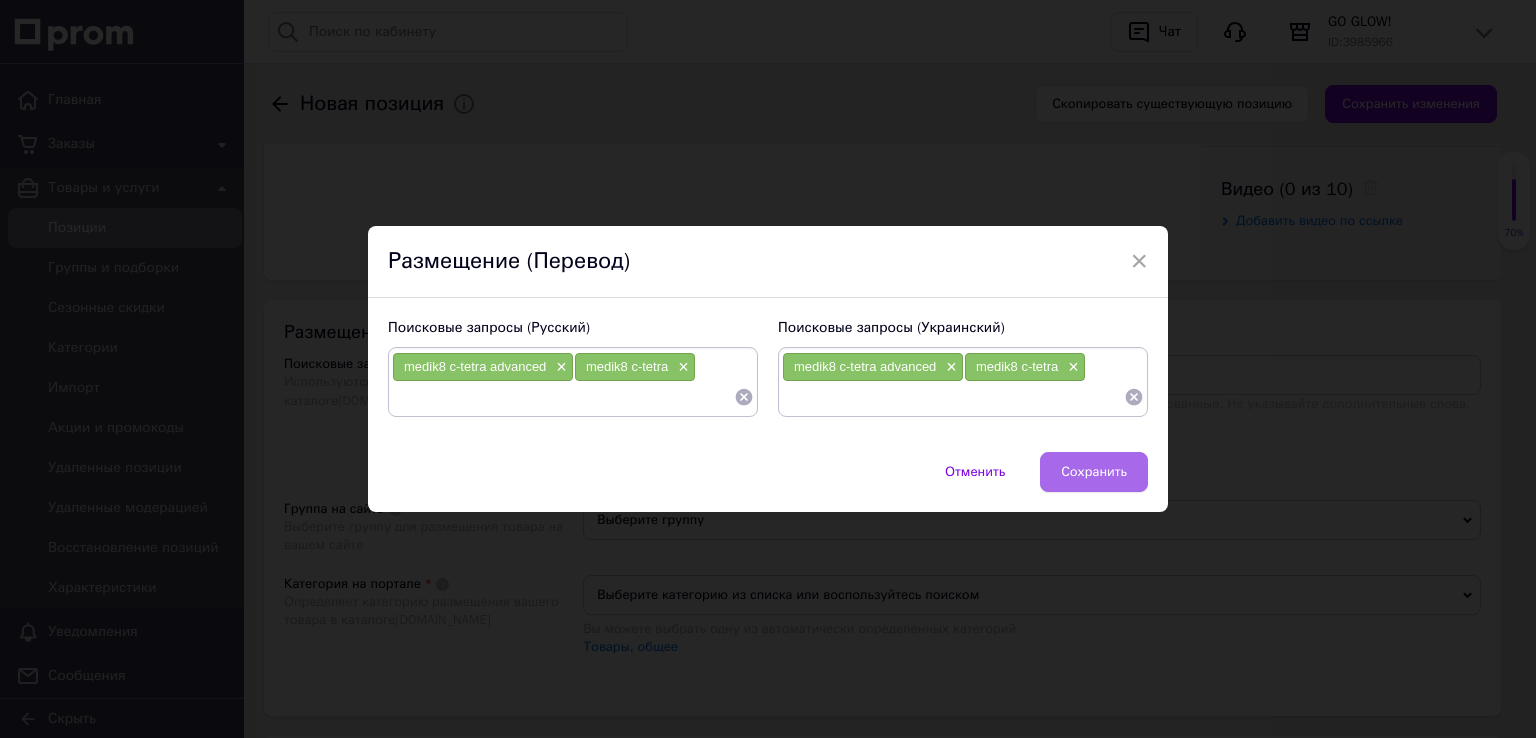 click on "Сохранить" at bounding box center (1094, 472) 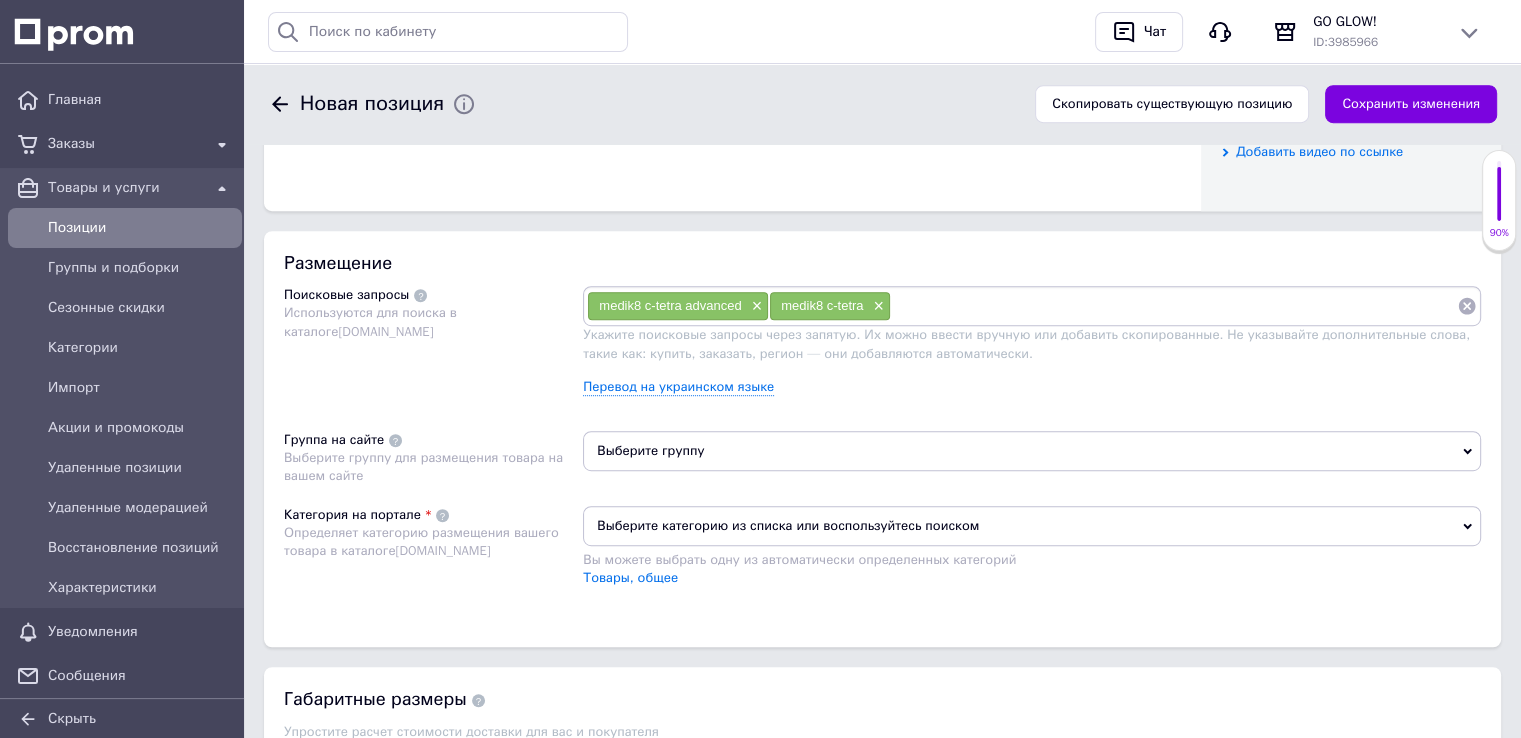 scroll, scrollTop: 1300, scrollLeft: 0, axis: vertical 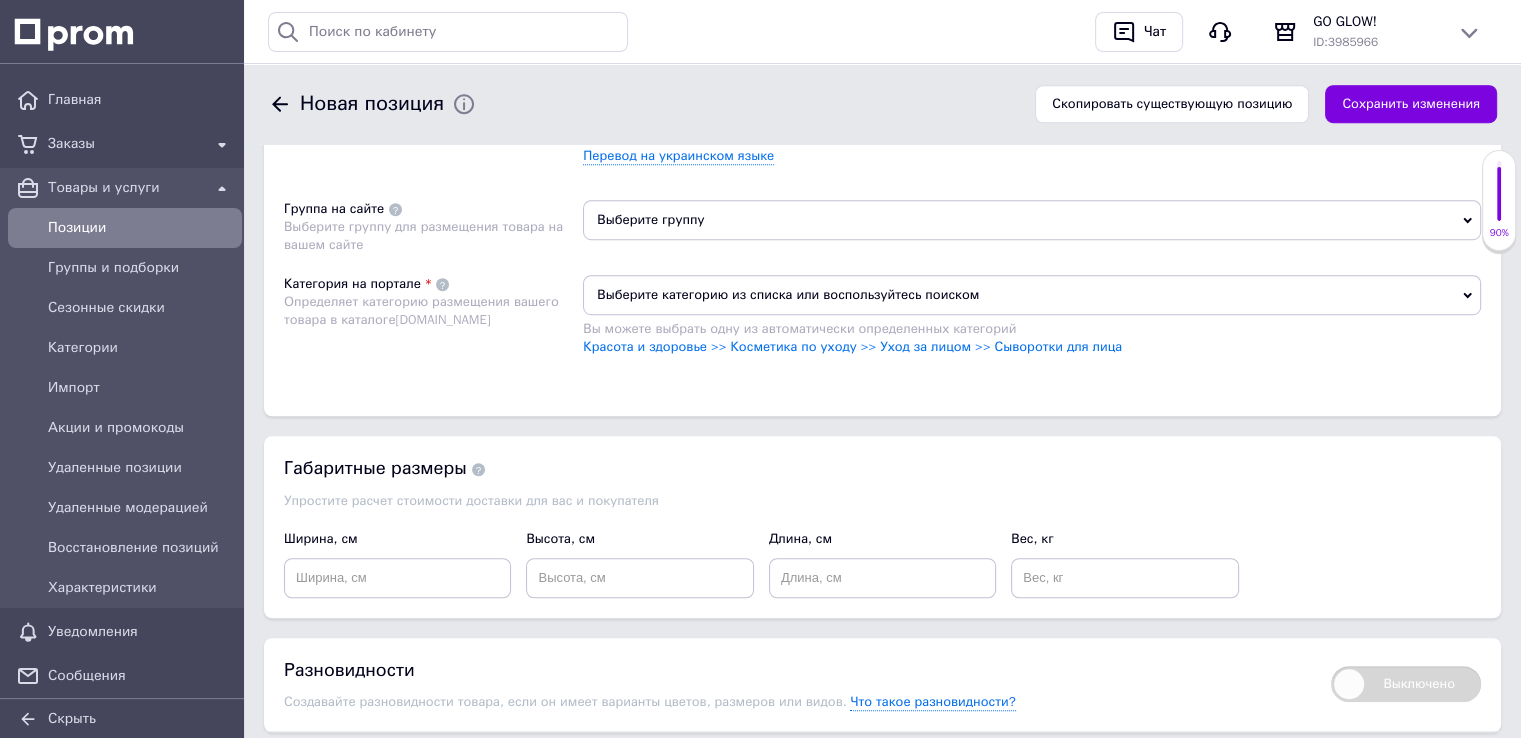 click on "Вы можете выбрать одну из автоматически определенных категорий" at bounding box center (1032, 329) 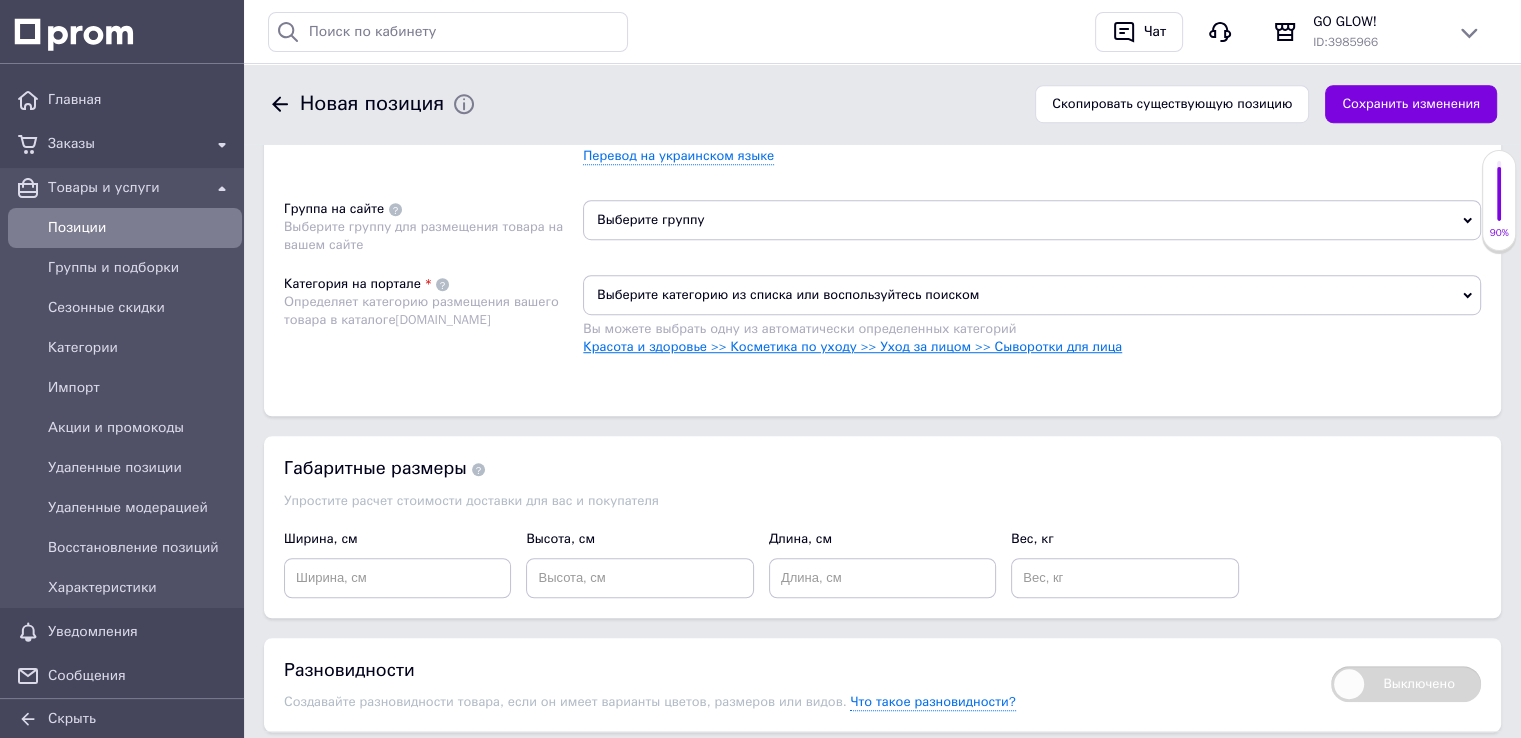 click on "Красота и здоровье >> Косметика по уходу >> Уход за лицом >> Сыворотки для лица" at bounding box center [852, 346] 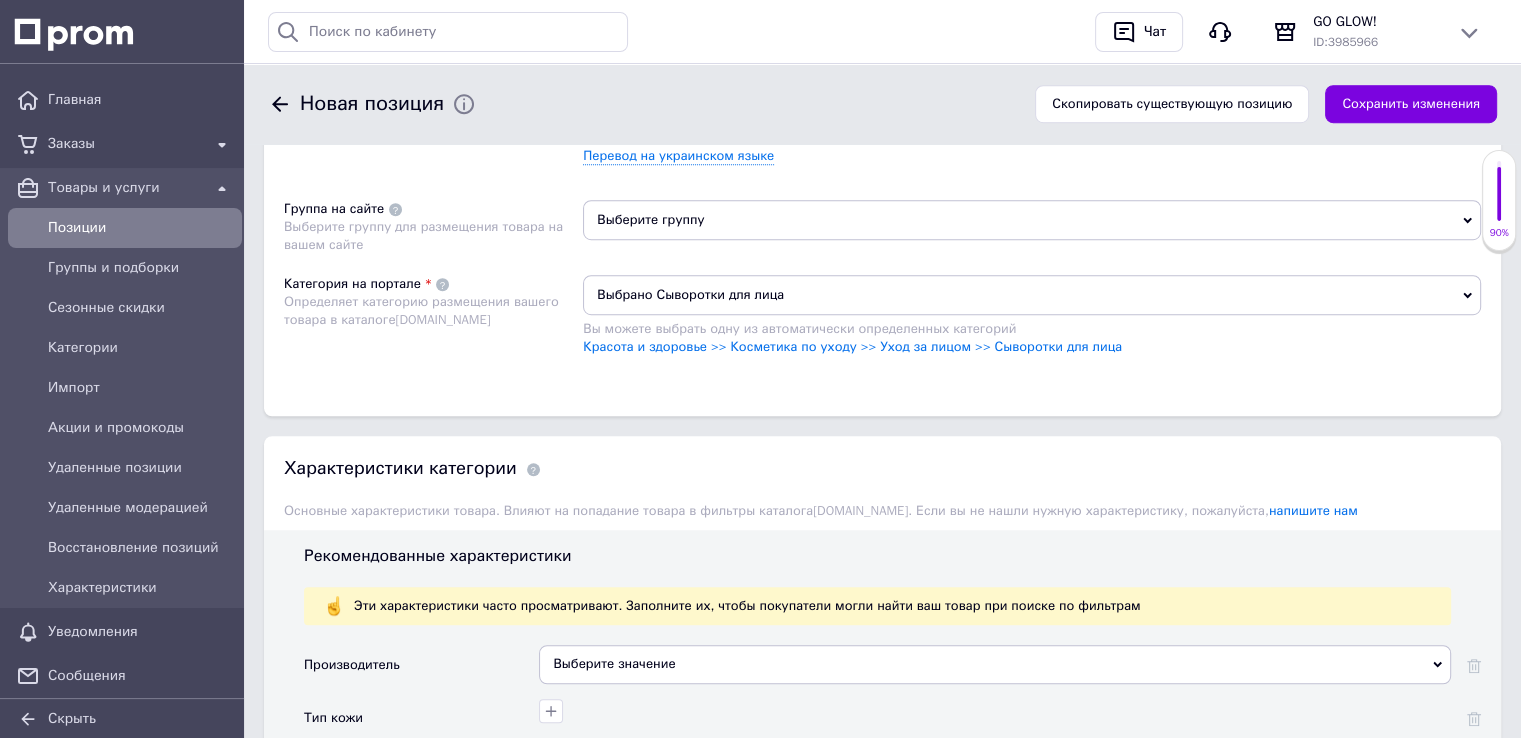 click on "Выберите группу" at bounding box center [1032, 220] 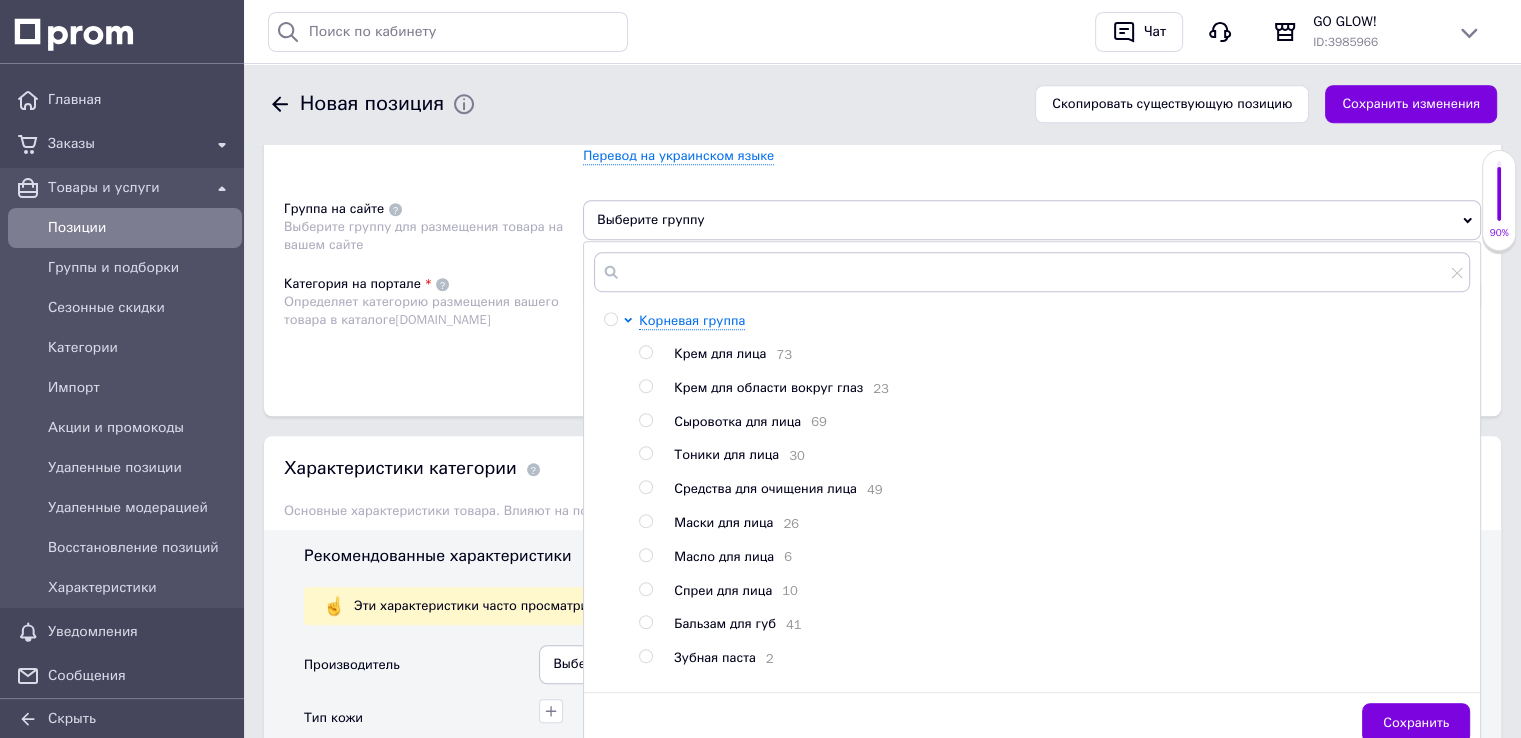 click at bounding box center (645, 420) 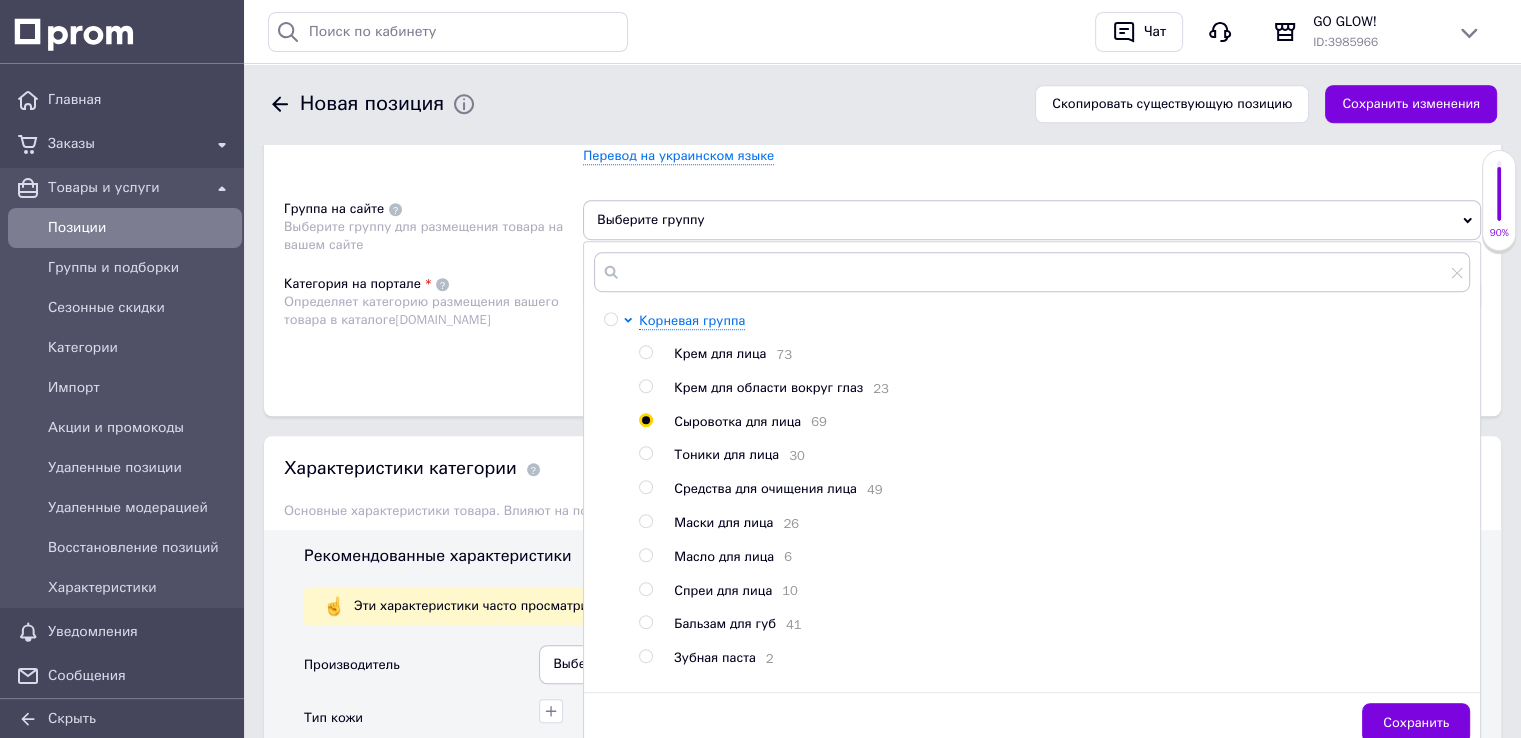 radio on "true" 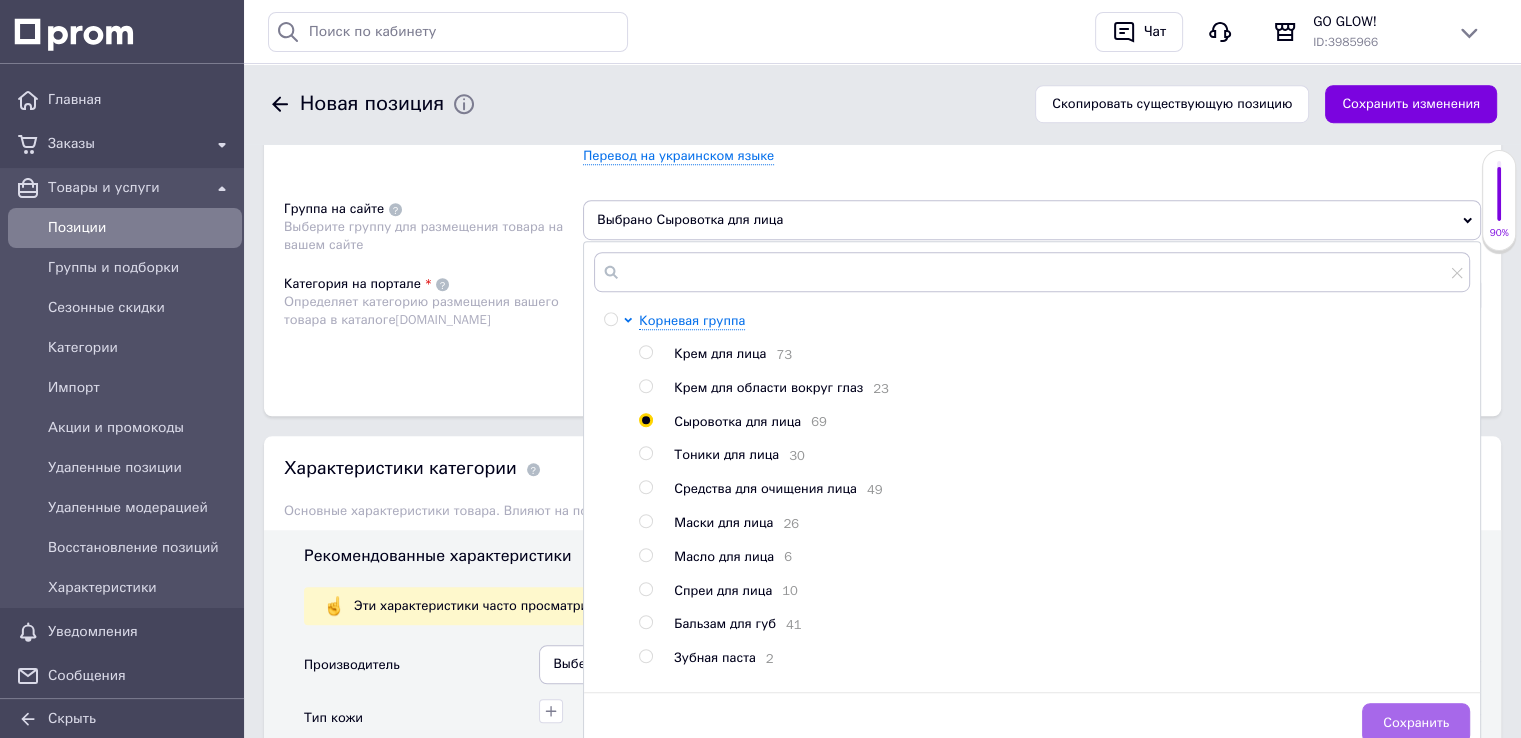 click on "Сохранить" at bounding box center [1416, 723] 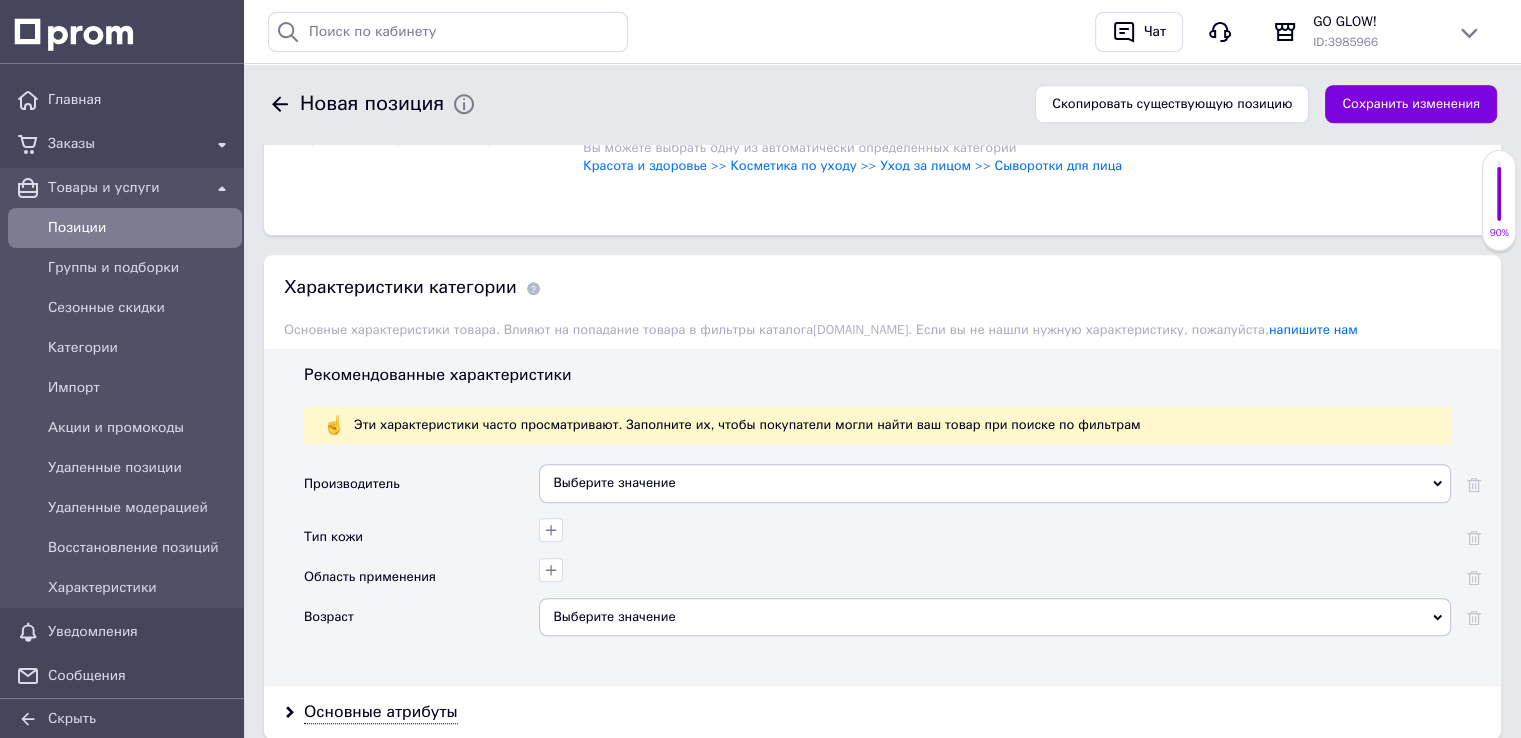 scroll, scrollTop: 1500, scrollLeft: 0, axis: vertical 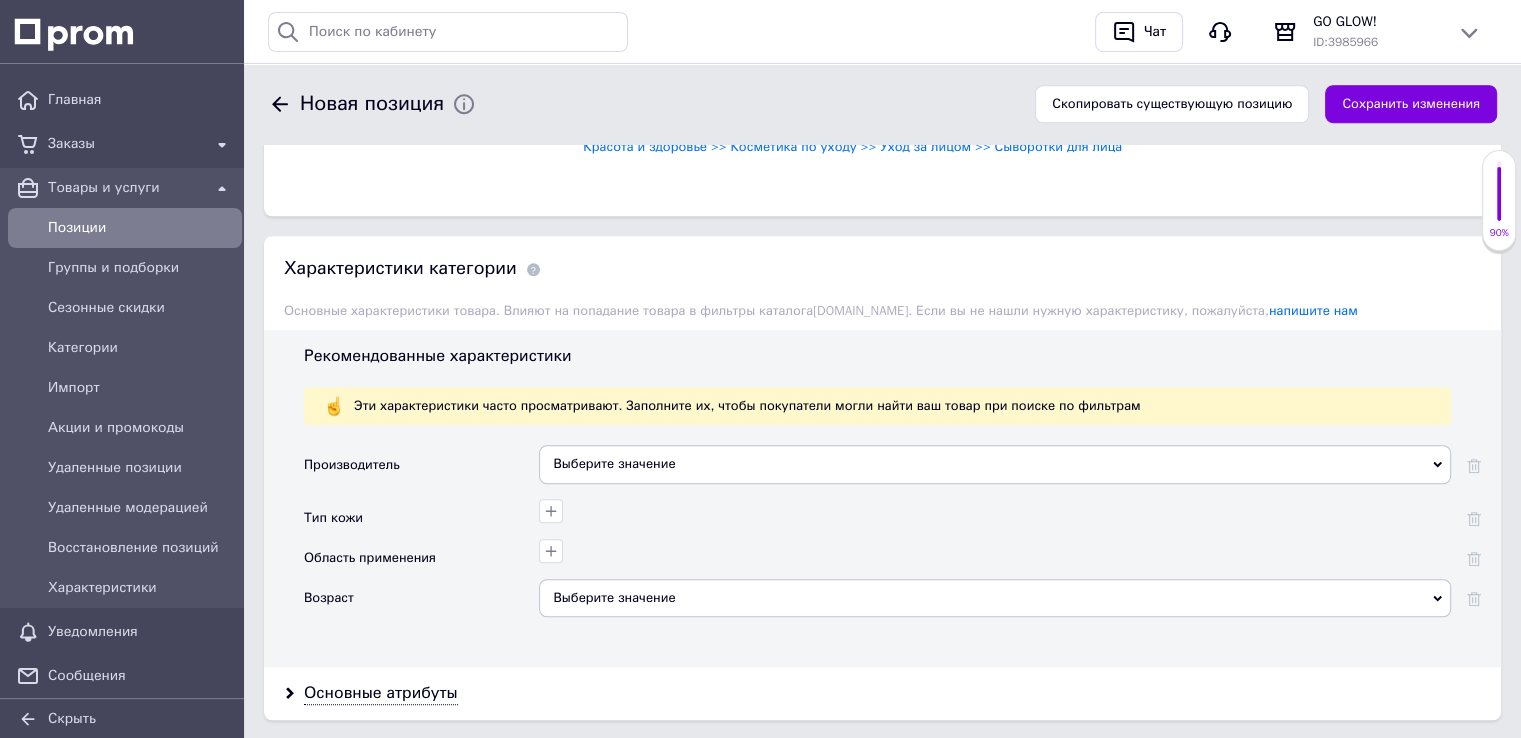 click on "Выберите значение" at bounding box center (995, 464) 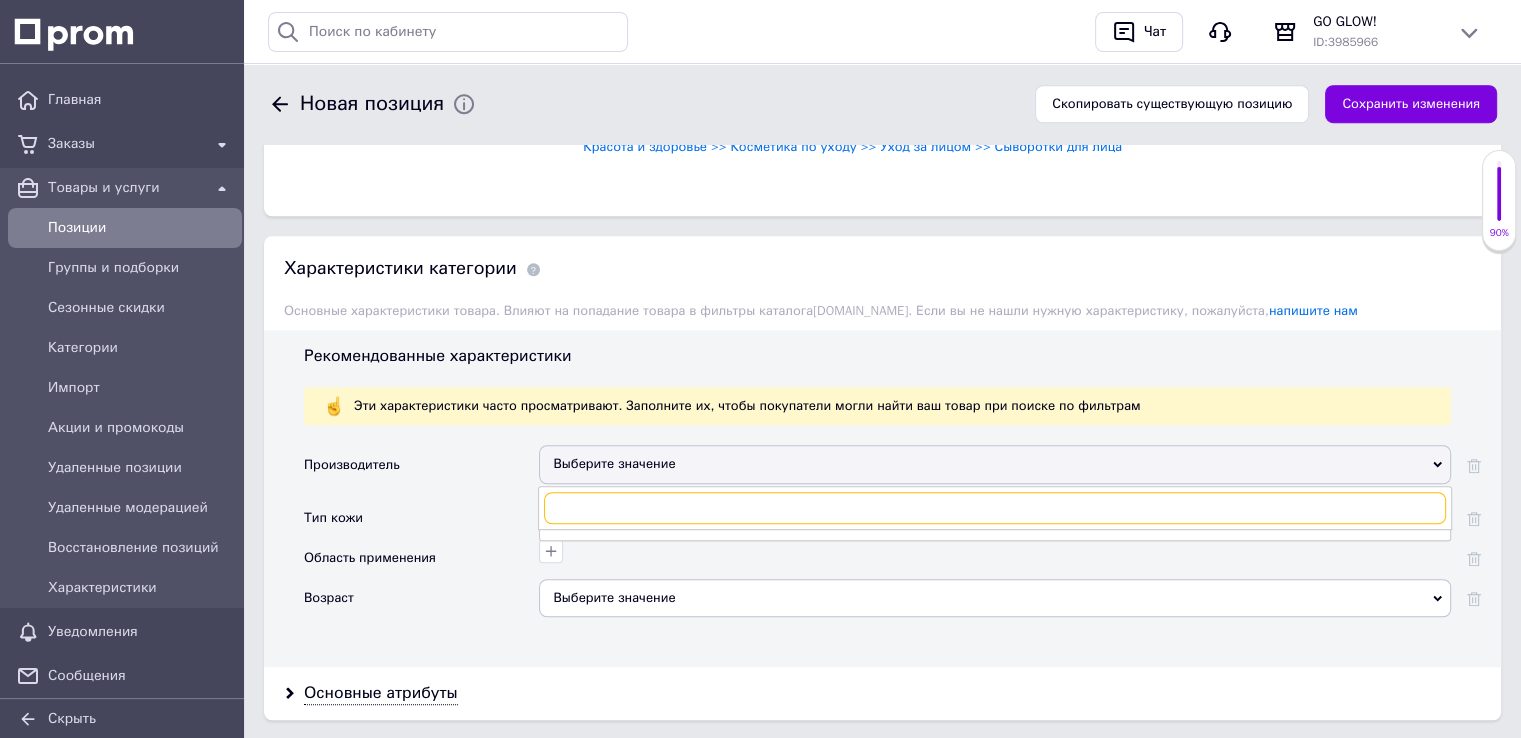 paste on "medik8 c-tetra advanced" 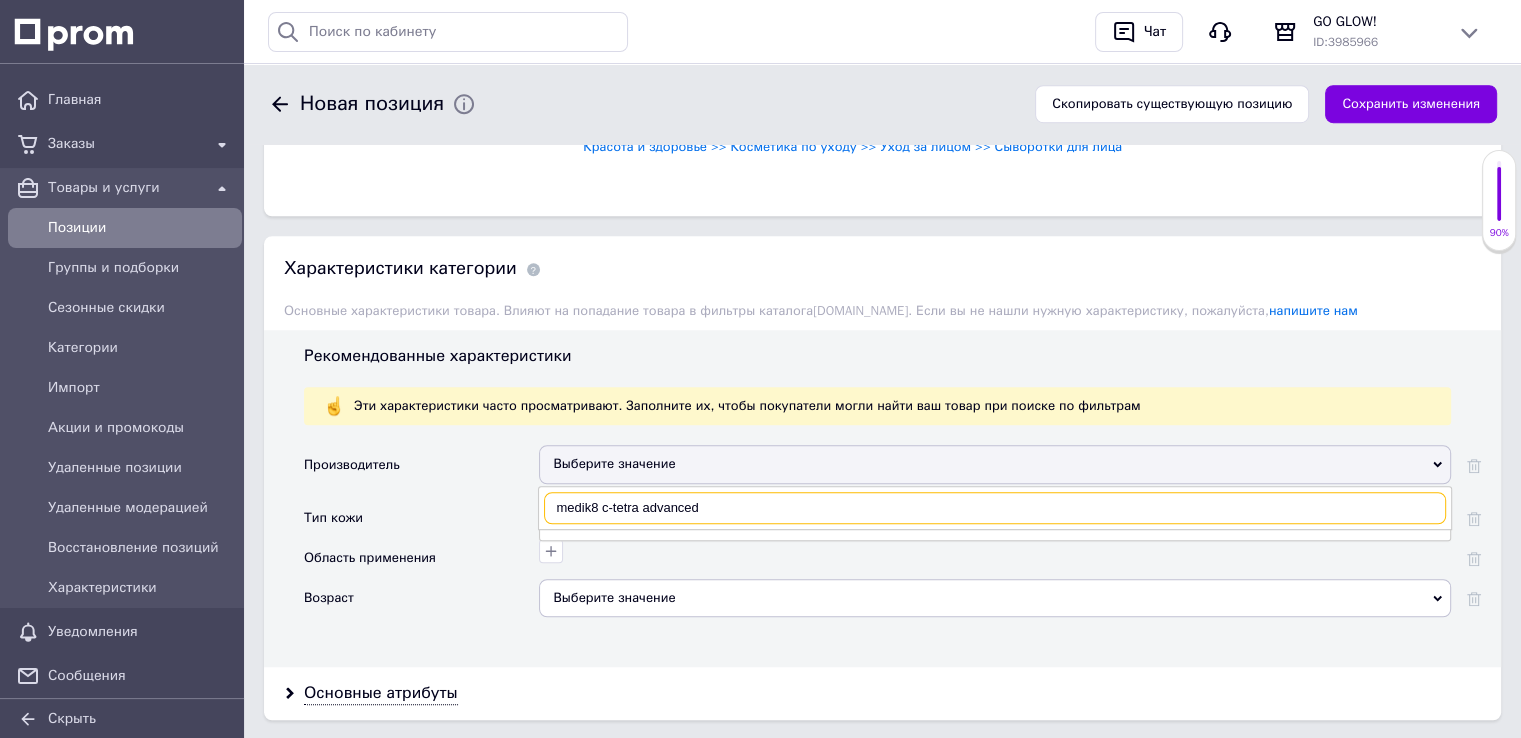 drag, startPoint x: 604, startPoint y: 500, endPoint x: 724, endPoint y: 507, distance: 120.203995 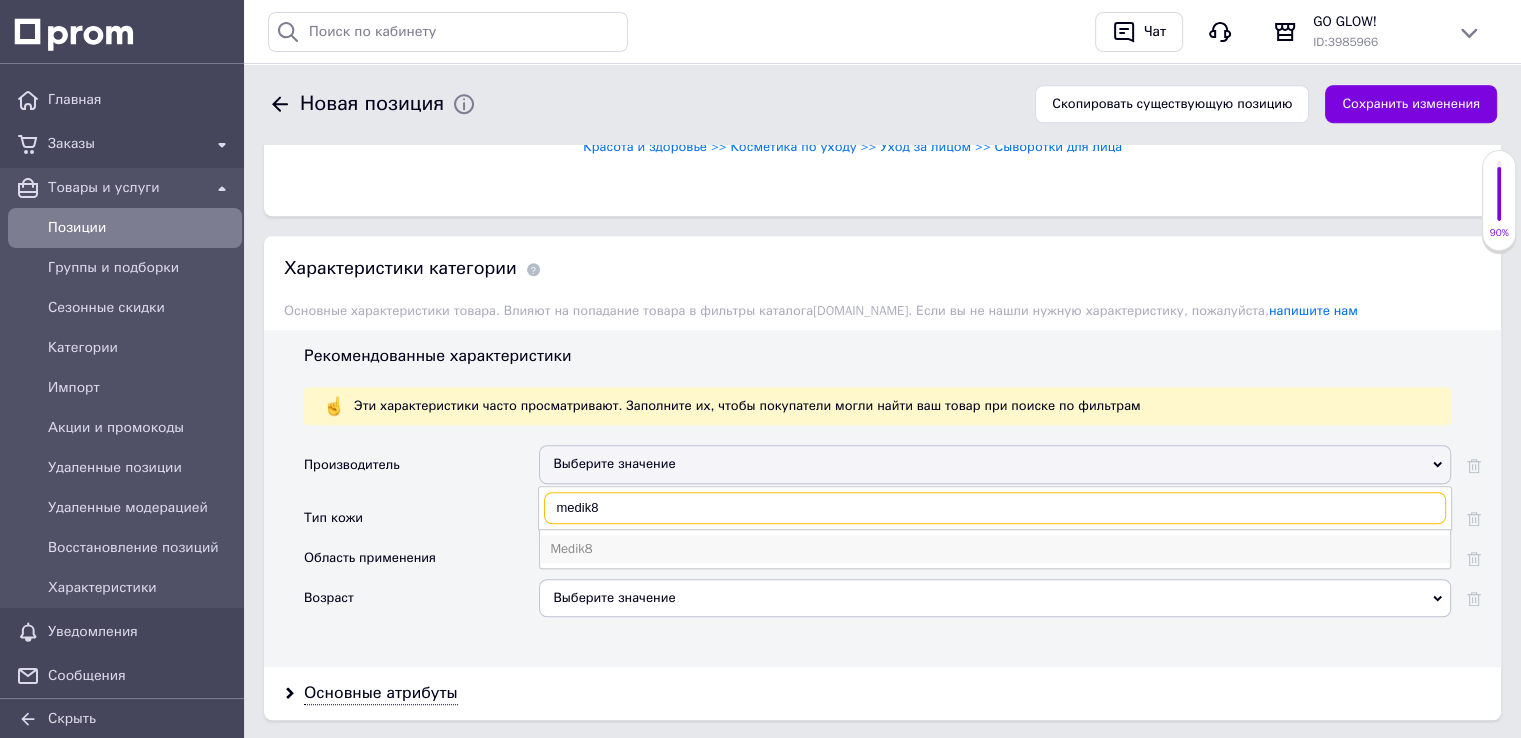 type on "medik8" 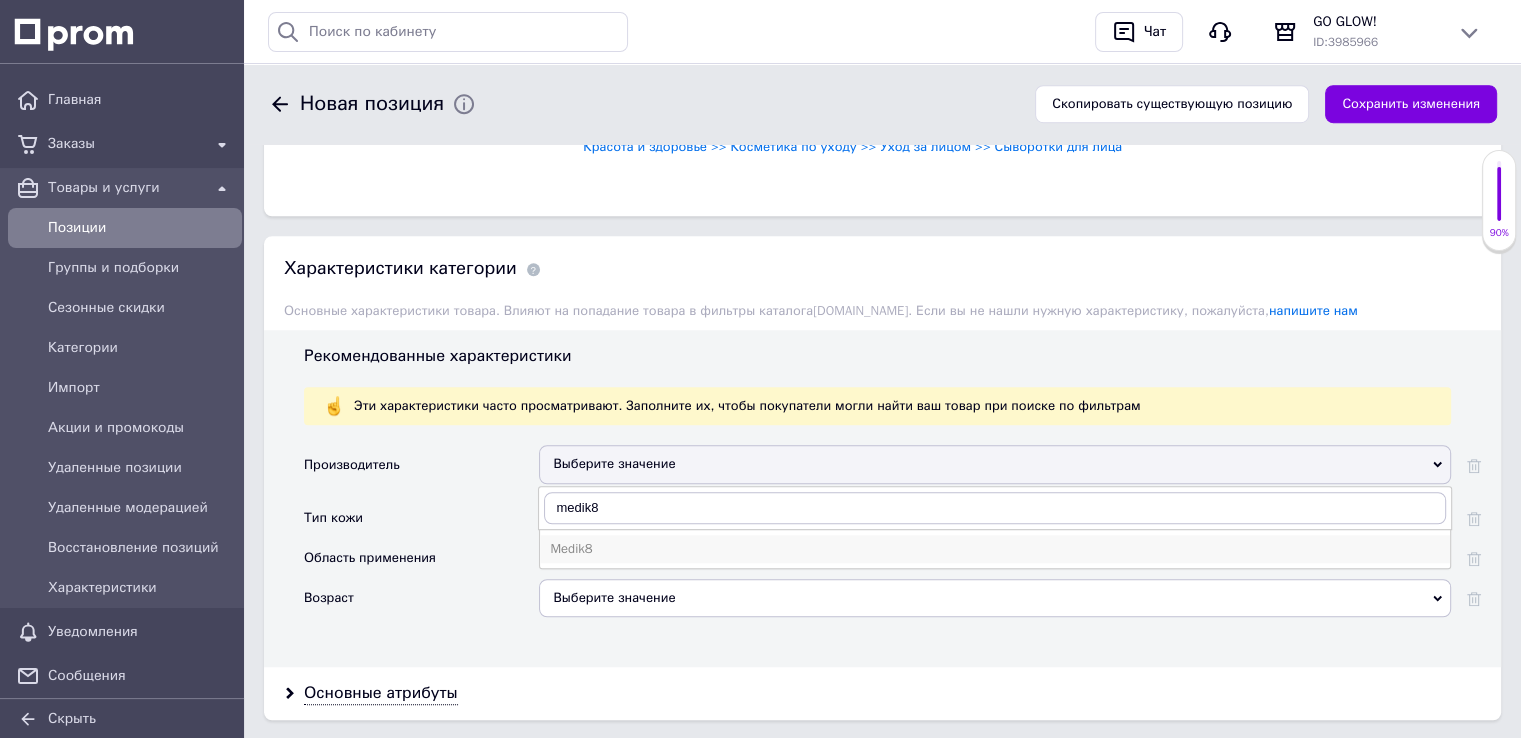 click on "Medik8" at bounding box center (995, 549) 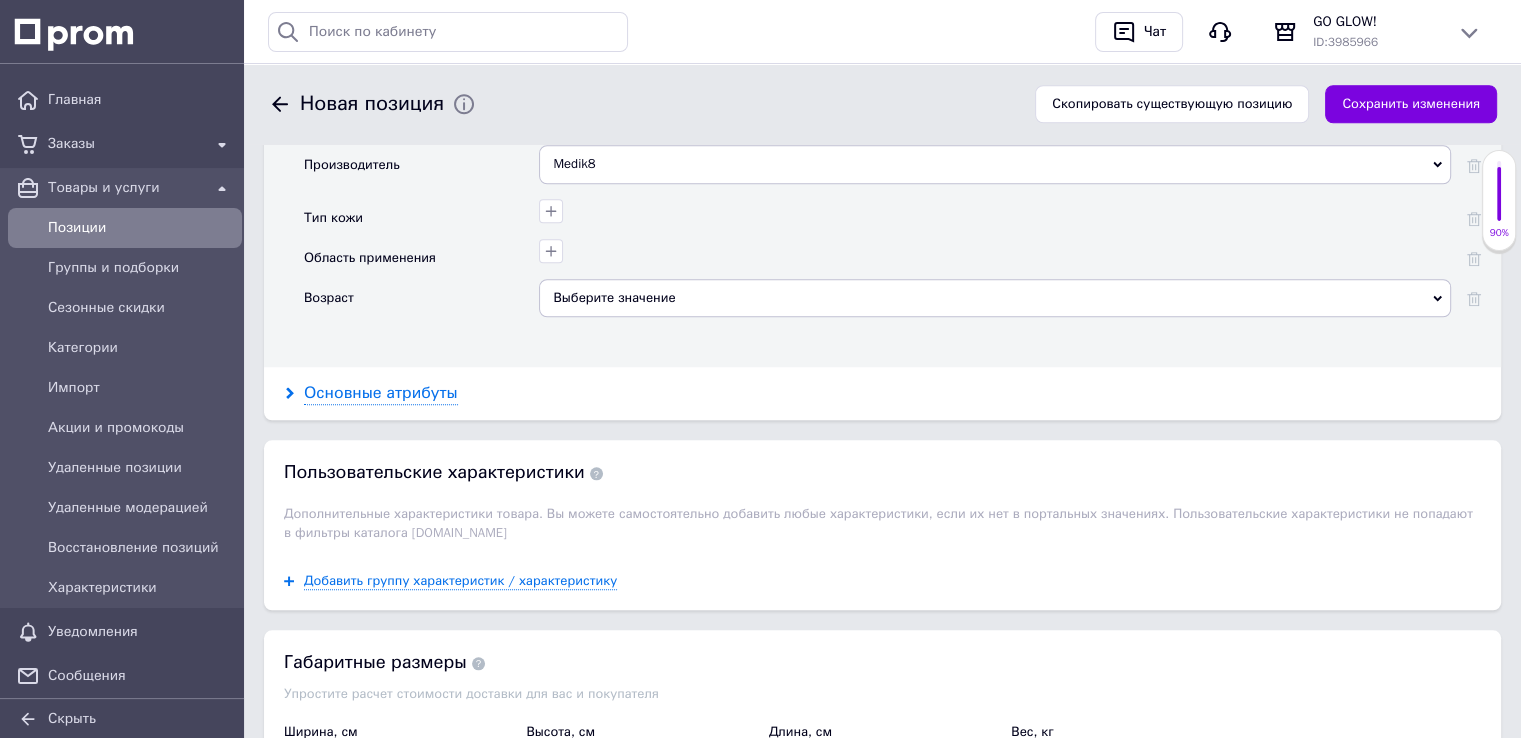 click on "Основные атрибуты" at bounding box center [381, 393] 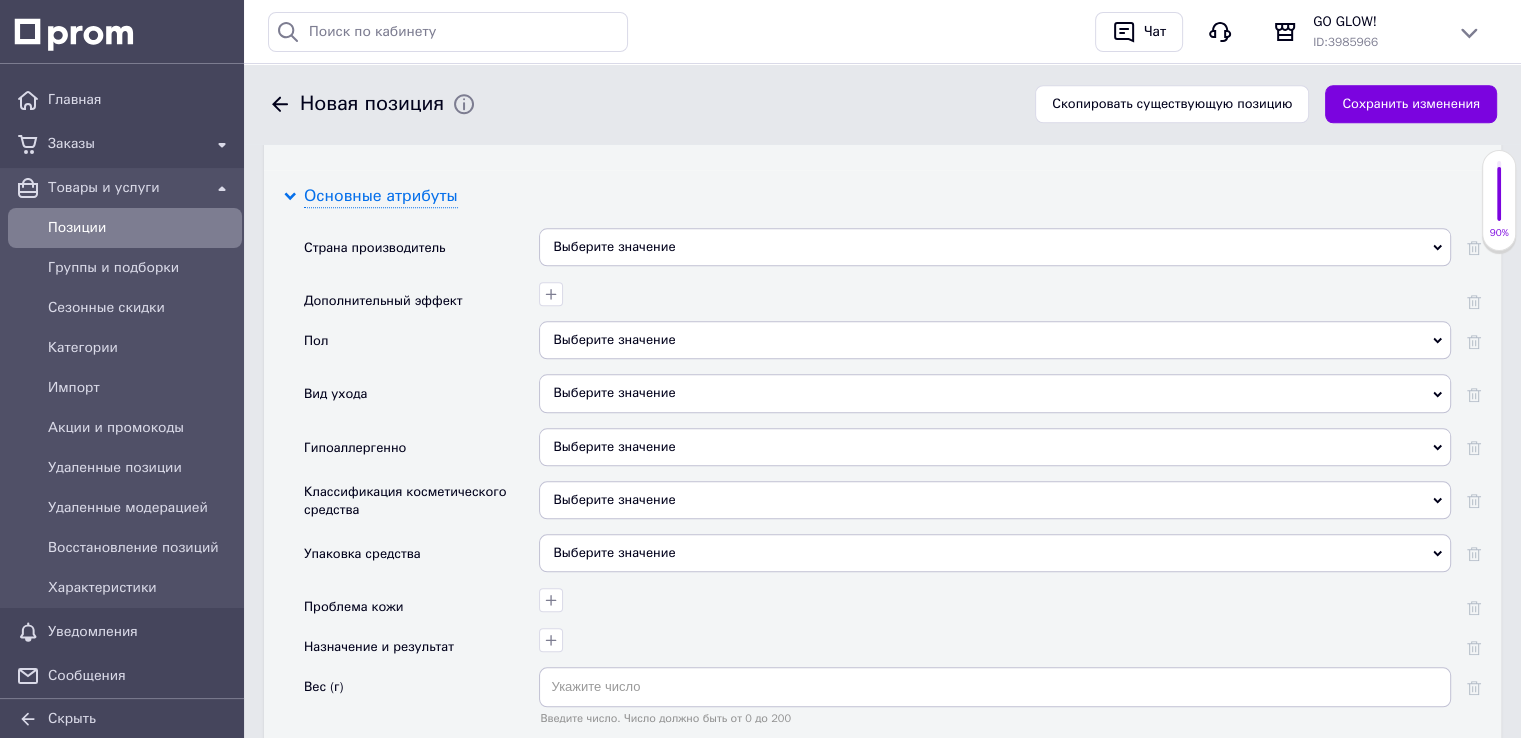 scroll, scrollTop: 2100, scrollLeft: 0, axis: vertical 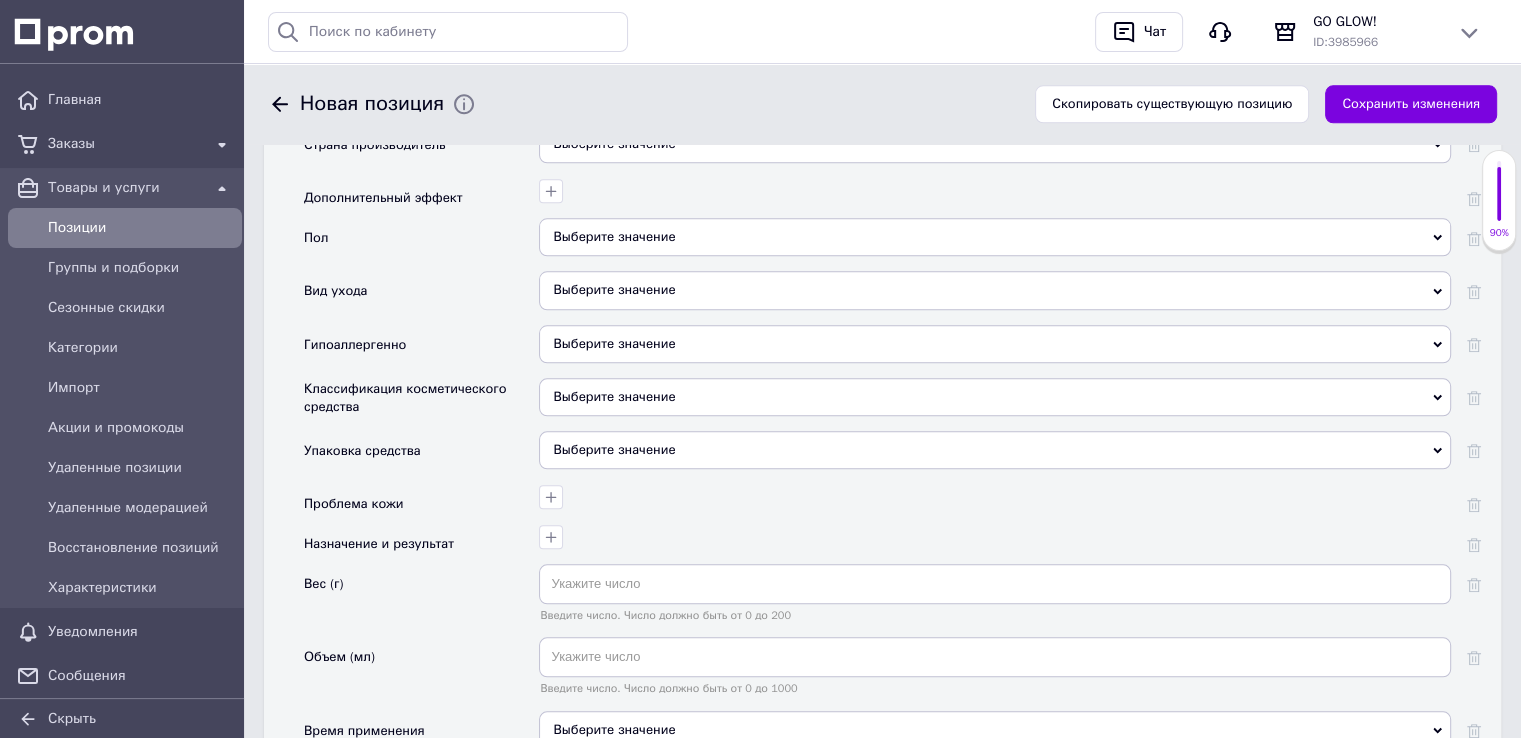 click on "Выберите значение" at bounding box center (614, 343) 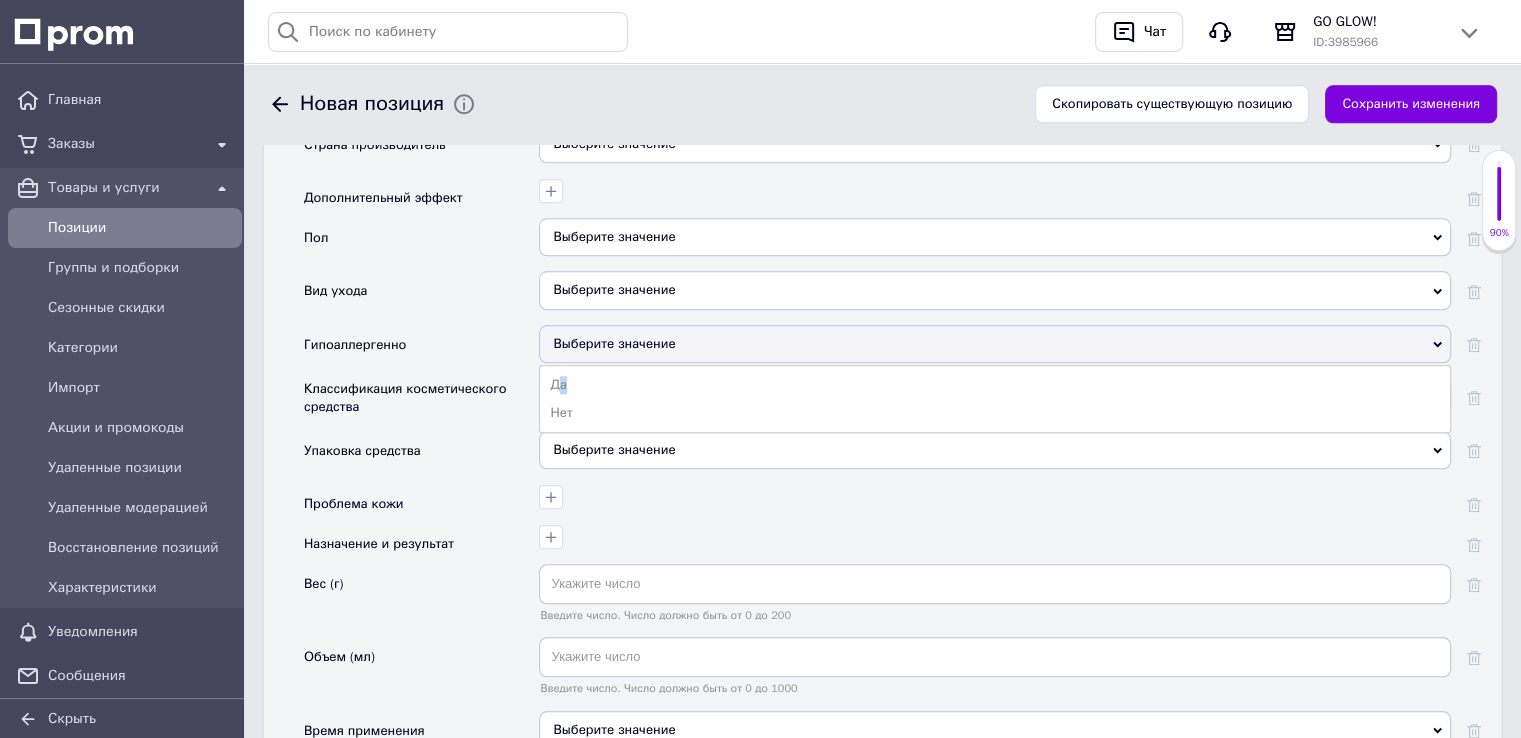 click on "Да" at bounding box center (995, 385) 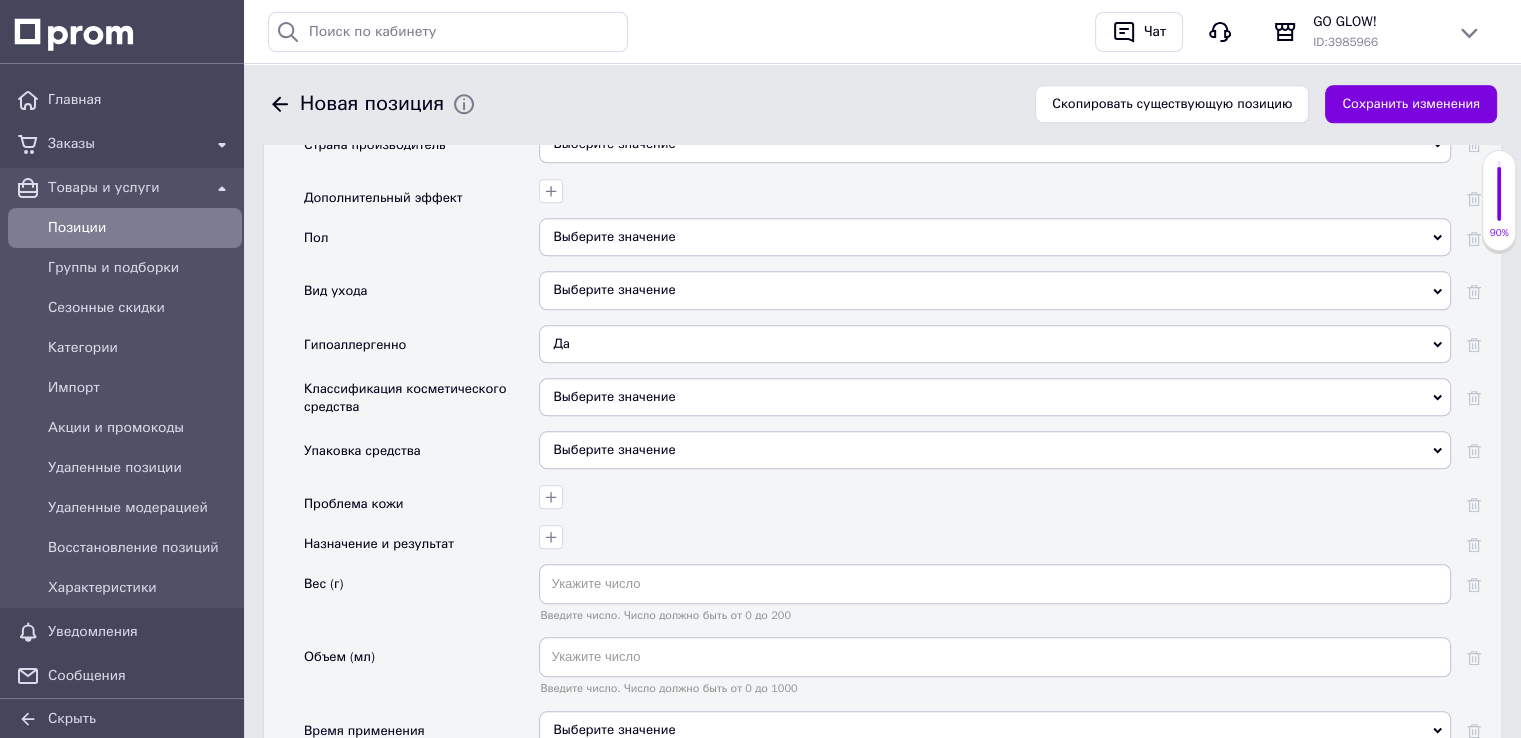 click on "Выберите значение" at bounding box center [995, 397] 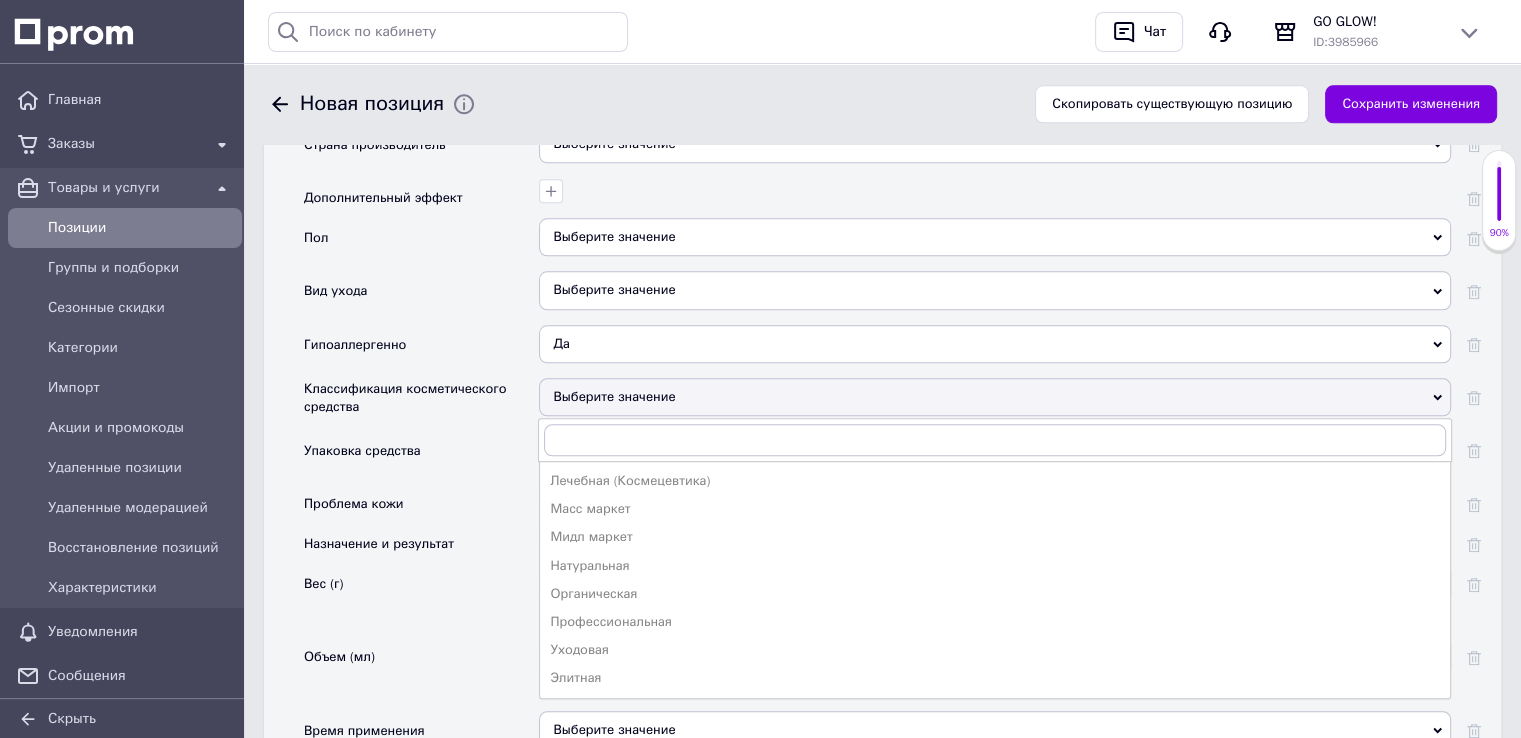 click on "Профессиональная" at bounding box center [995, 622] 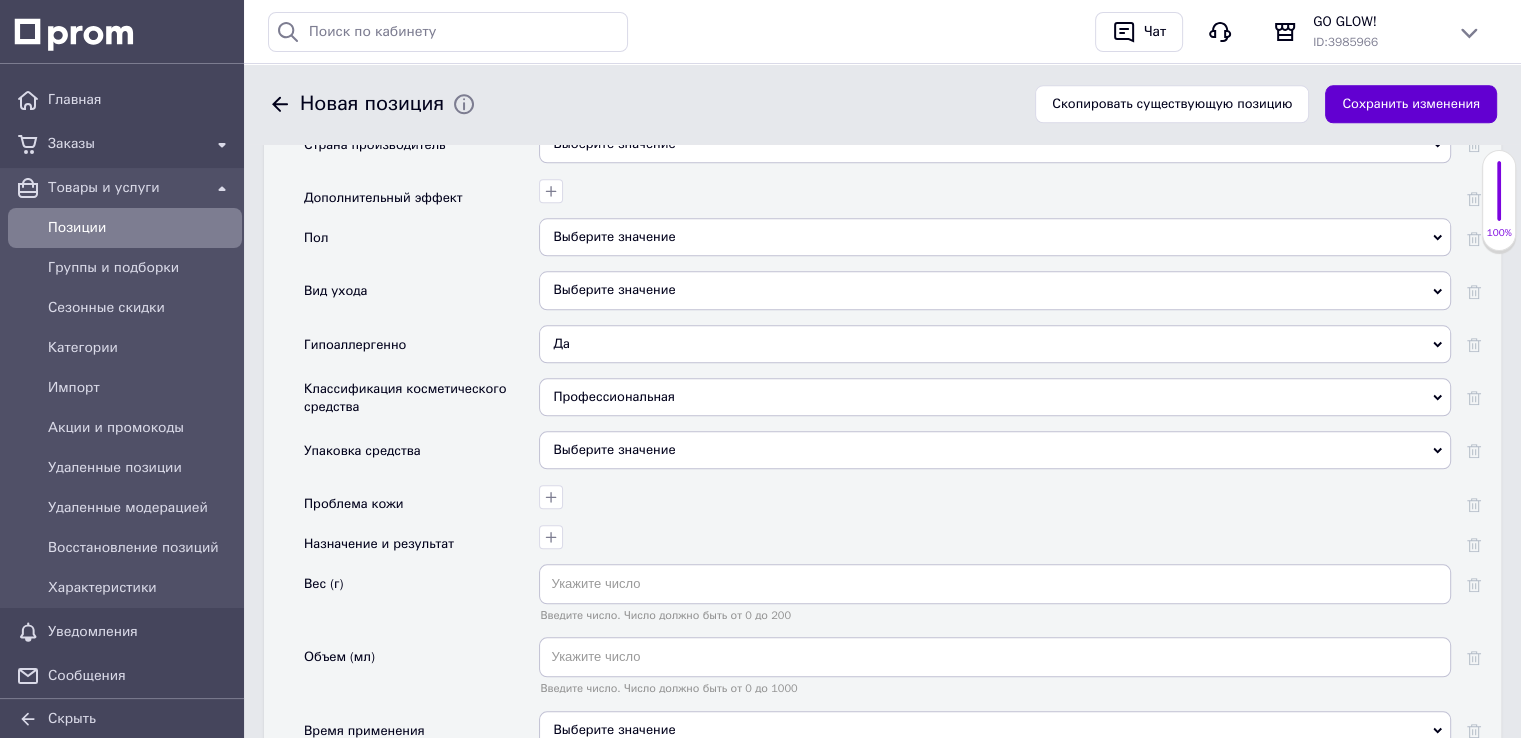 click on "Сохранить изменения" at bounding box center [1411, 104] 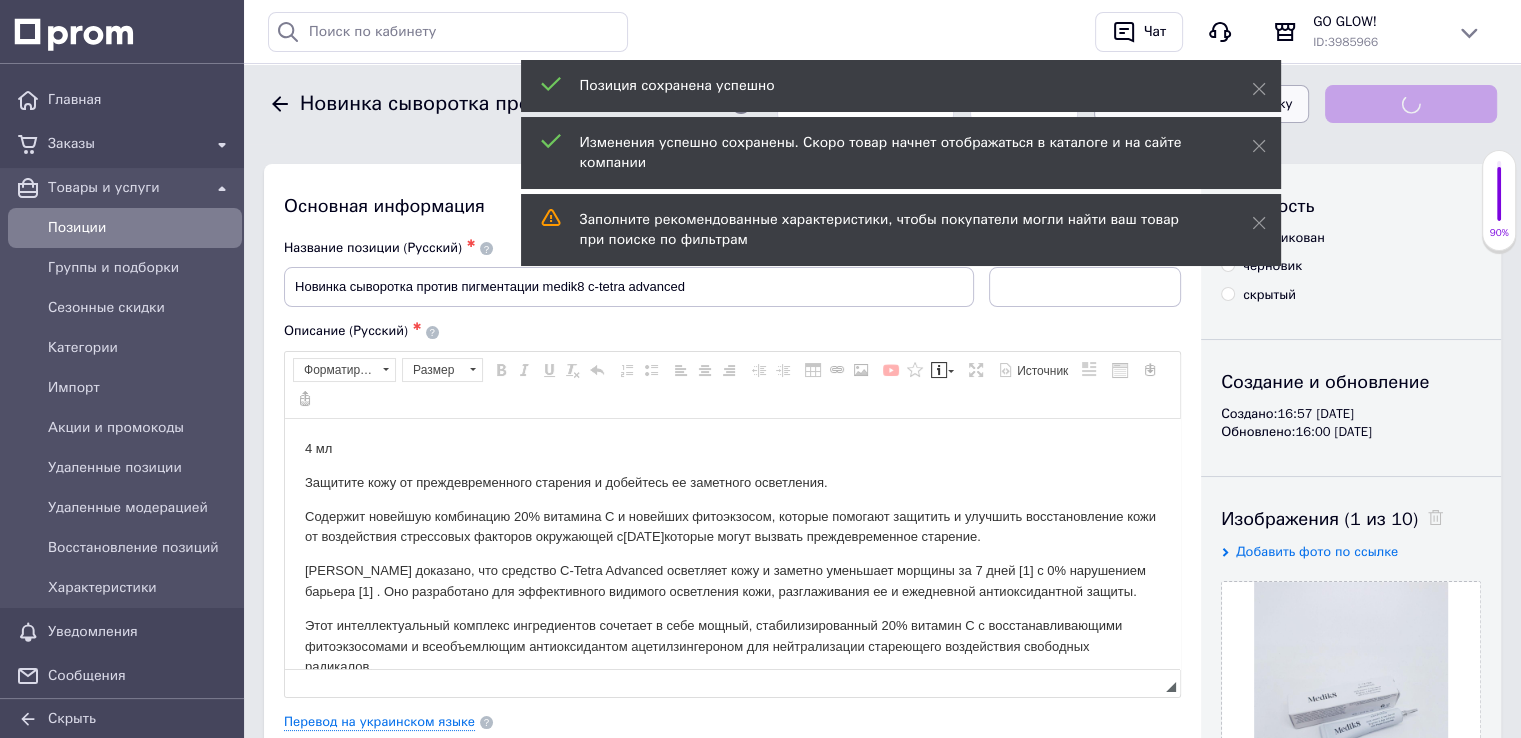 scroll, scrollTop: 0, scrollLeft: 0, axis: both 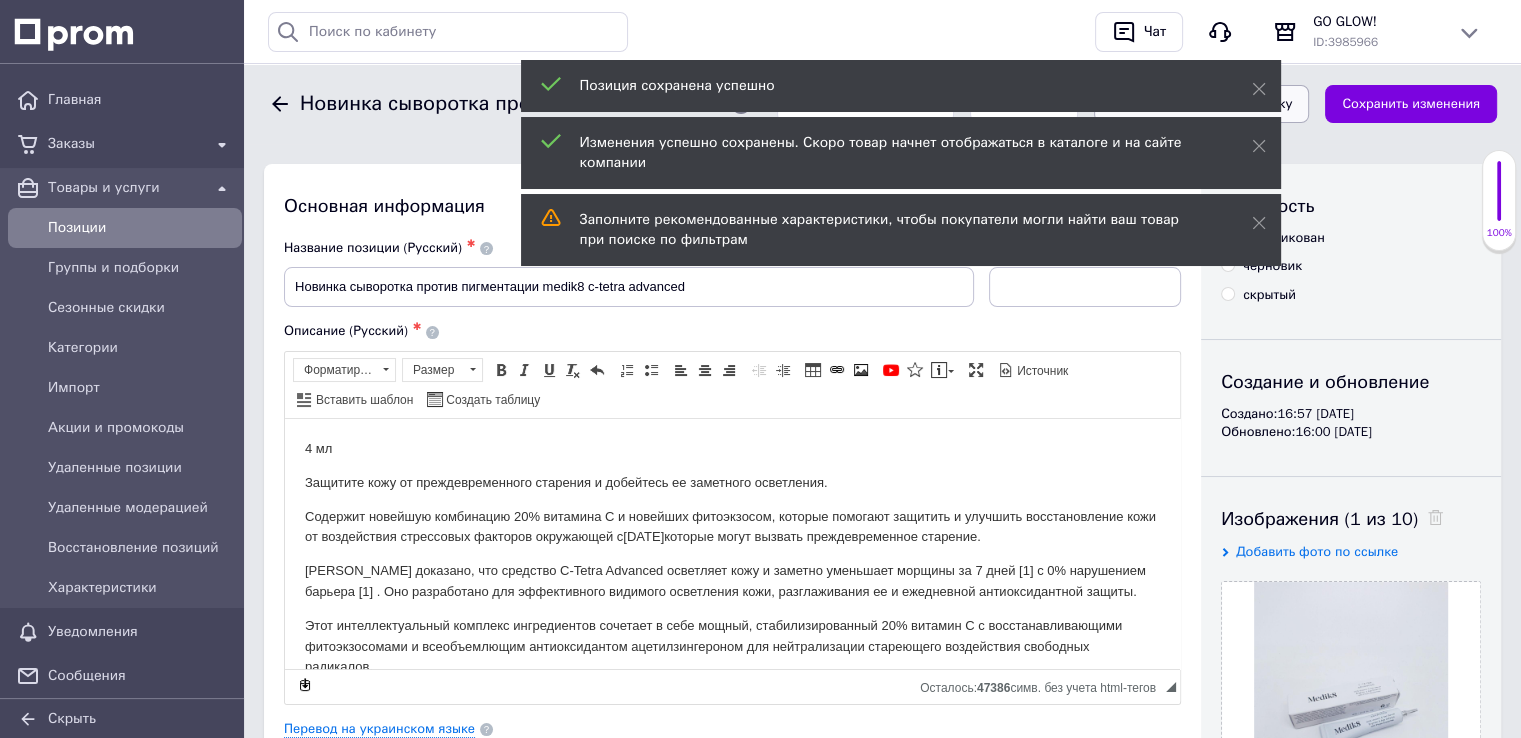 click on "Сохранить, перейти к списку" at bounding box center [1202, 104] 